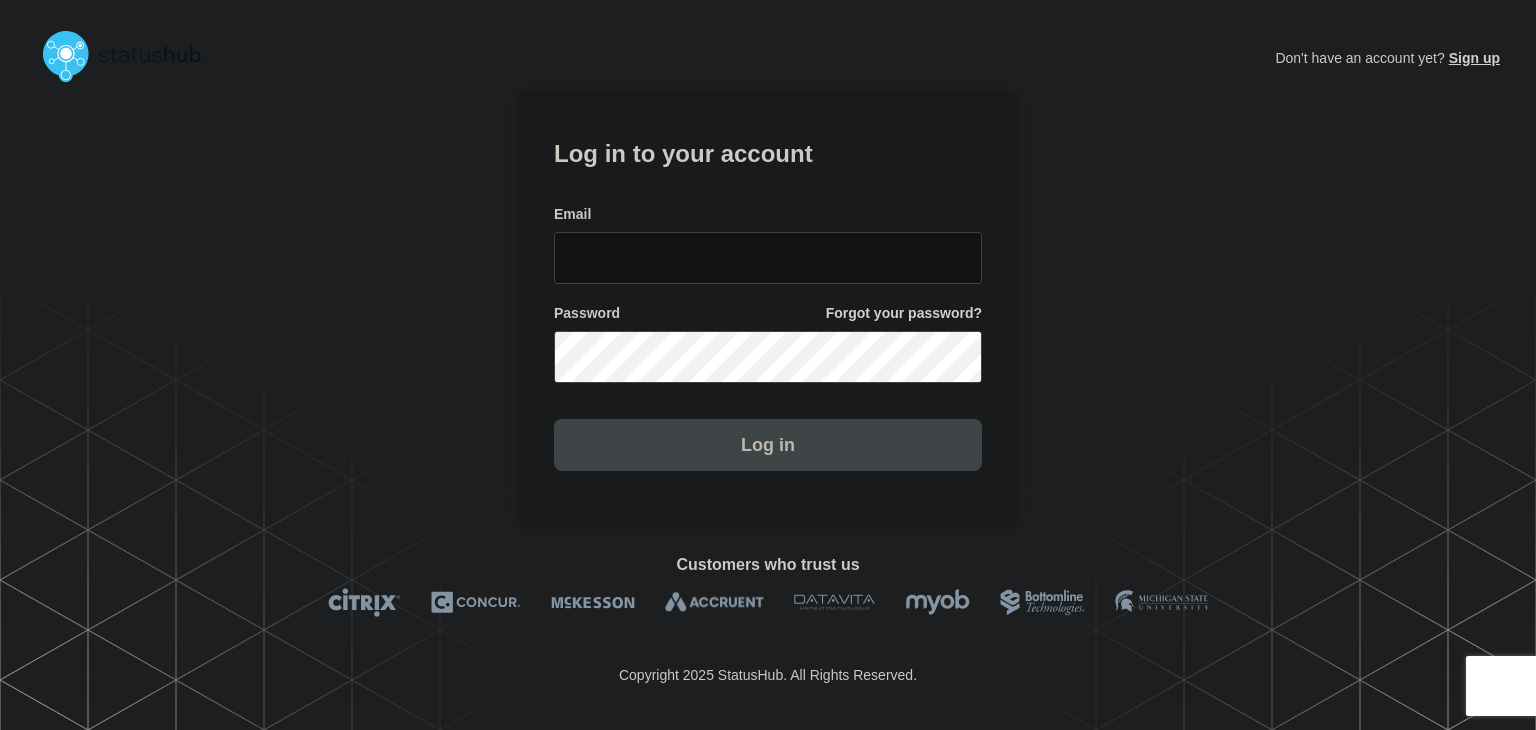 scroll, scrollTop: 0, scrollLeft: 0, axis: both 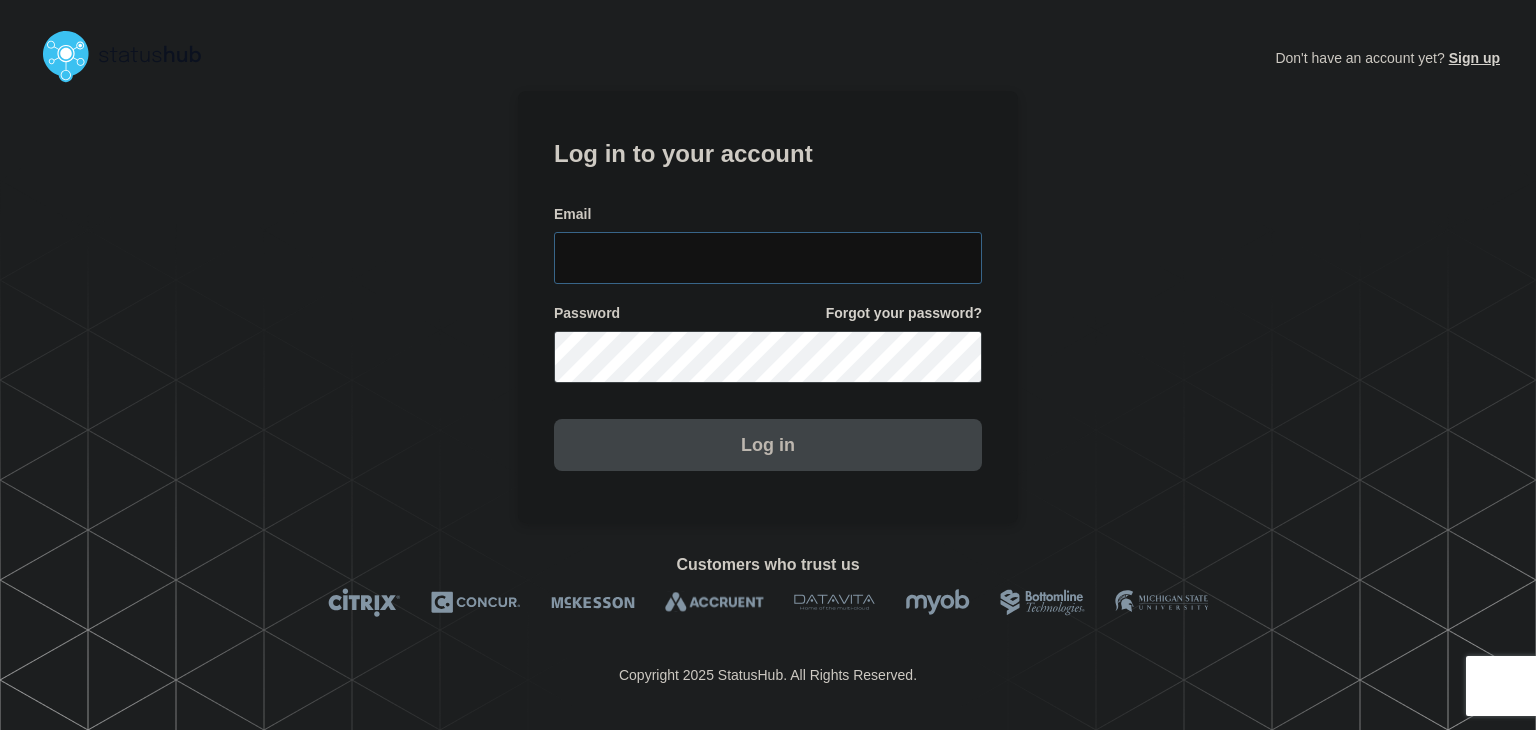 type on "amanda.mckeehan@example.com" 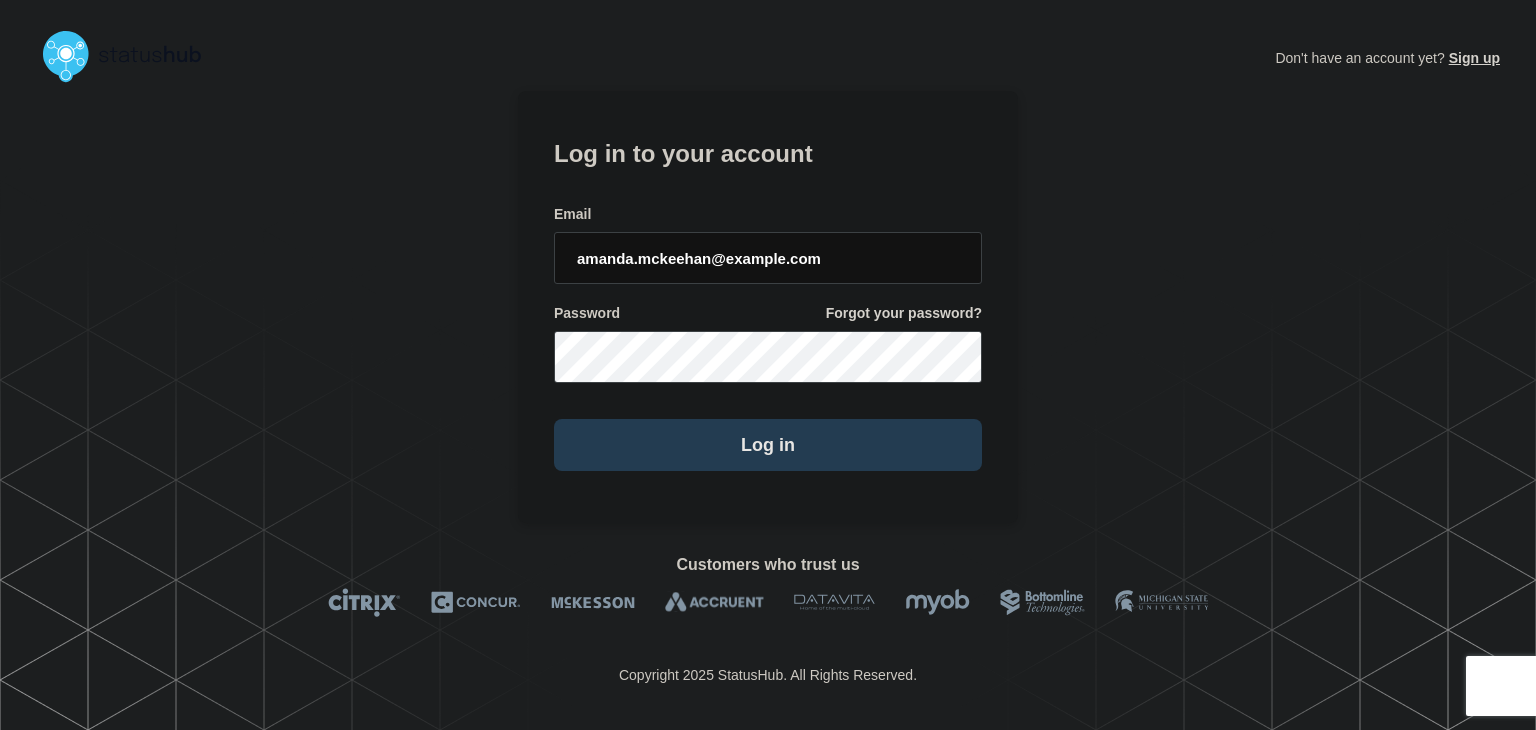 click on "Log in" at bounding box center (768, 445) 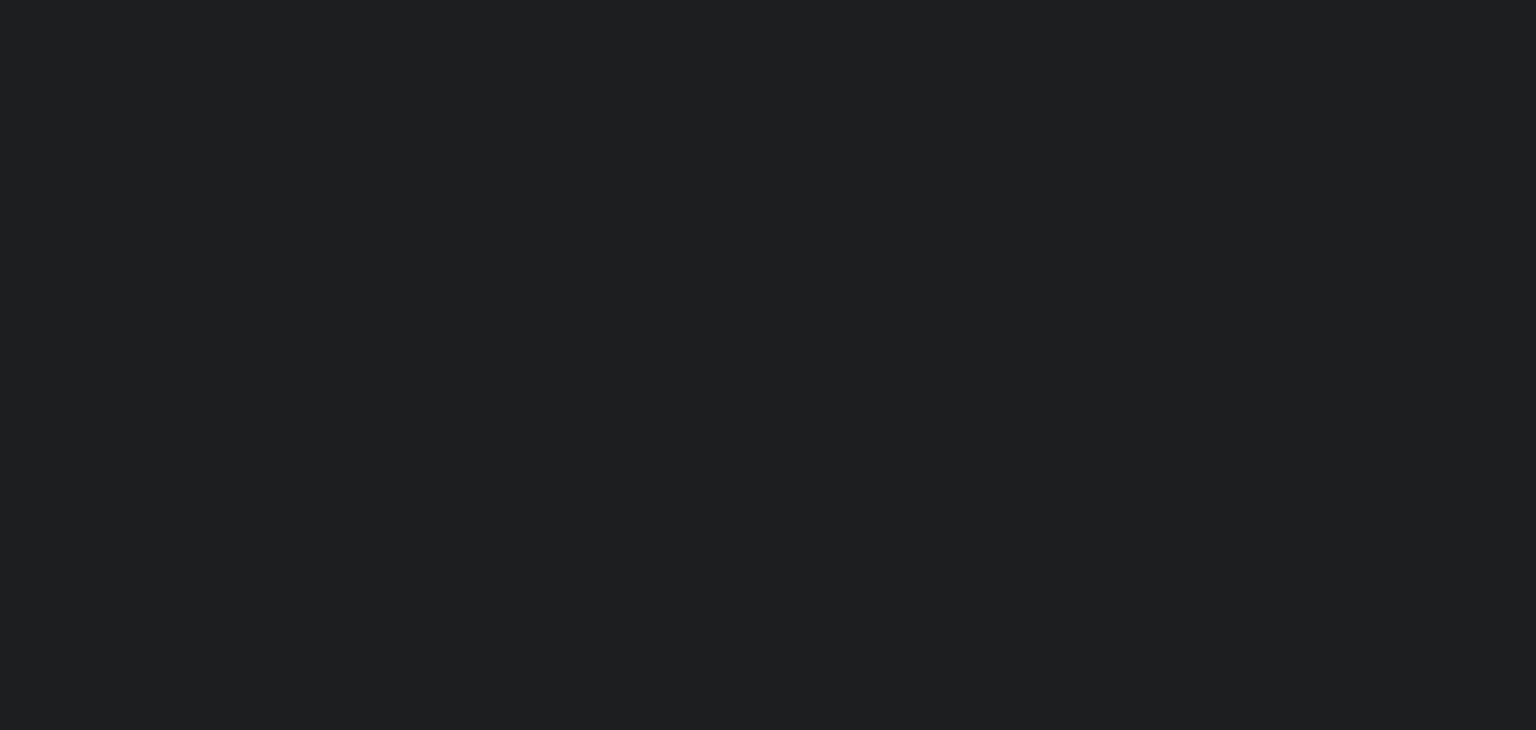 scroll, scrollTop: 0, scrollLeft: 0, axis: both 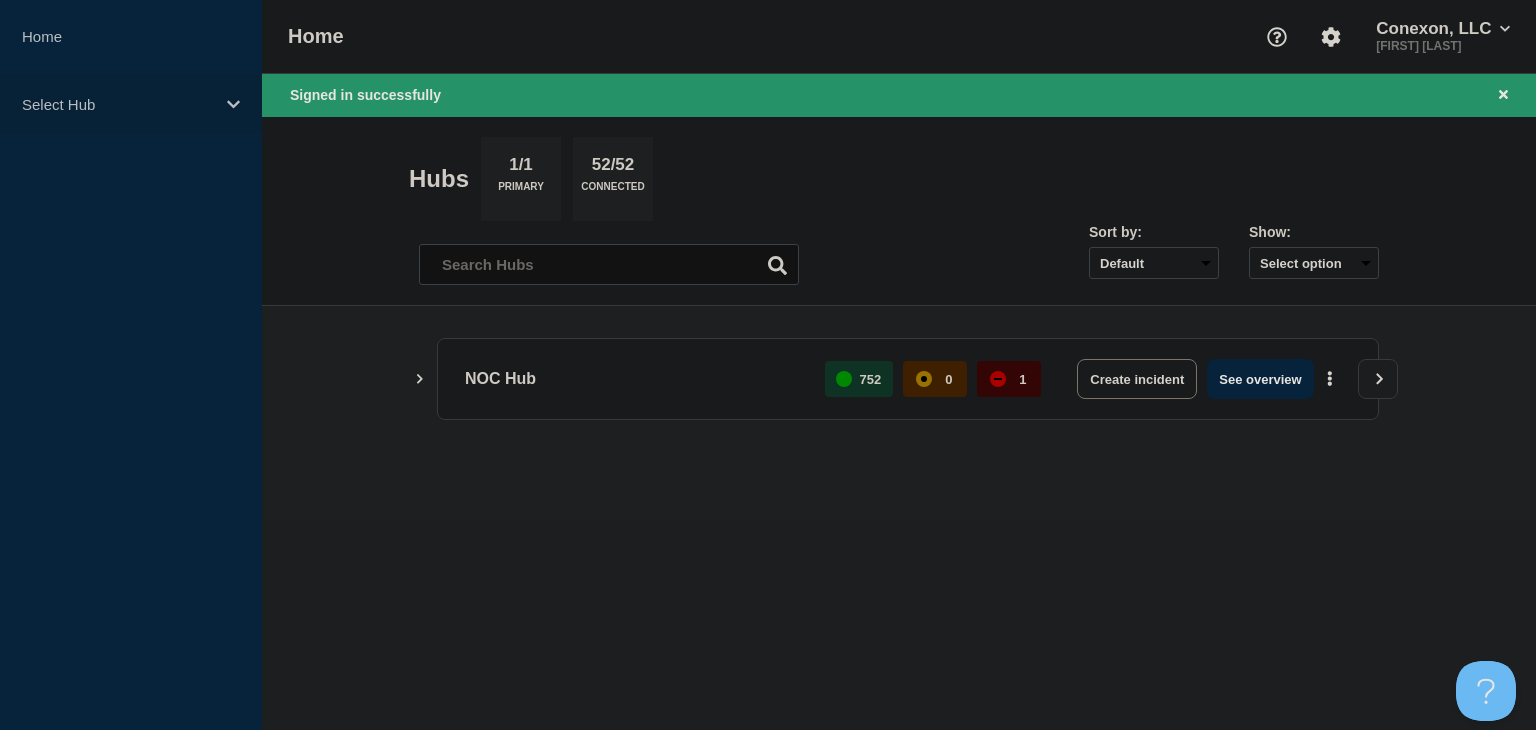 click on "Select Hub" at bounding box center (118, 104) 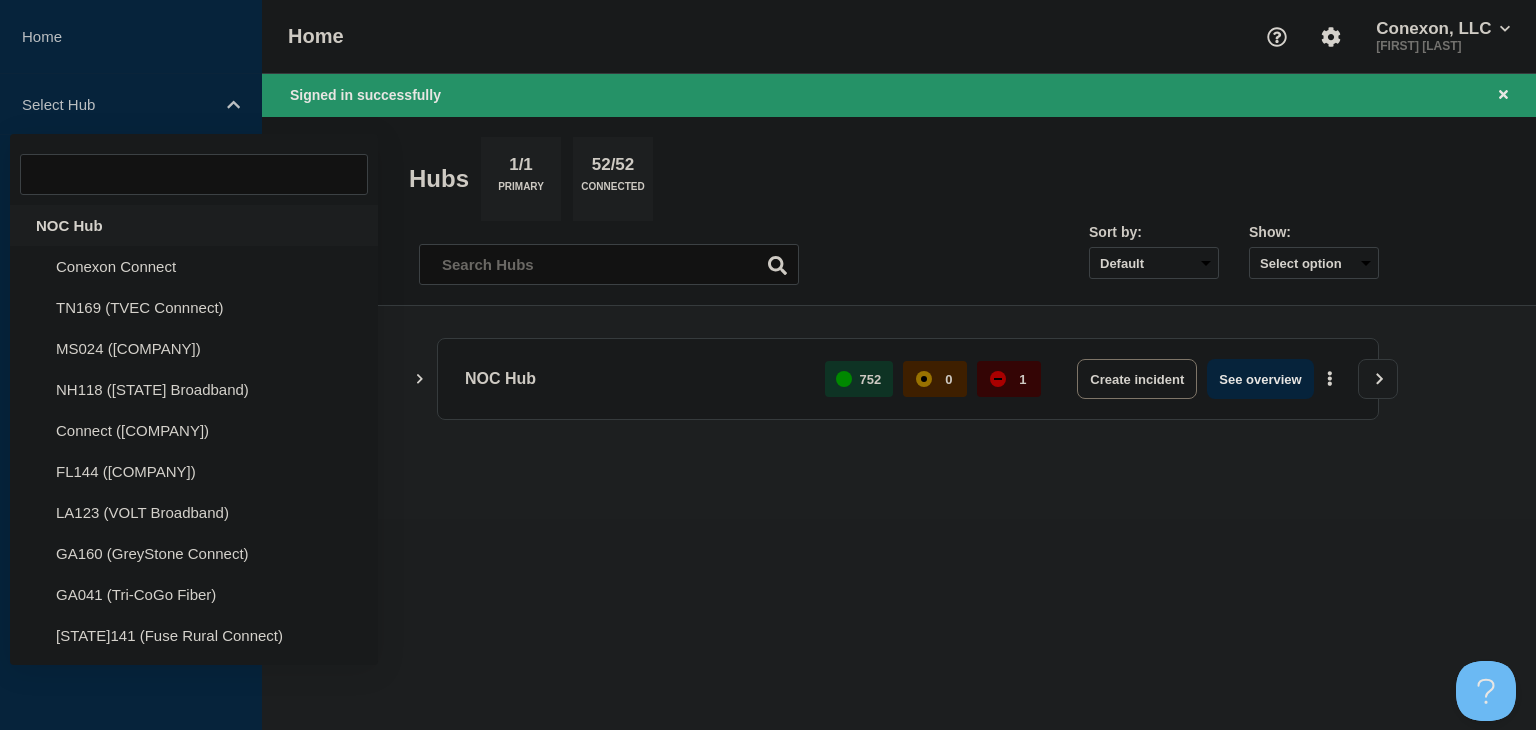 click on "NOC Hub" at bounding box center (194, 225) 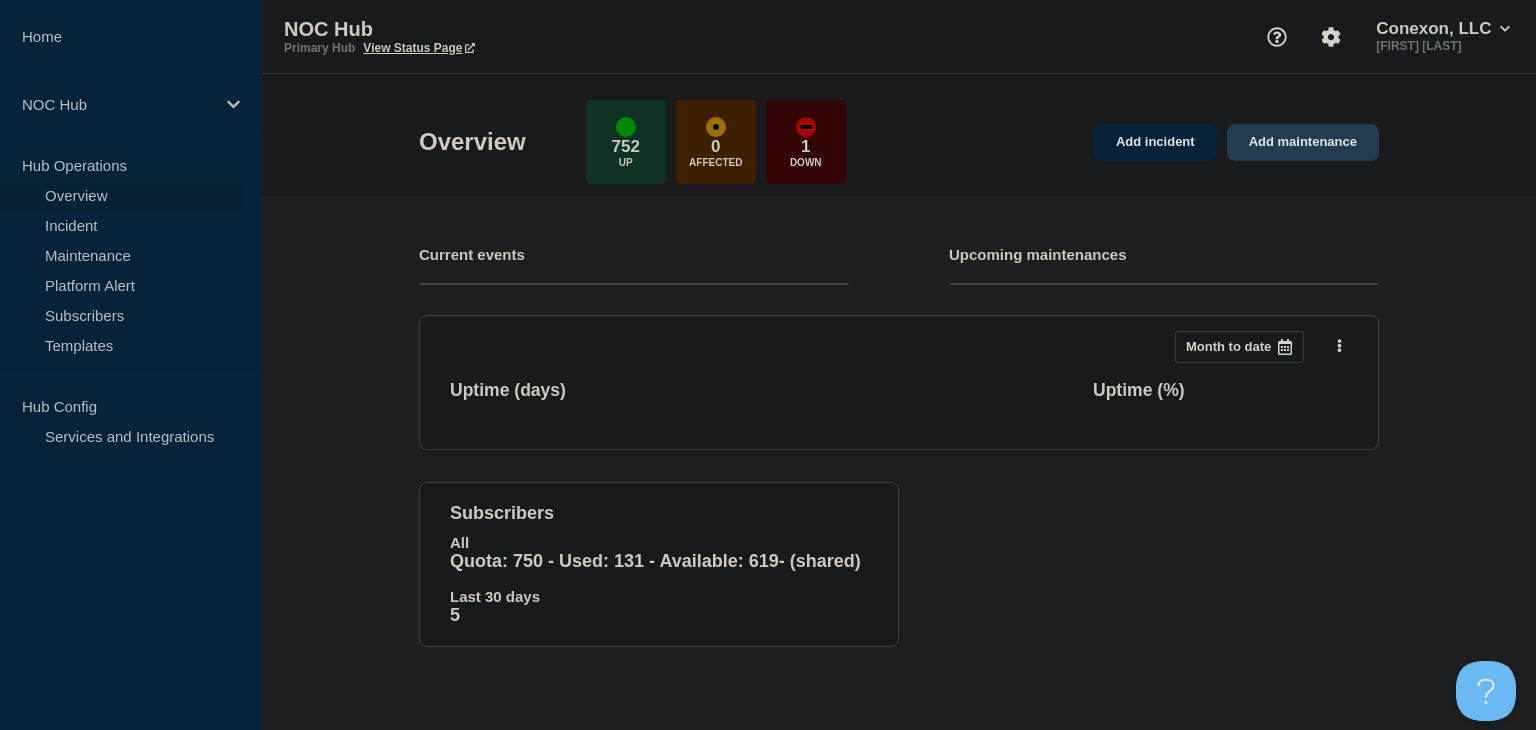 click on "Add maintenance" at bounding box center [1303, 142] 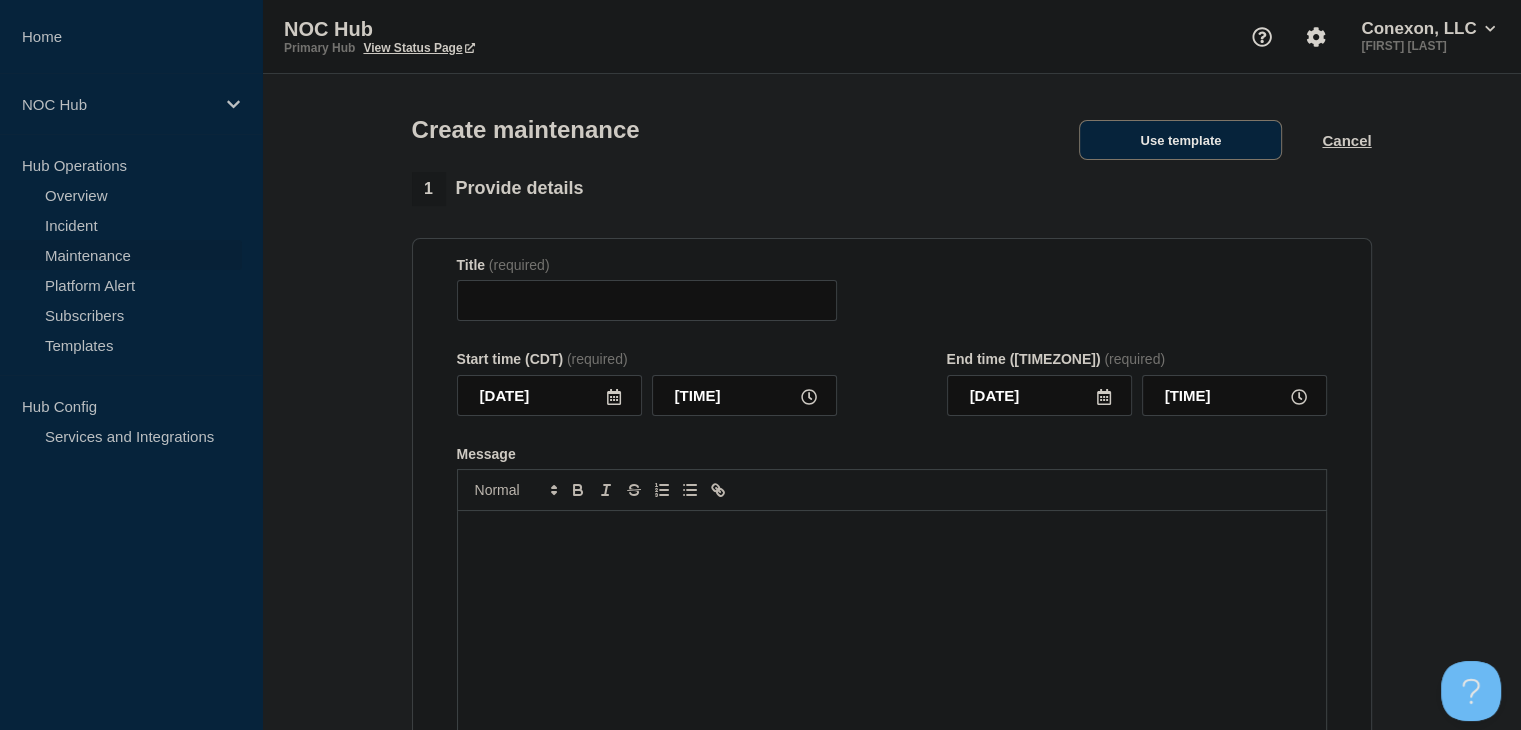 click on "Use template" at bounding box center (1180, 140) 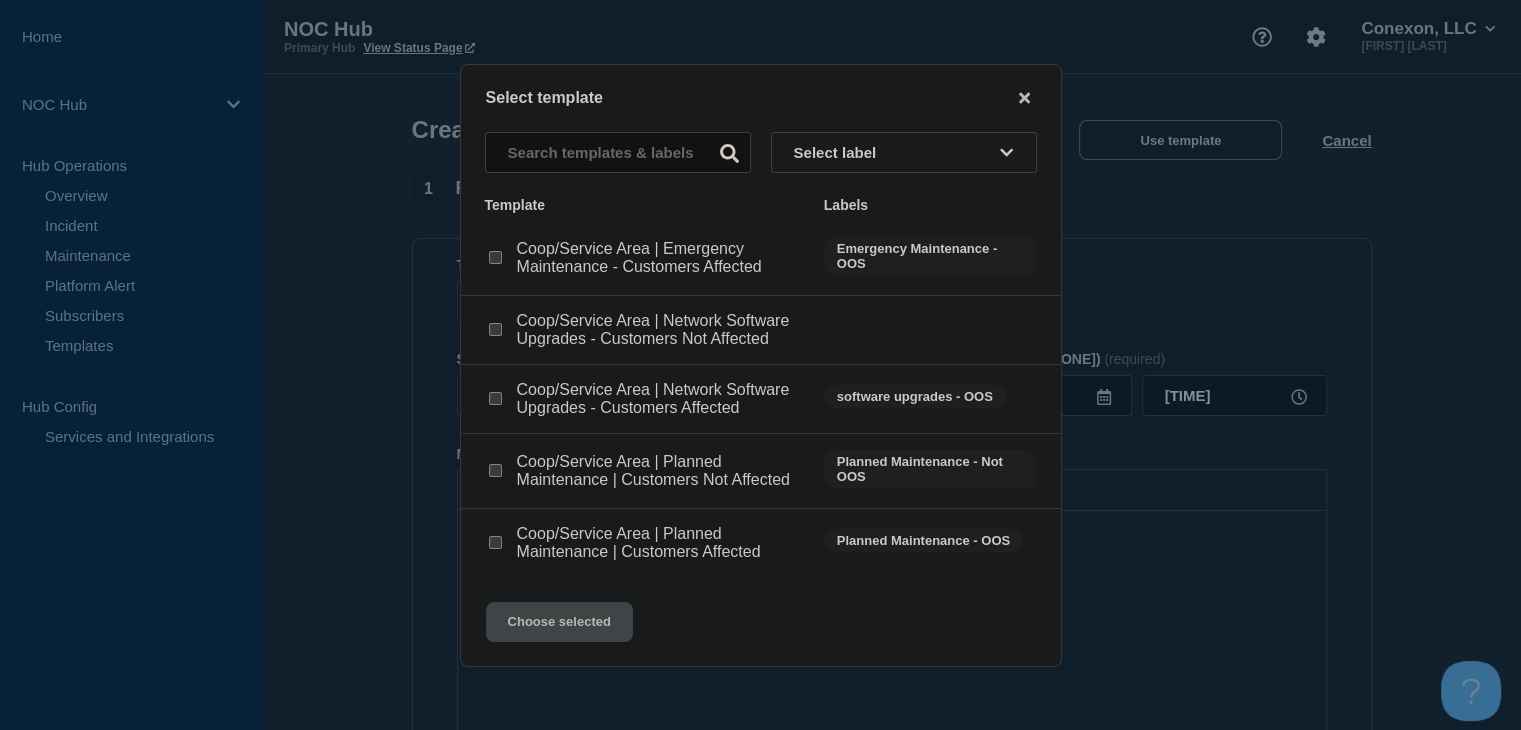 click at bounding box center [495, 470] 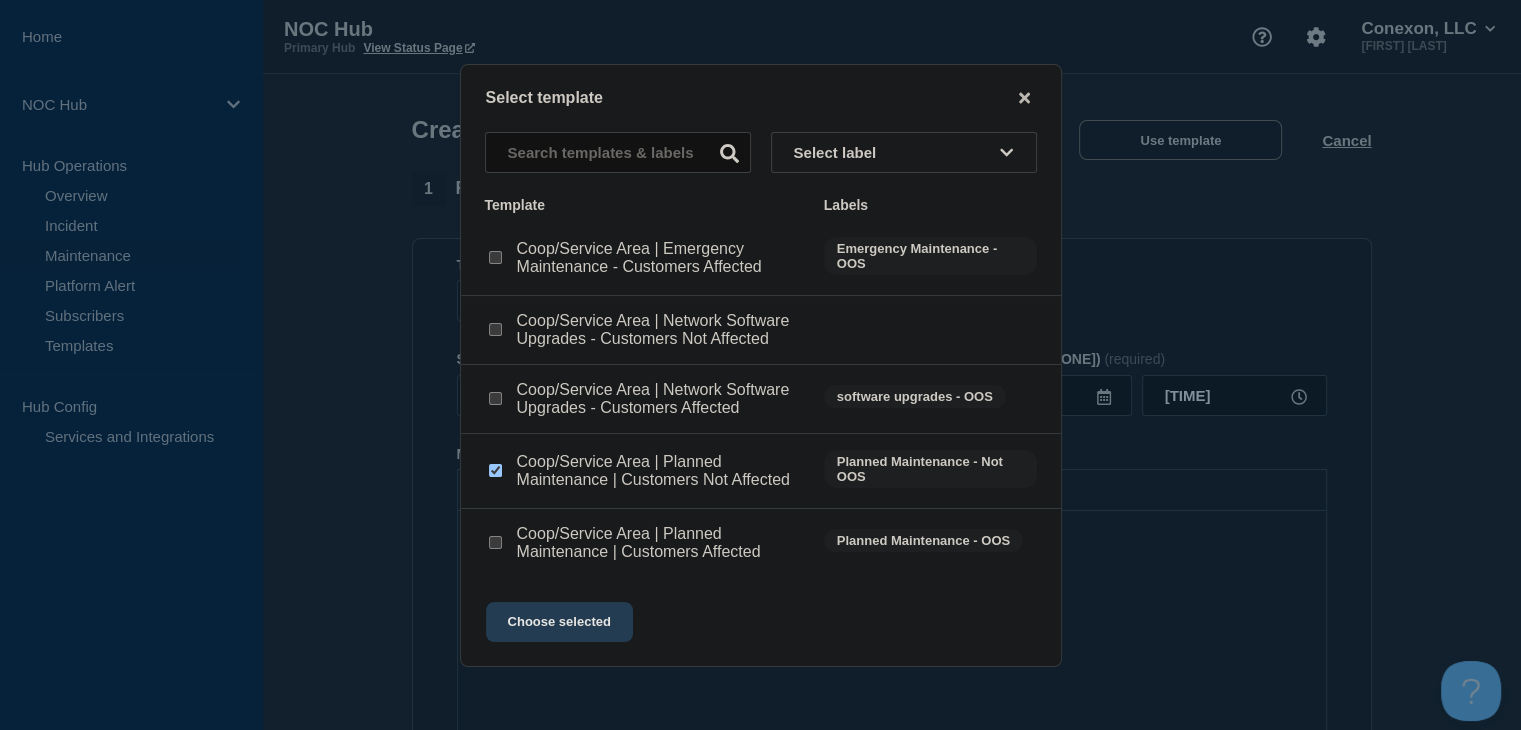 click on "Choose selected" 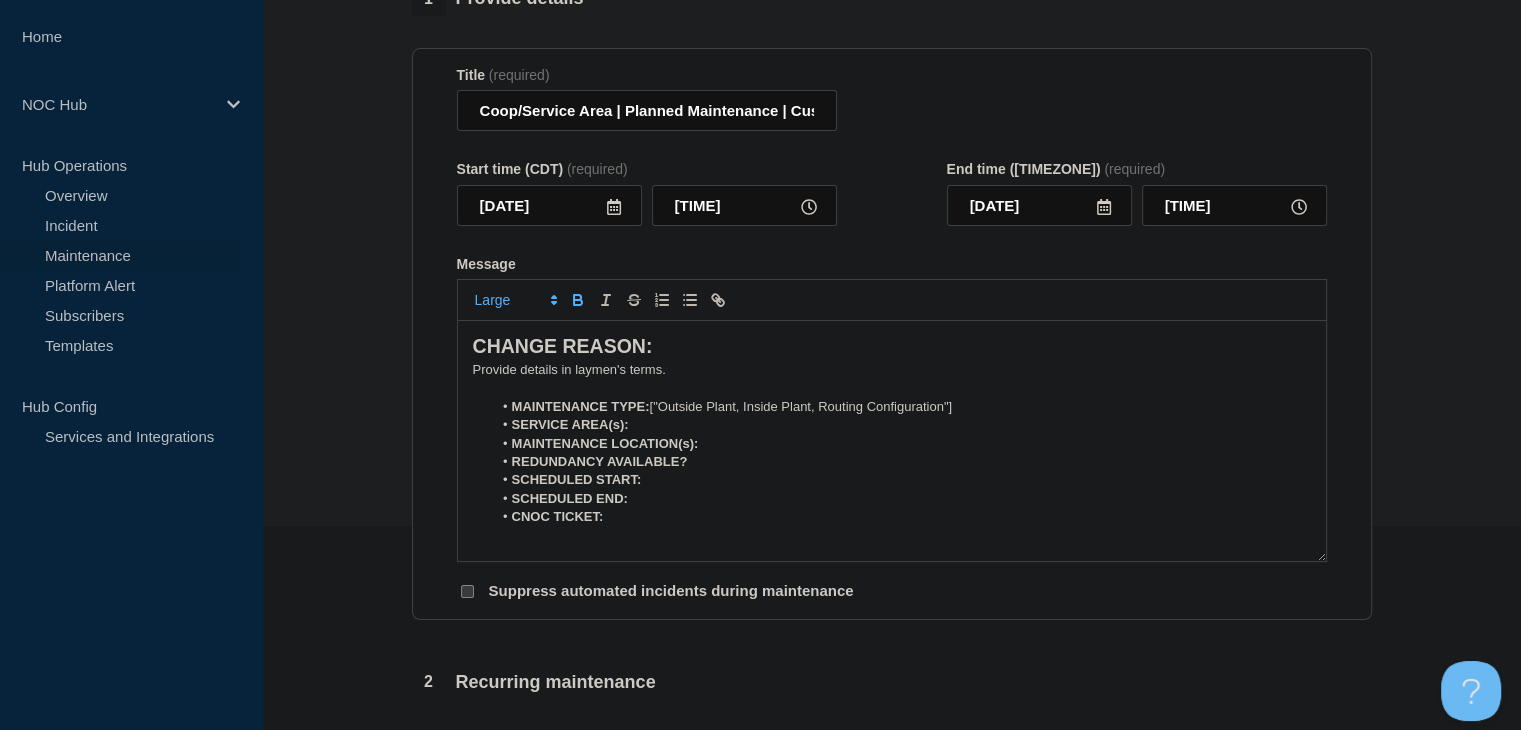 scroll, scrollTop: 200, scrollLeft: 0, axis: vertical 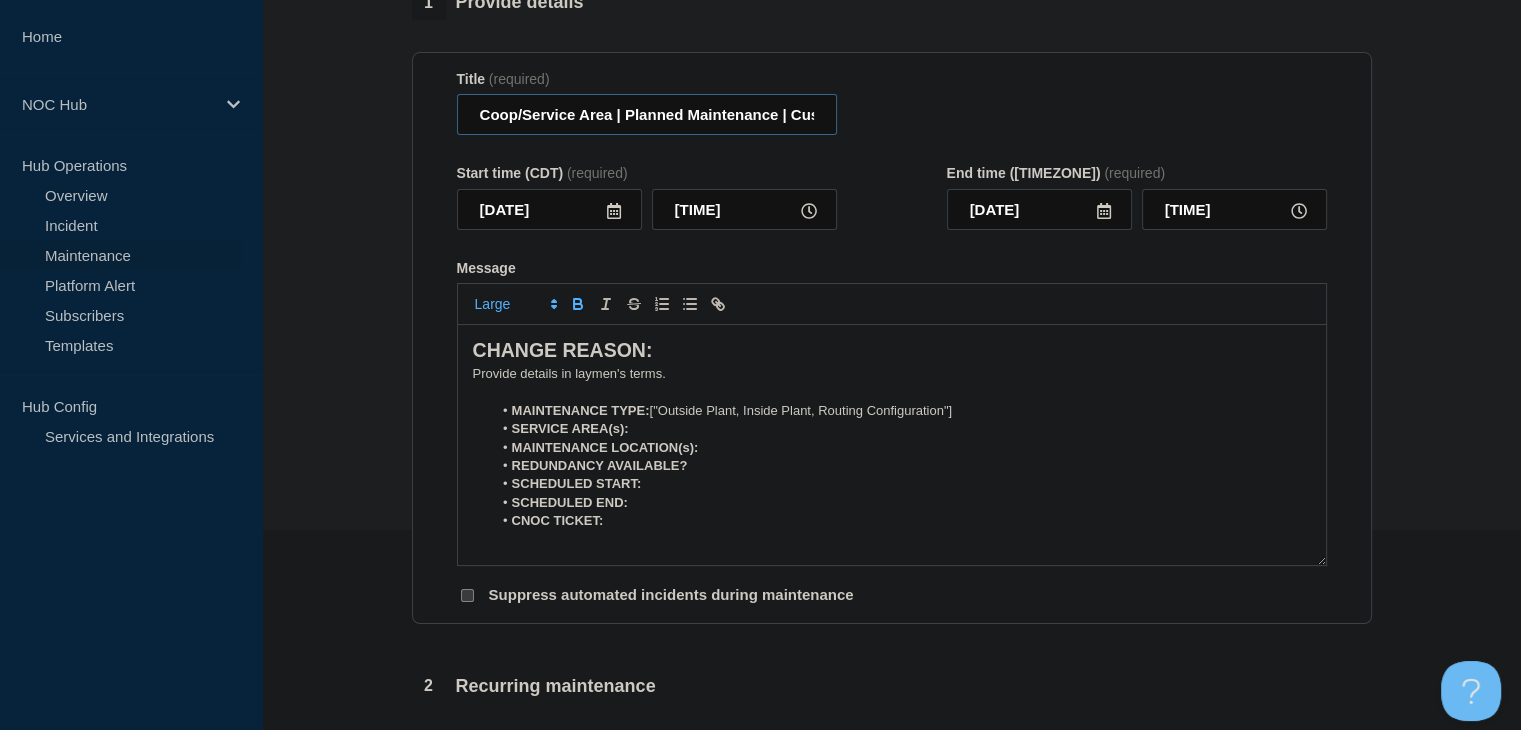 drag, startPoint x: 612, startPoint y: 113, endPoint x: 456, endPoint y: 109, distance: 156.05127 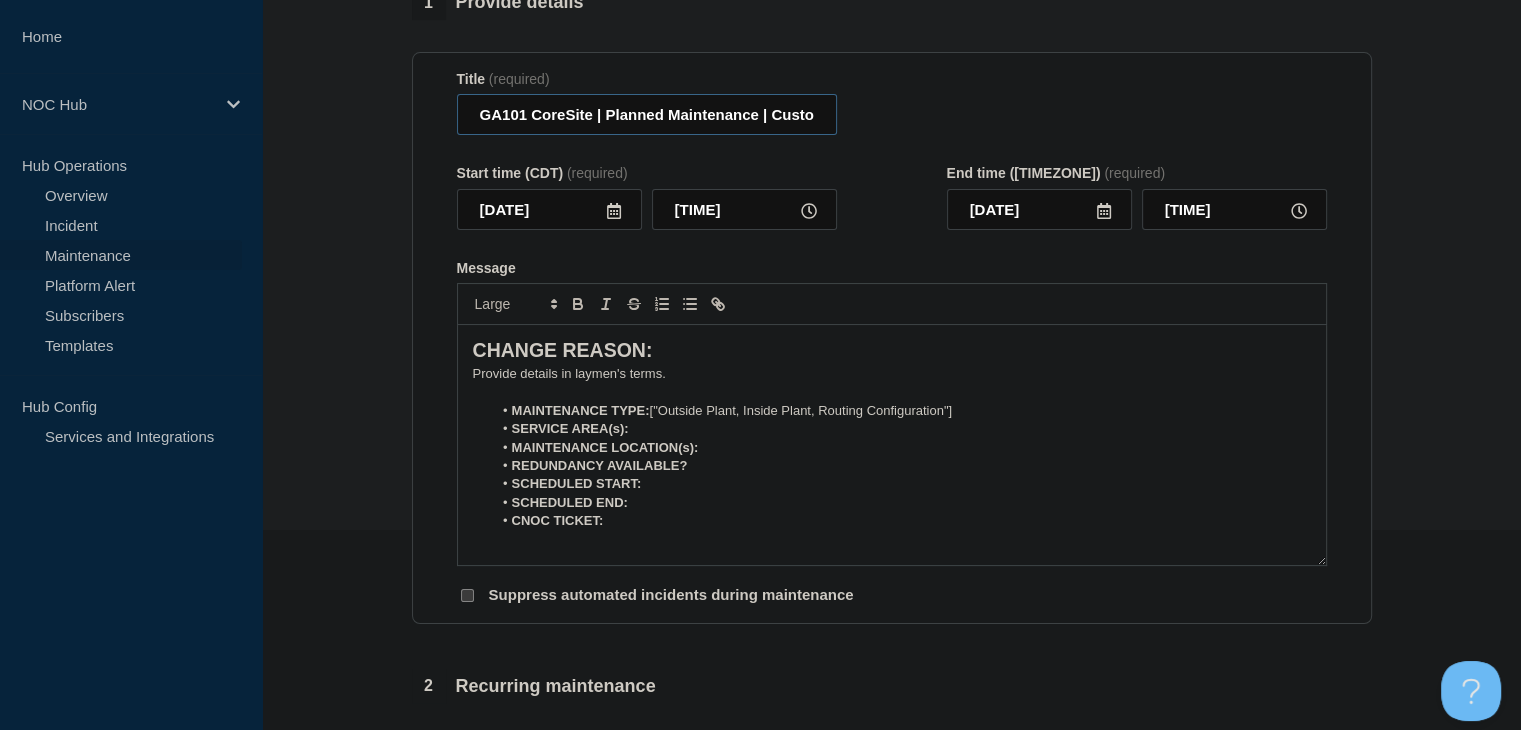 type on "GA101 CoreSite | Planned Maintenance | Customers Not Affected" 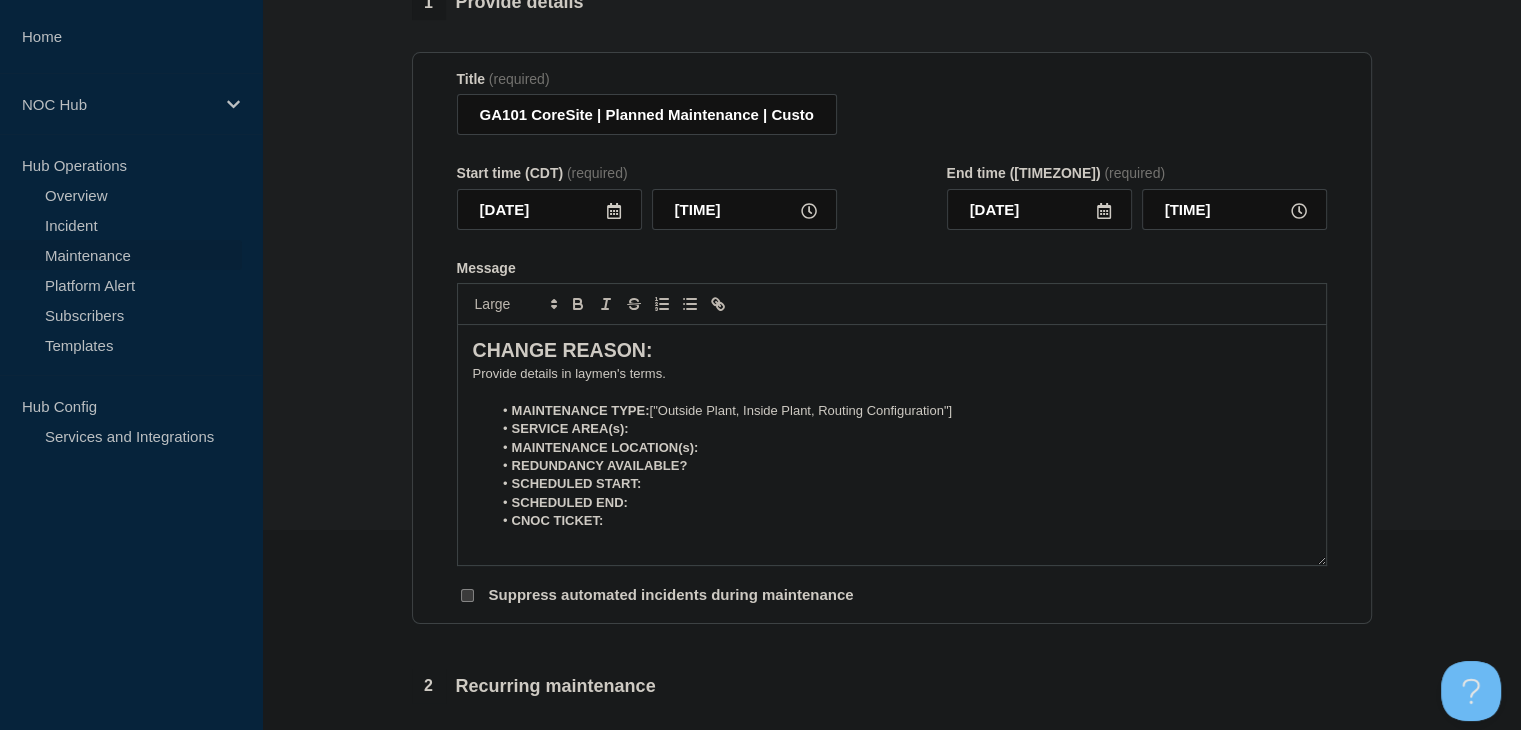 click 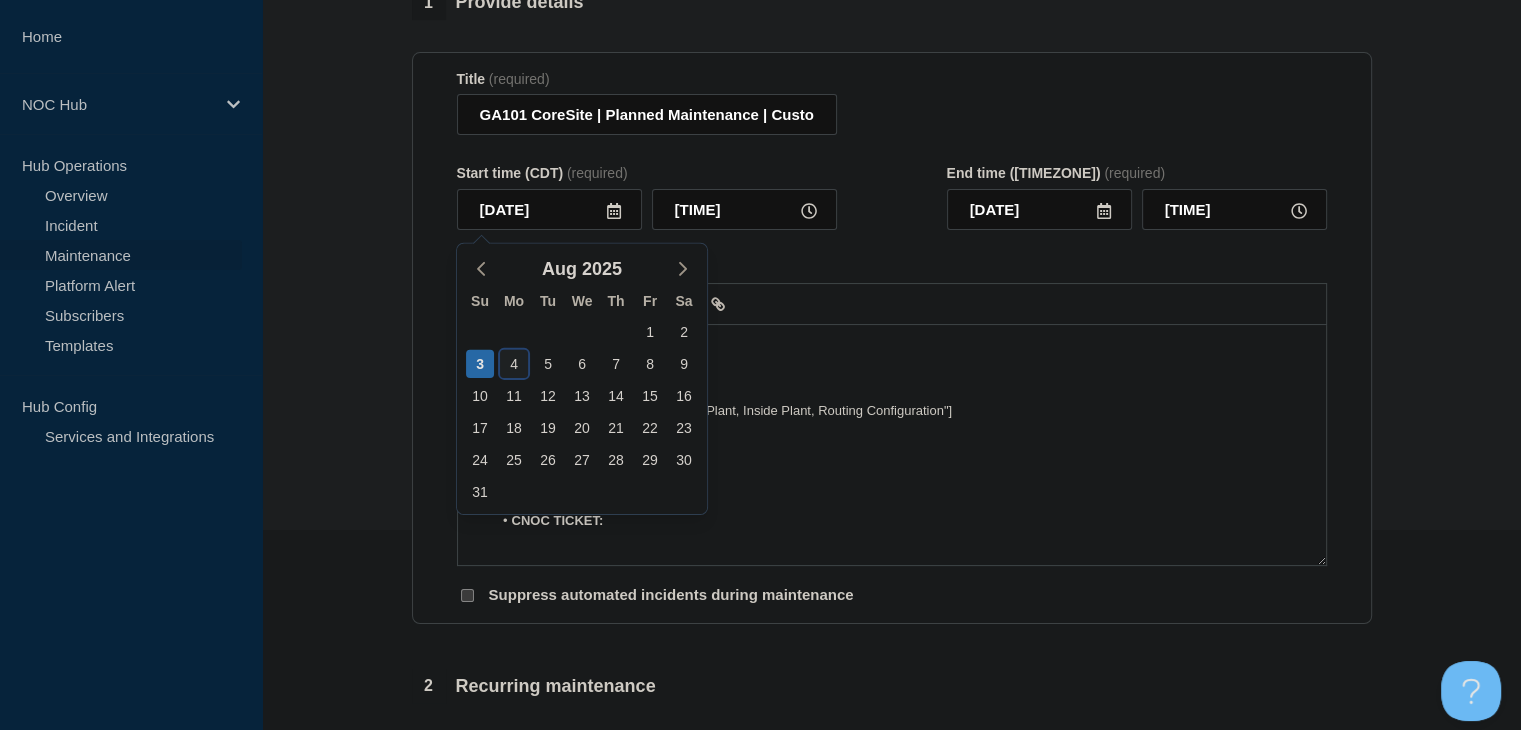 click on "4" 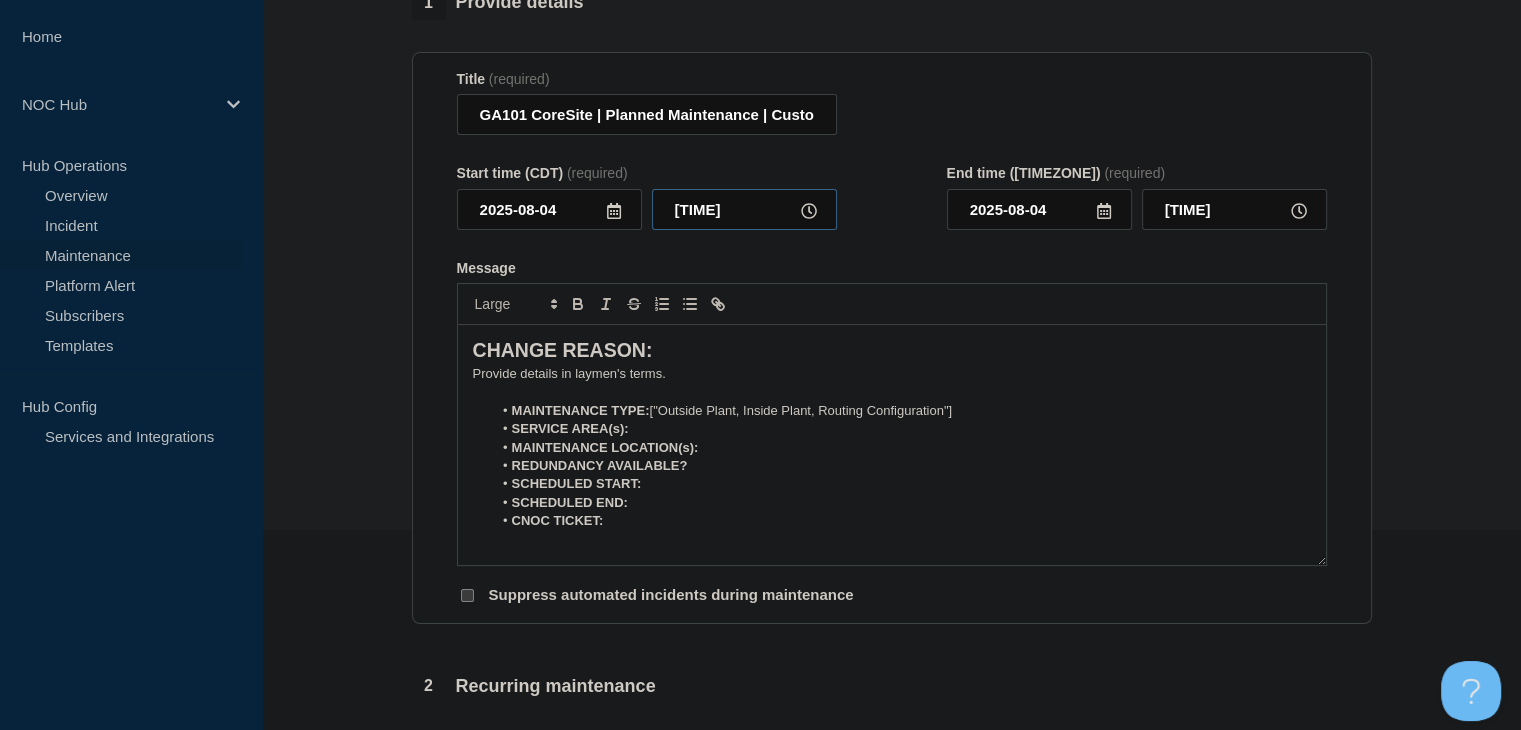 click on "[TIME]" at bounding box center [744, 209] 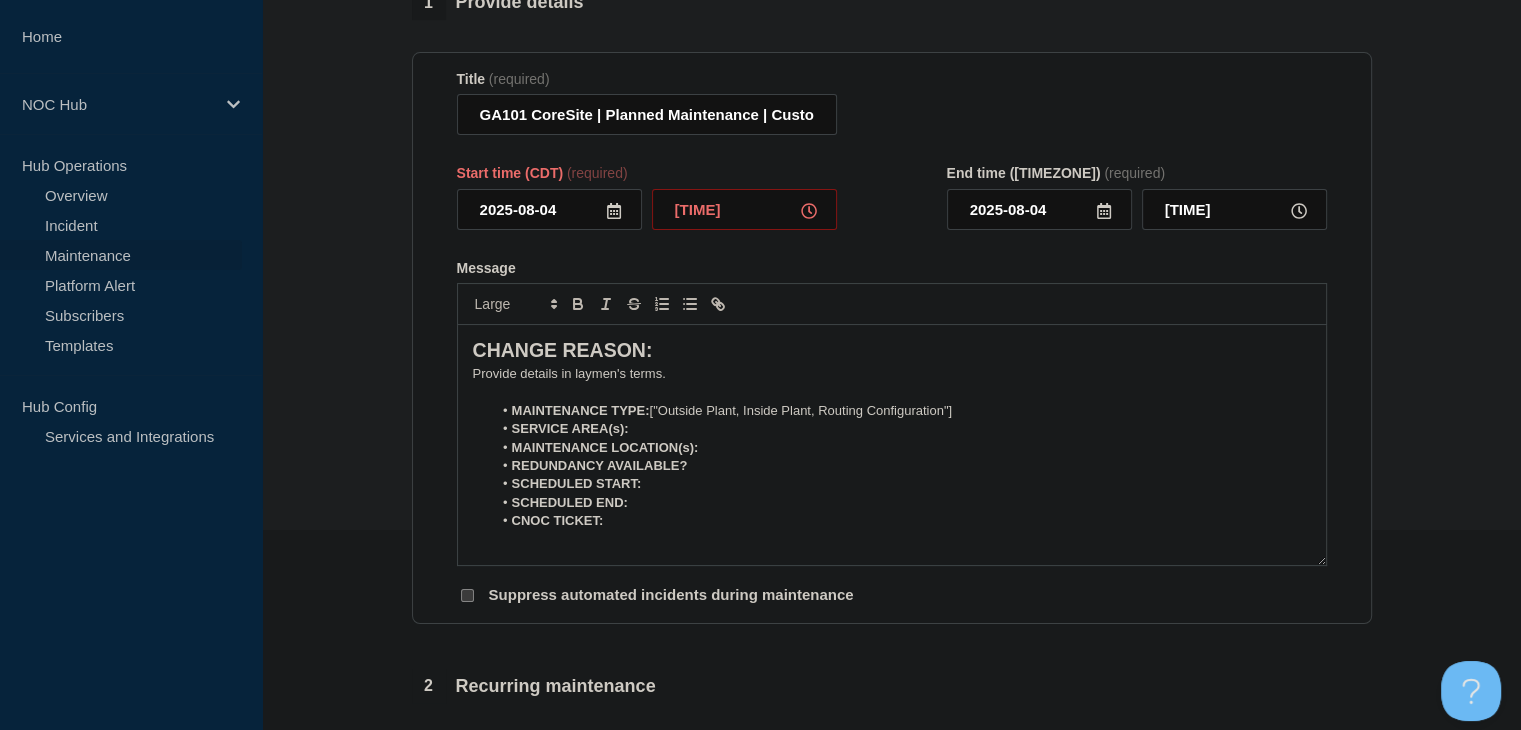 type on "[TIME]" 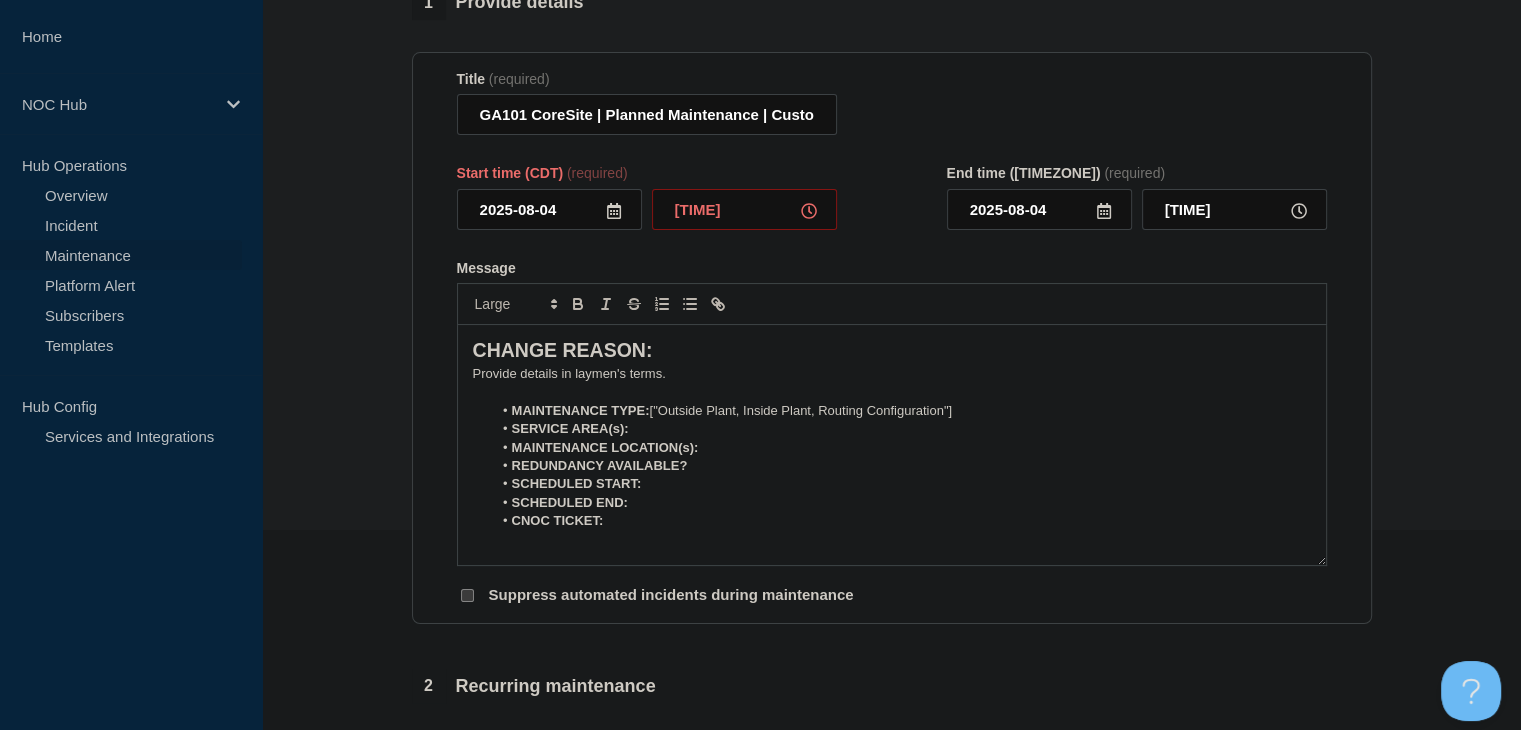 type on "23:00" 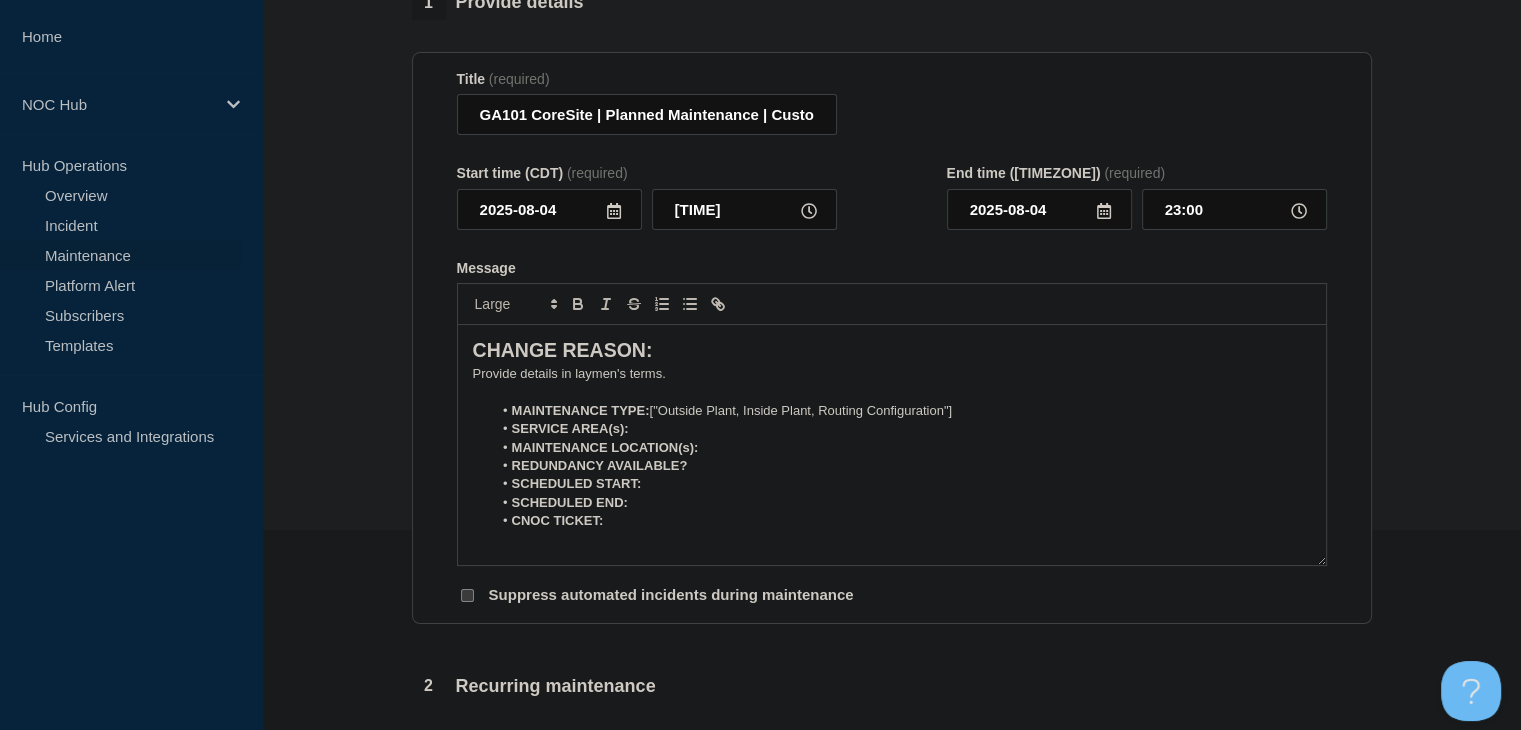 click 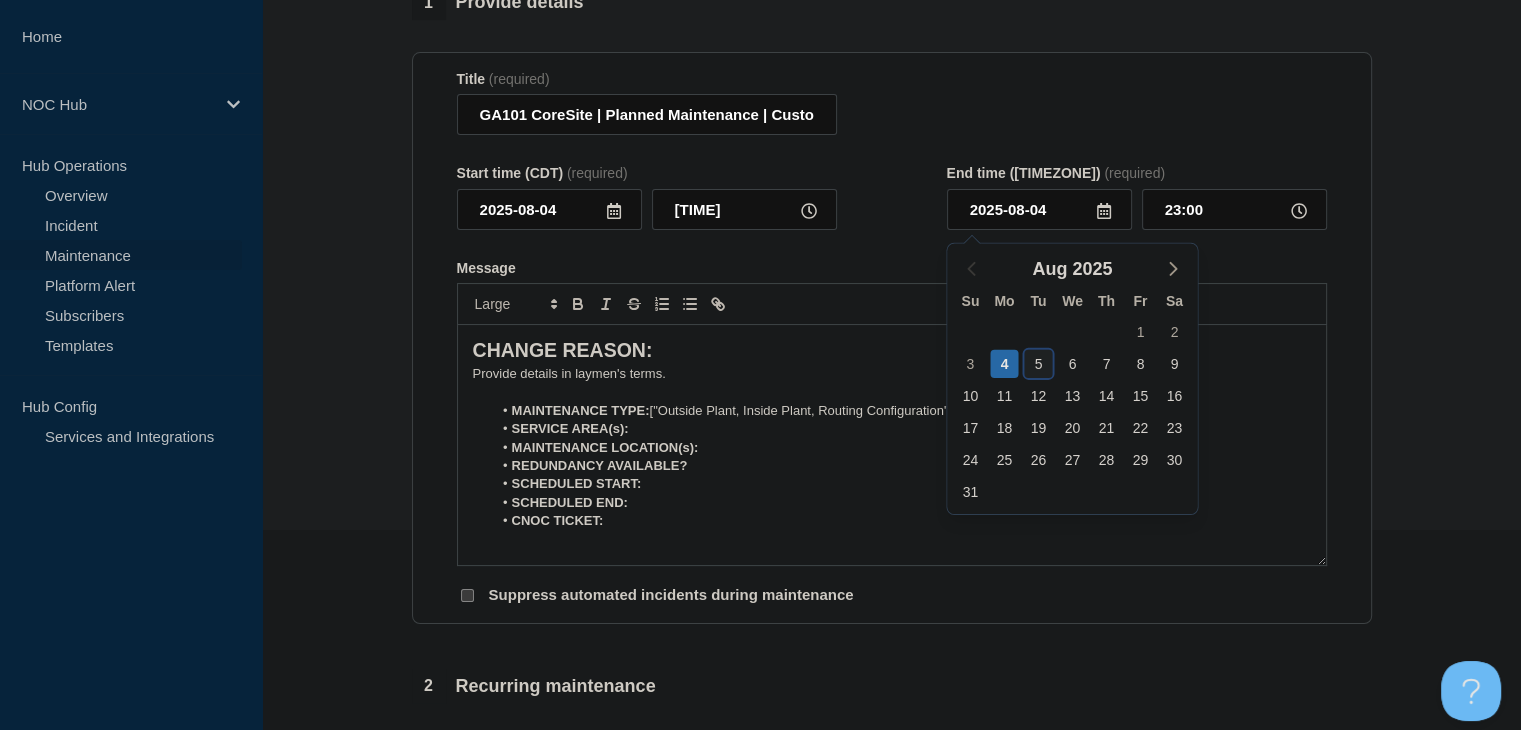 click on "5" 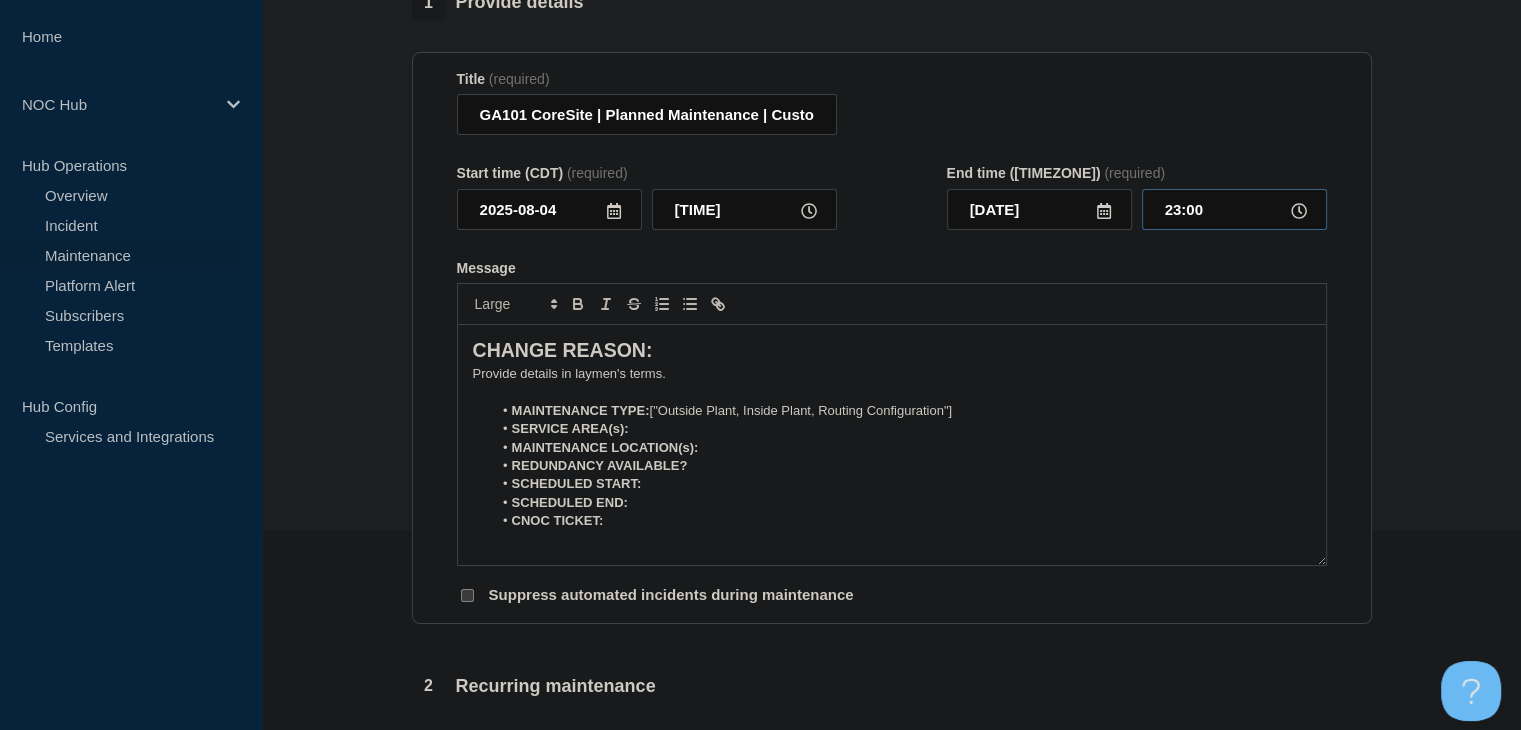 click on "23:00" at bounding box center (1234, 209) 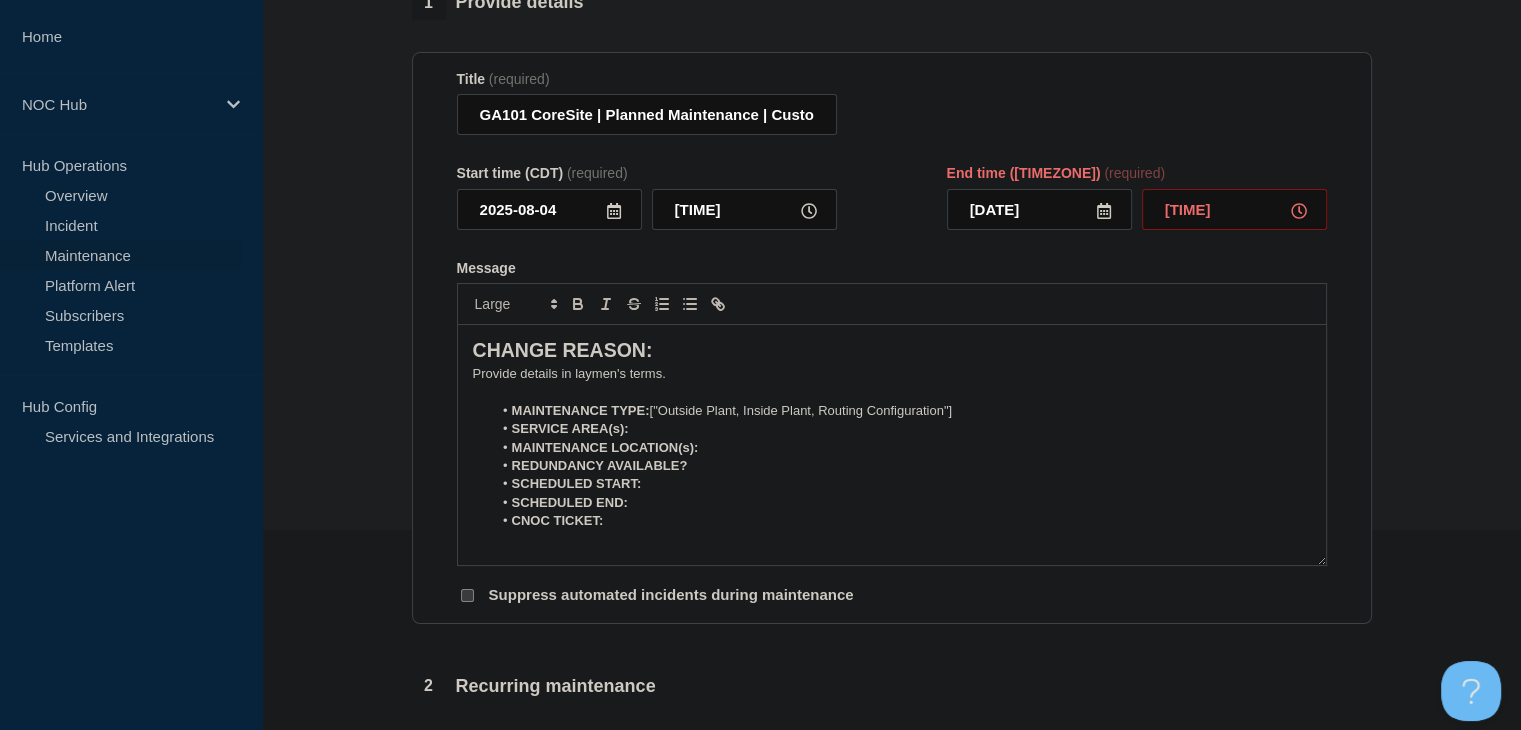 type on "[TIME]" 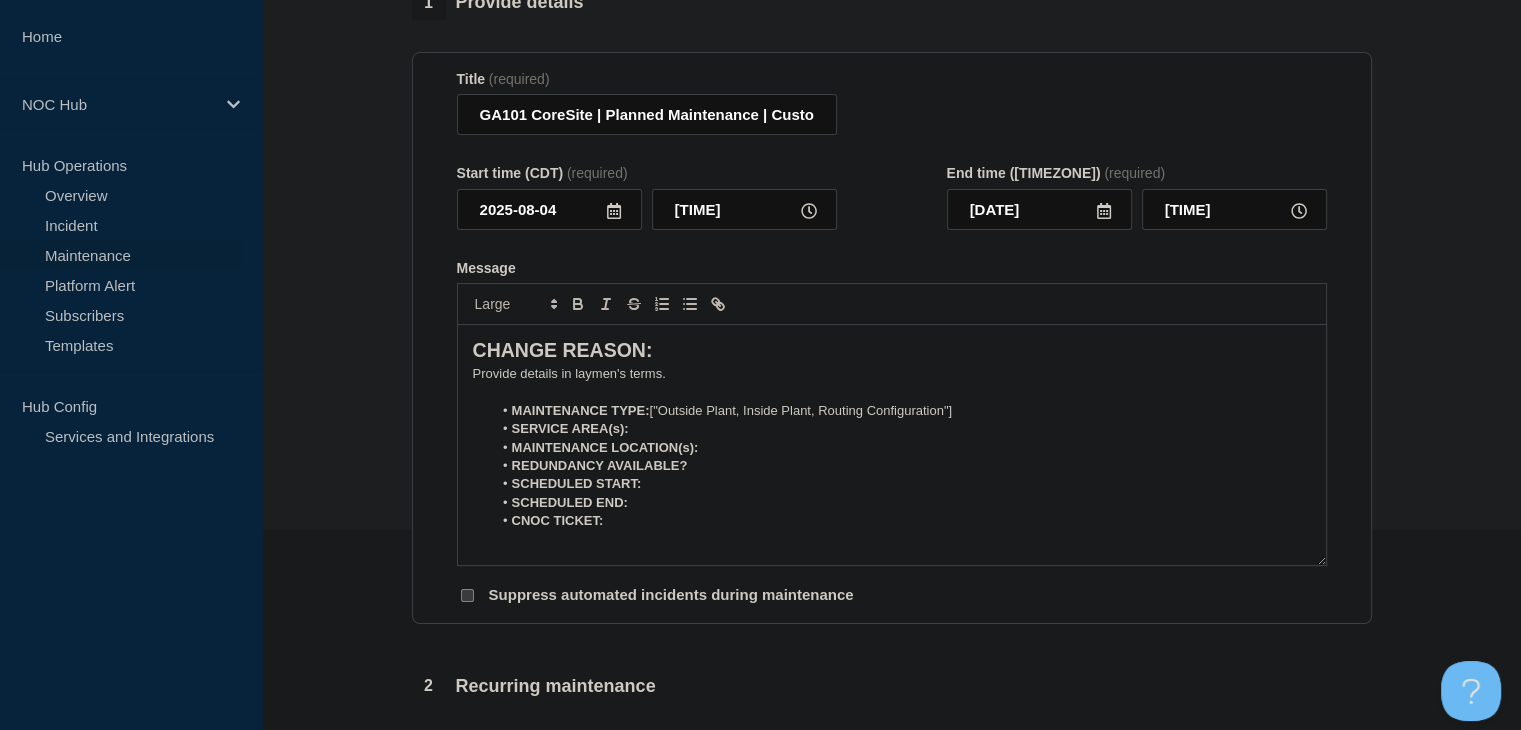 click on "﻿Provide details in laymen's terms." at bounding box center [892, 374] 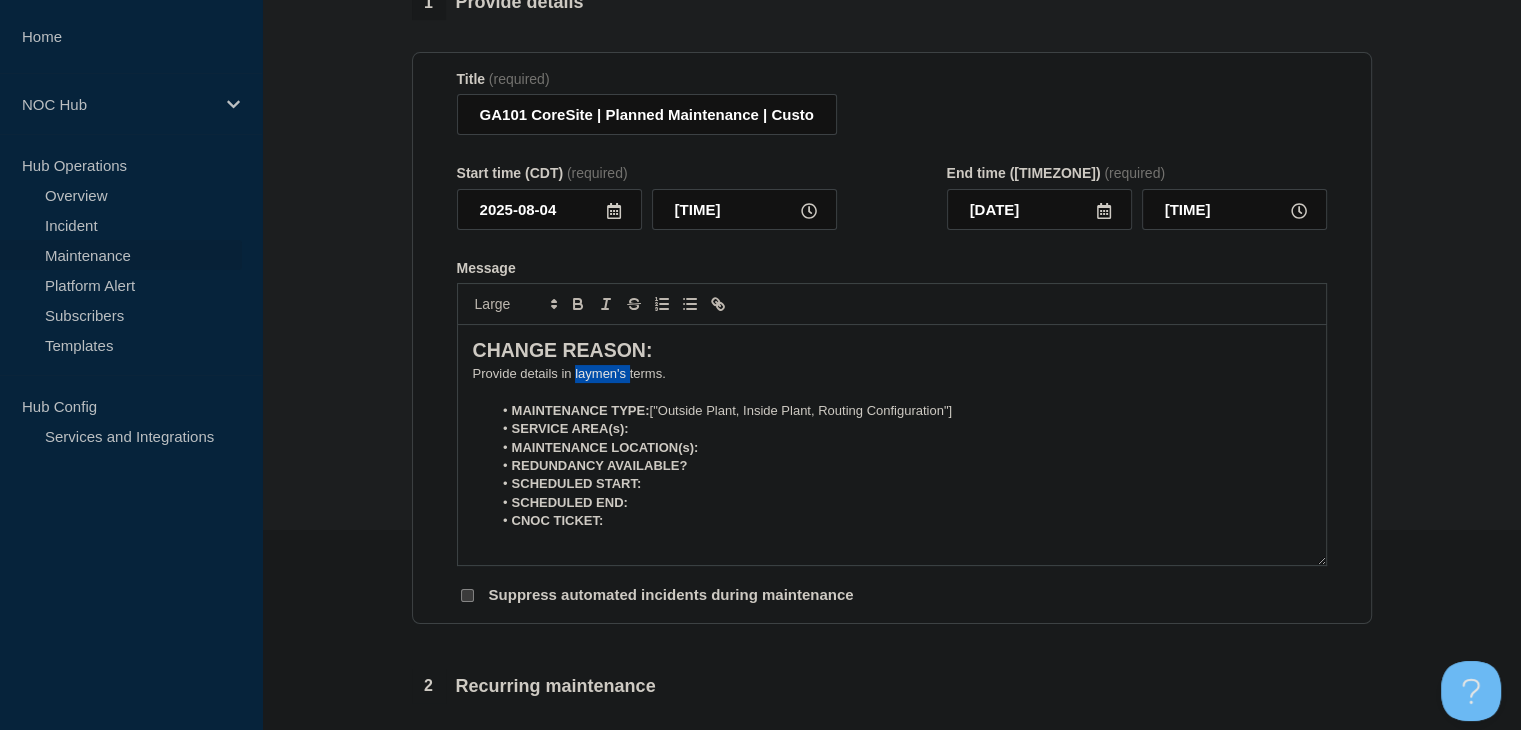 click on "﻿Provide details in laymen's terms." at bounding box center [892, 374] 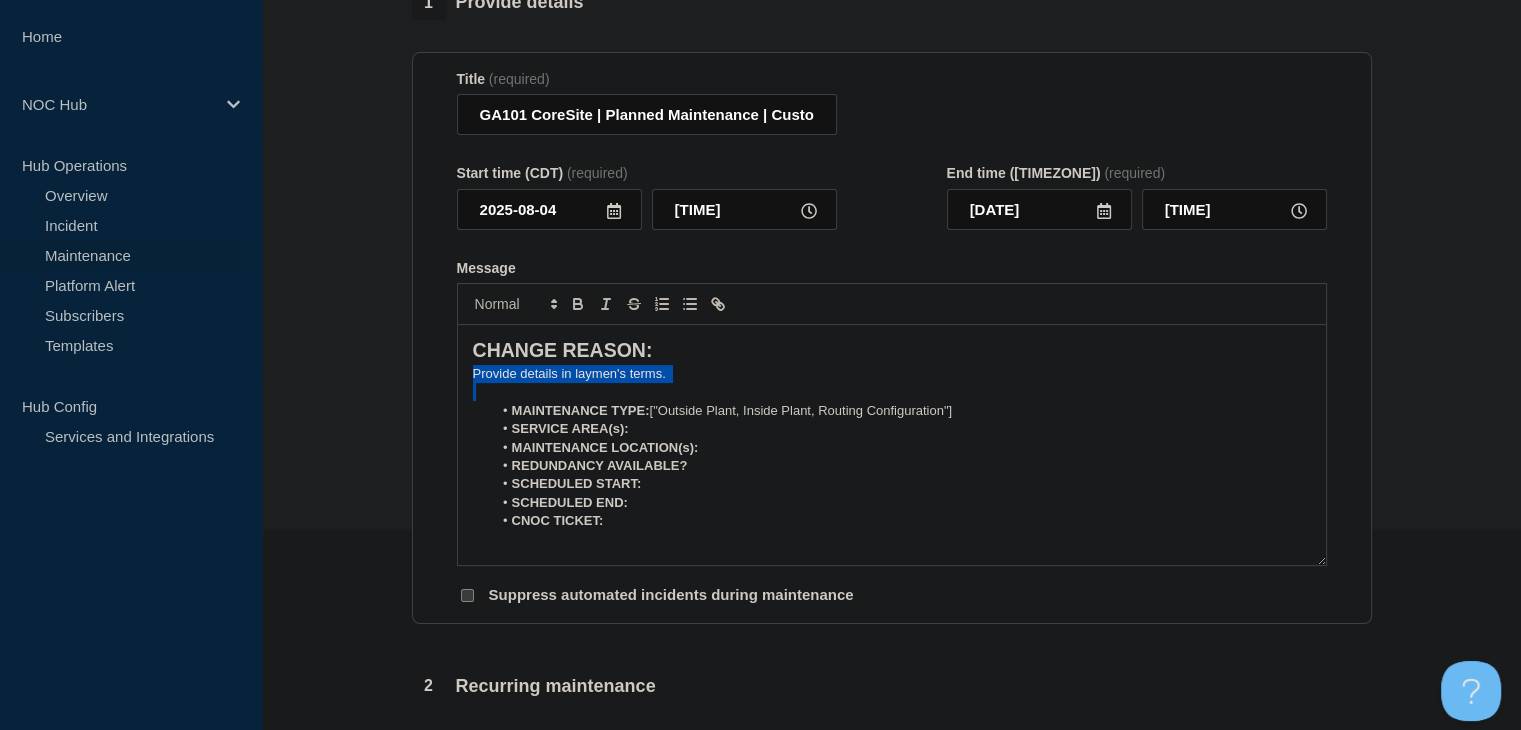 click on "﻿Provide details in laymen's terms." at bounding box center (892, 374) 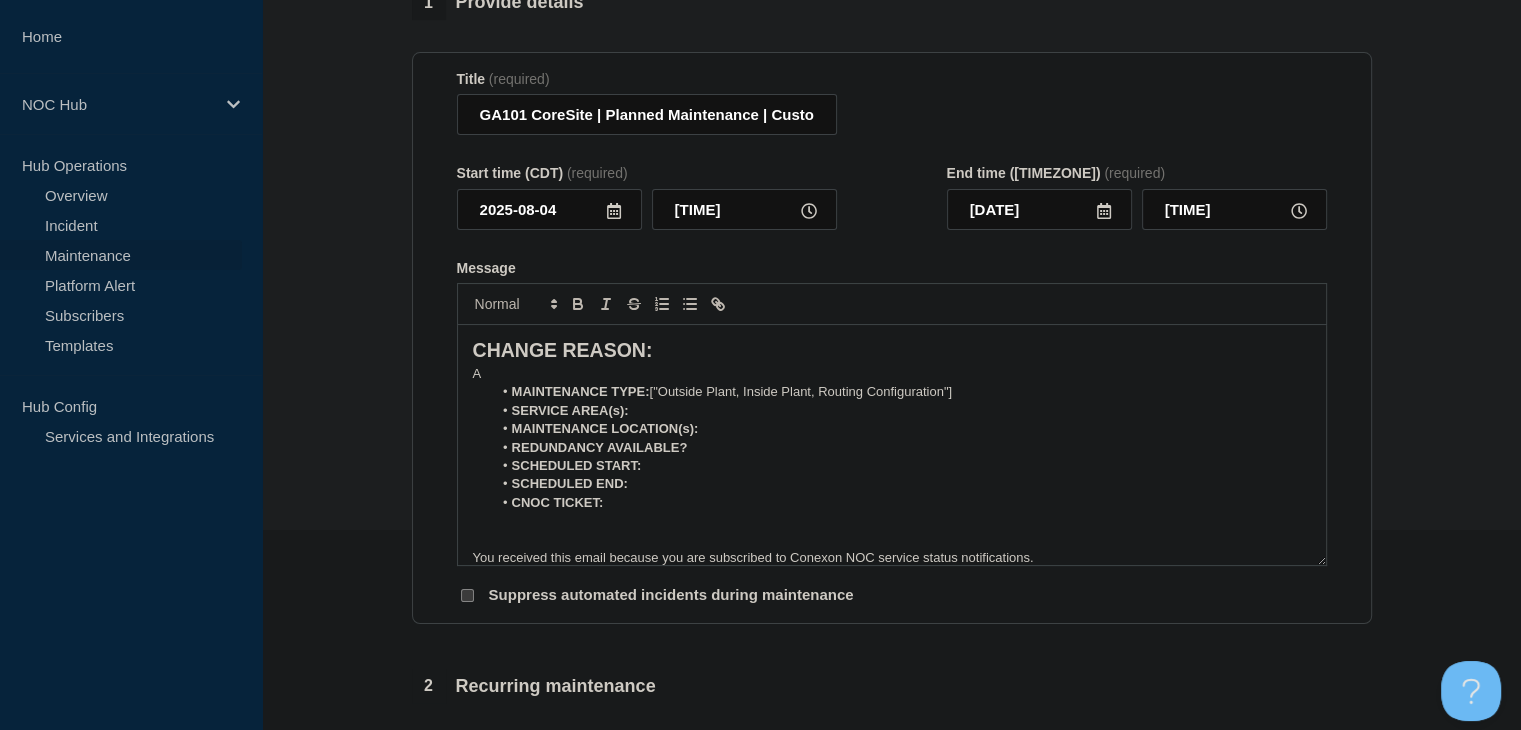 type 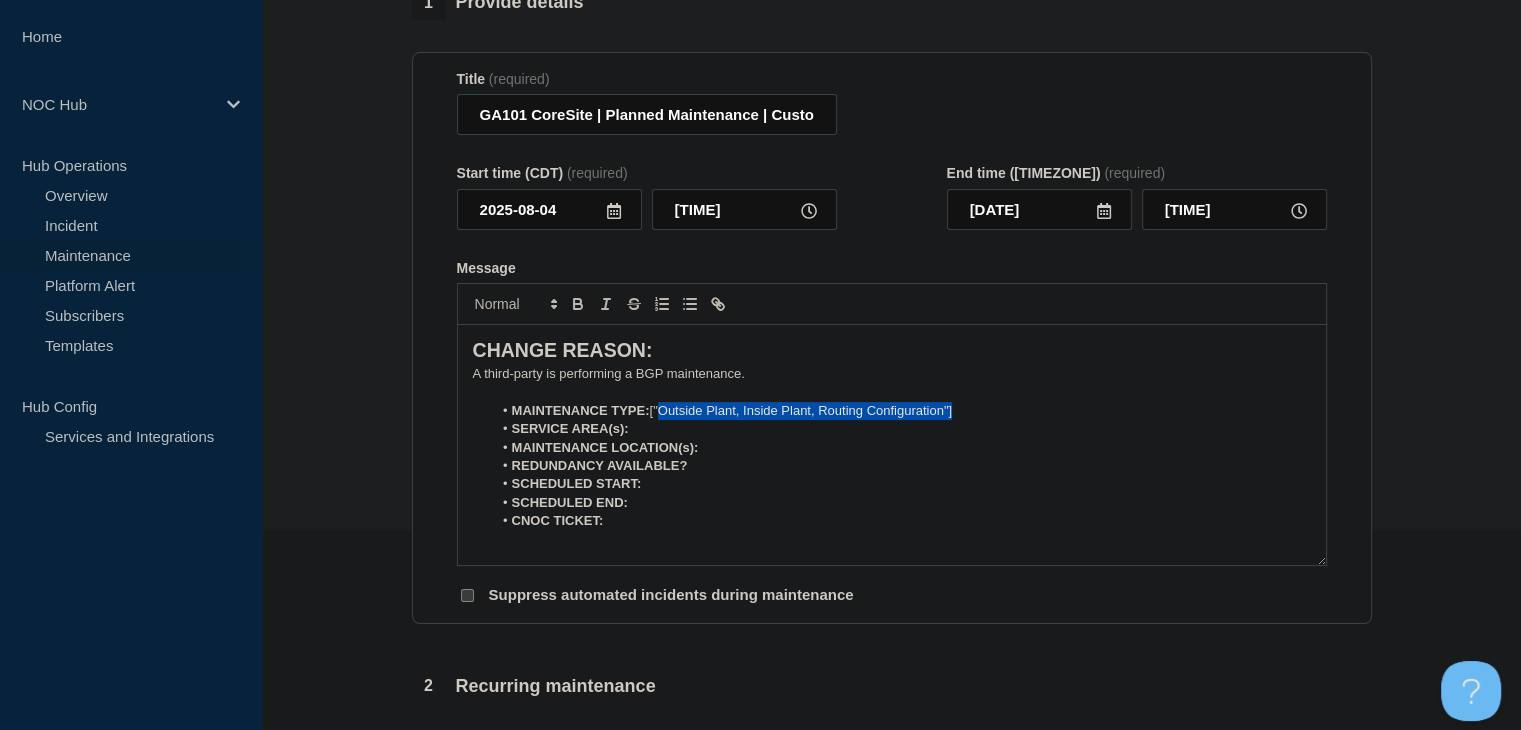drag, startPoint x: 974, startPoint y: 413, endPoint x: 664, endPoint y: 414, distance: 310.00162 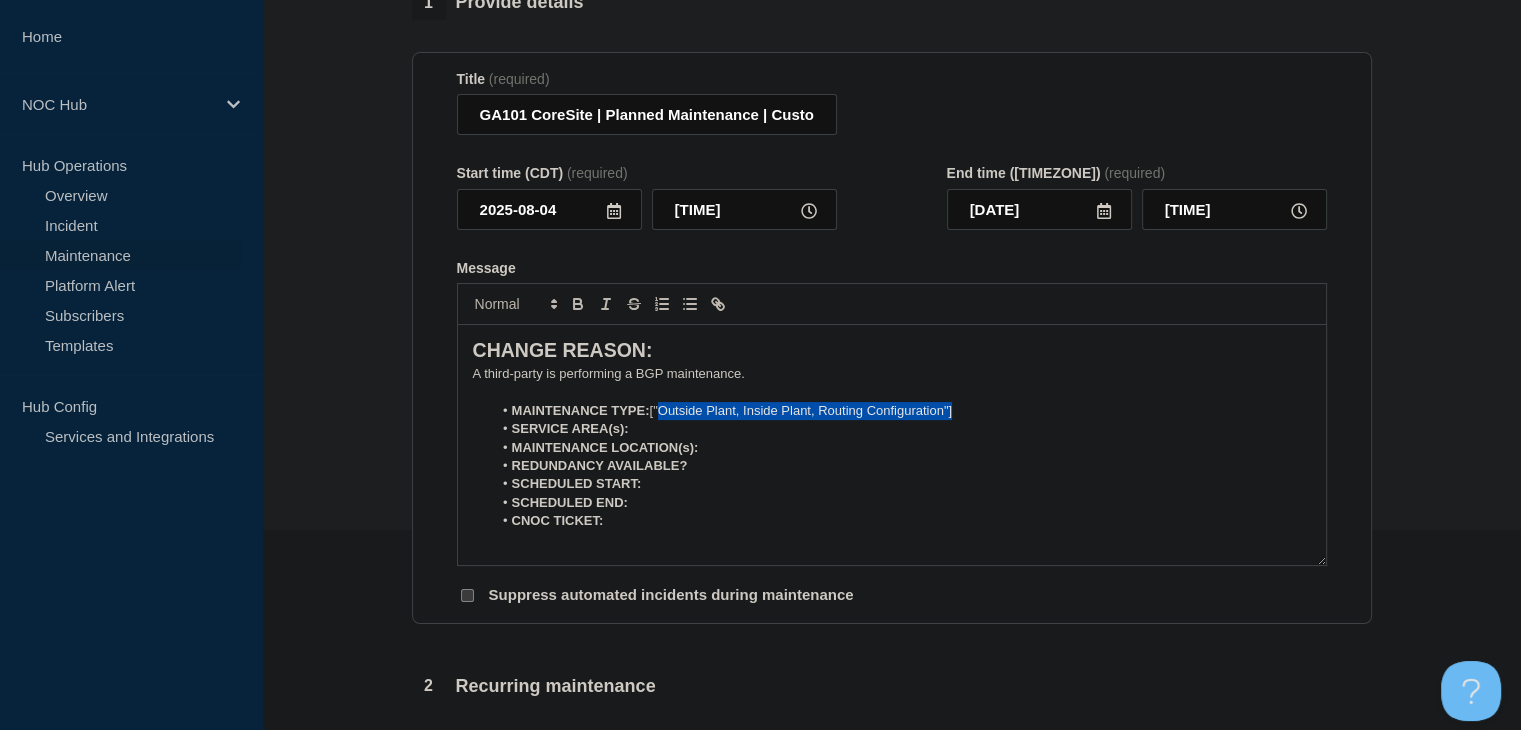 click on "MAINTENANCE TYPE:  ["Outside Plant, Inside Plant, Routing Configuration"]" at bounding box center (901, 411) 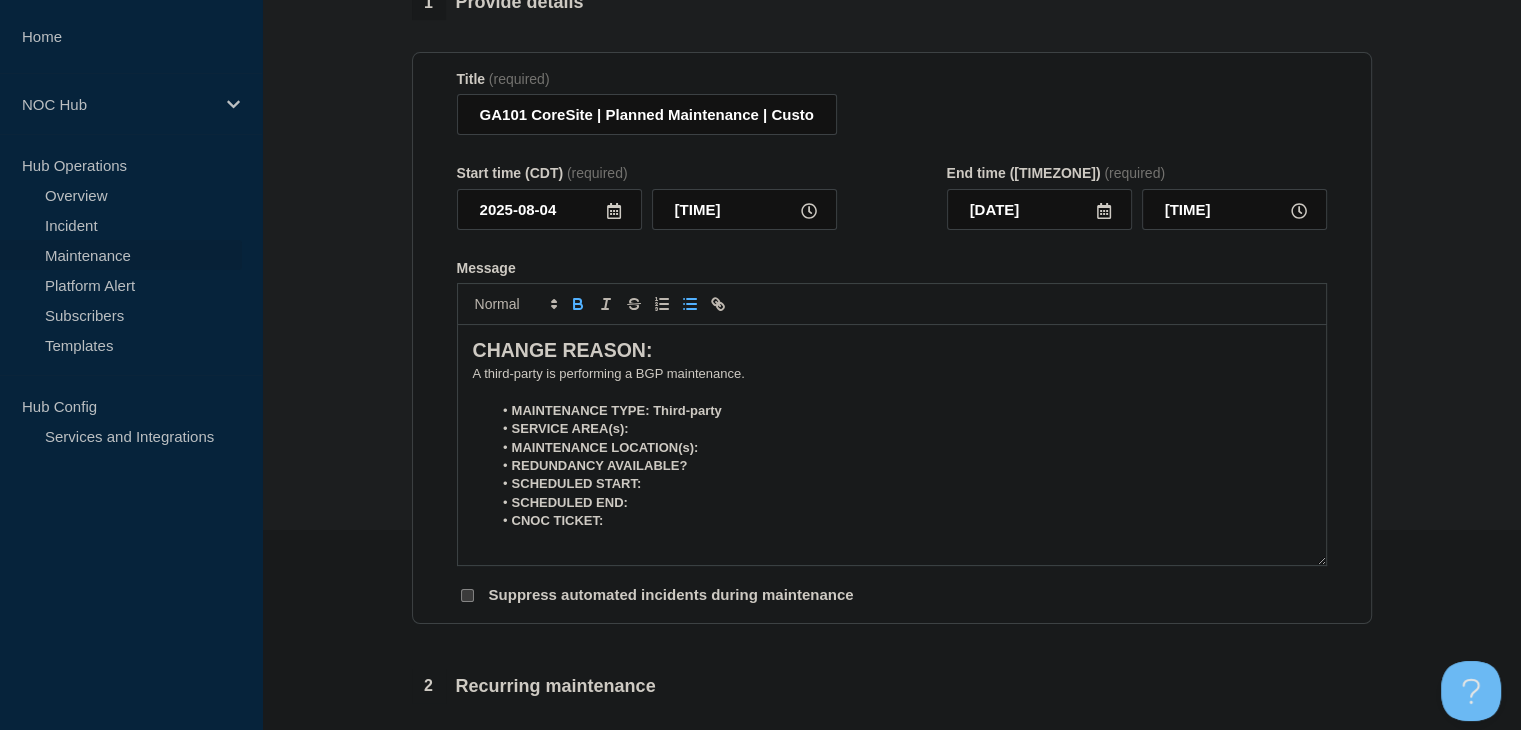 click on "MAINTENANCE LOCATION(s):" at bounding box center [901, 448] 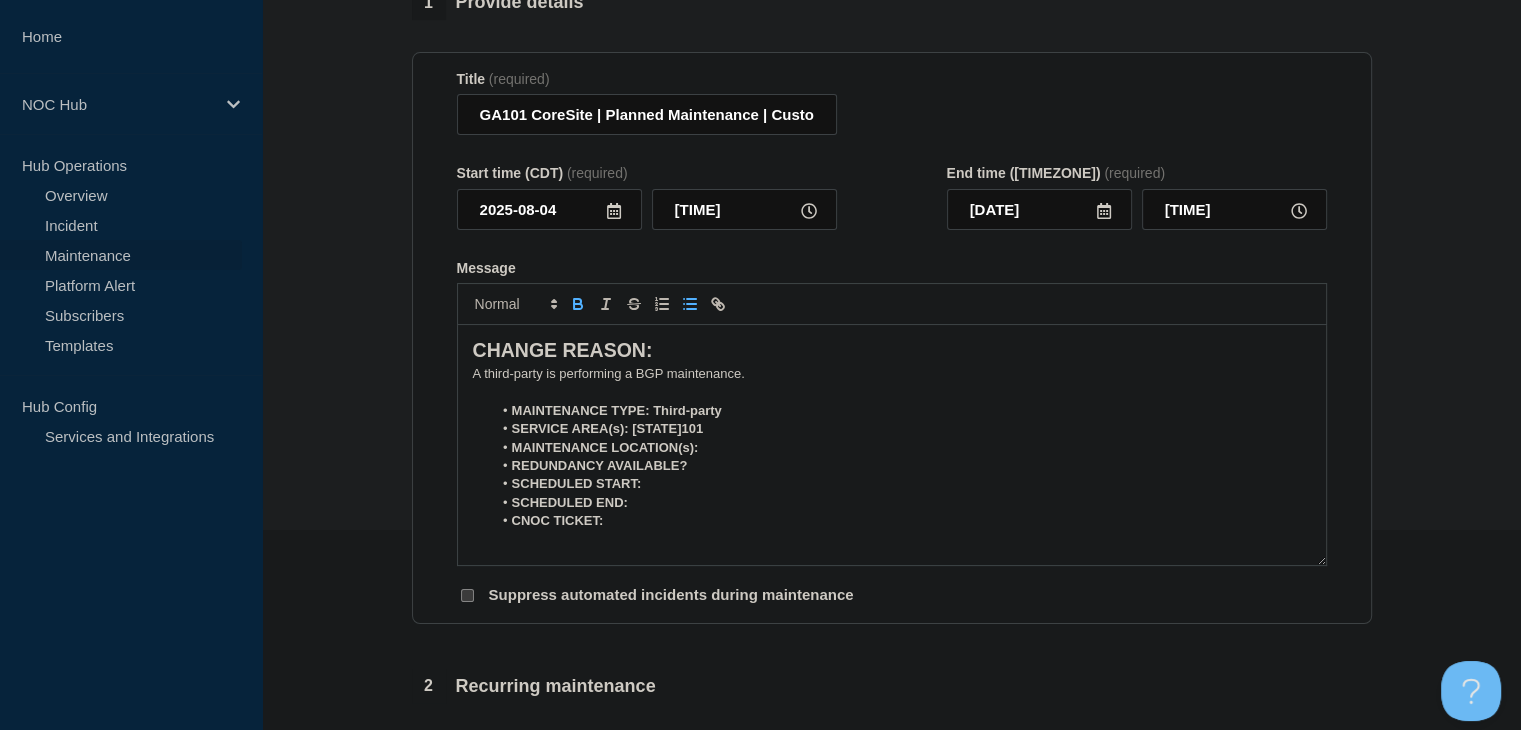 click on "MAINTENANCE LOCATION(s):" at bounding box center (901, 448) 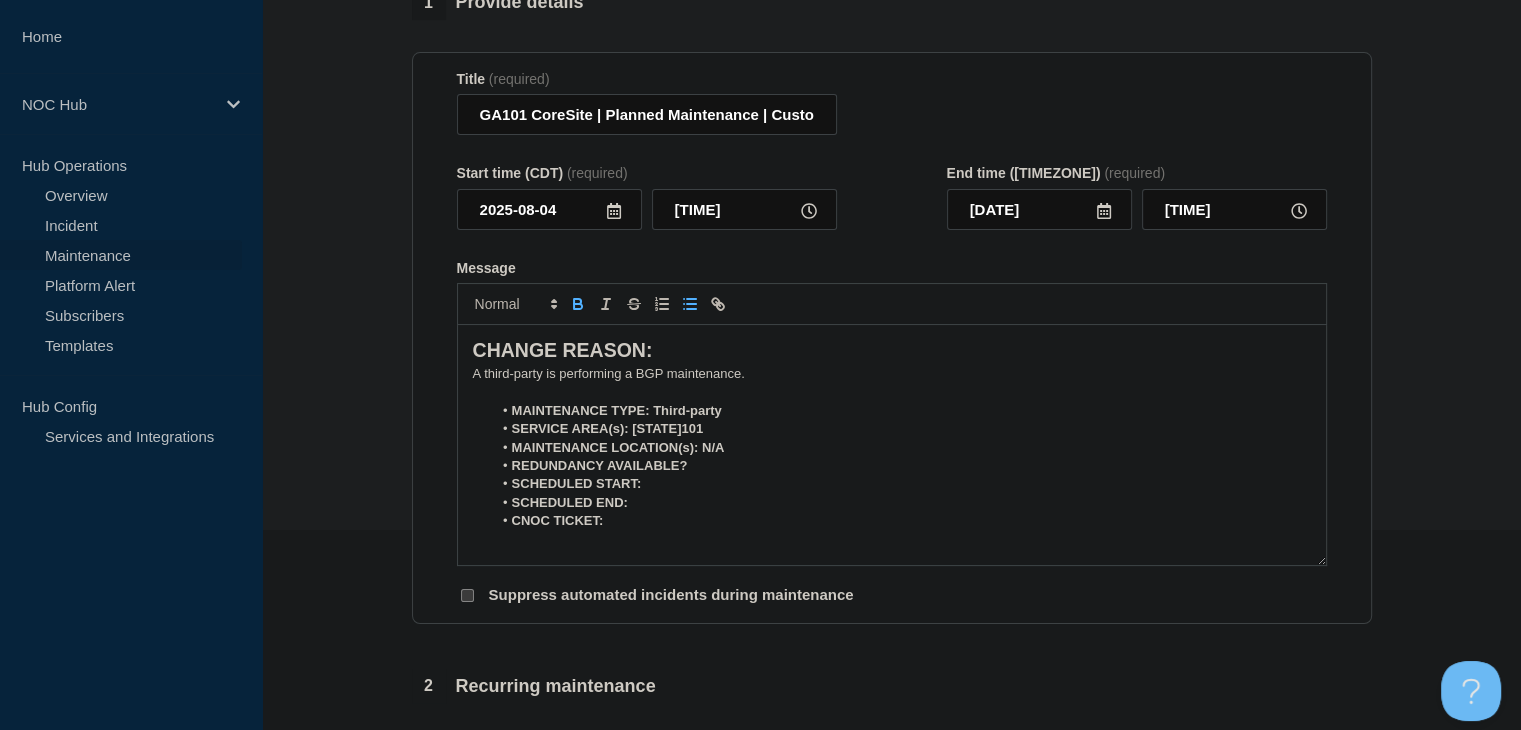 click on "REDUNDANCY AVAILABLE?" at bounding box center [901, 466] 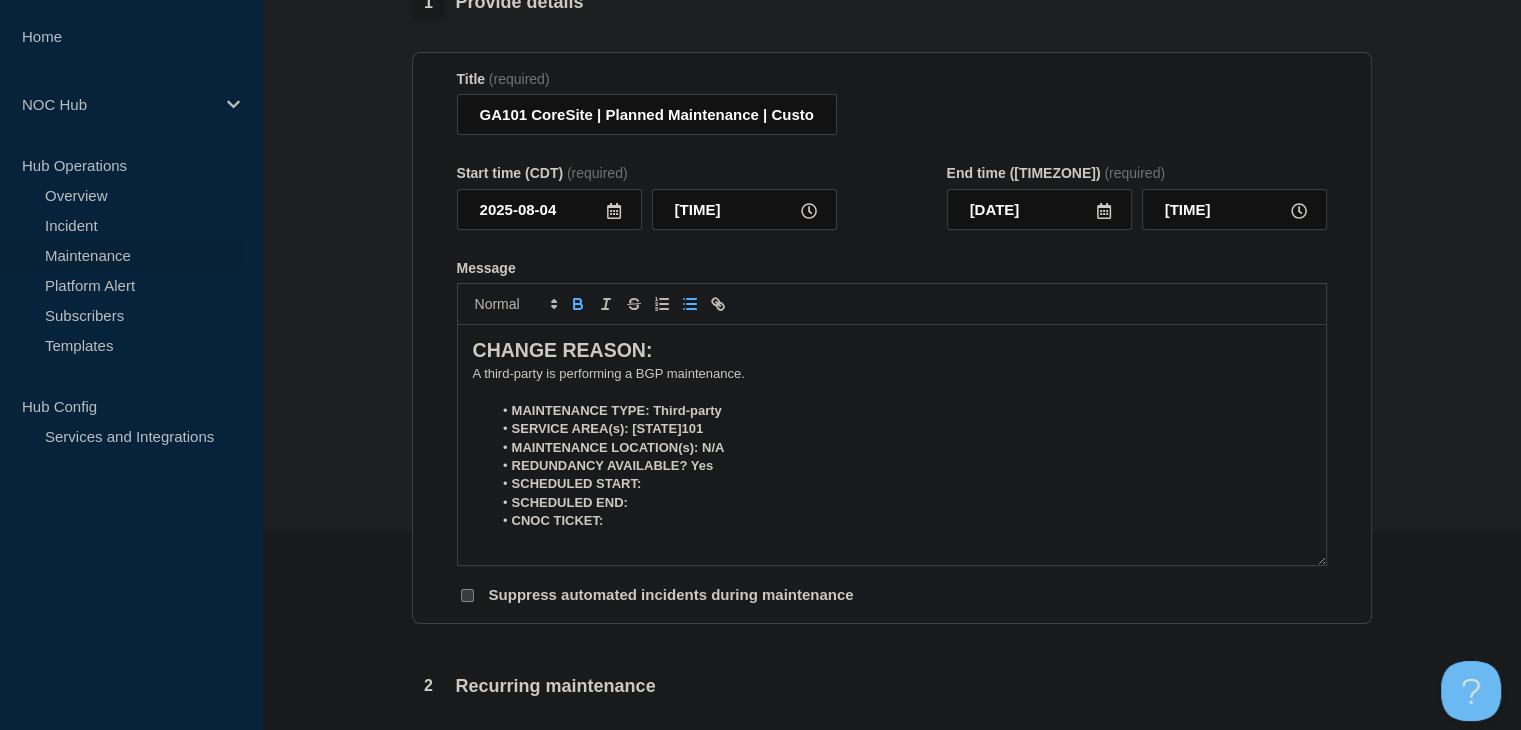 click on "SCHEDULED START:" at bounding box center (901, 484) 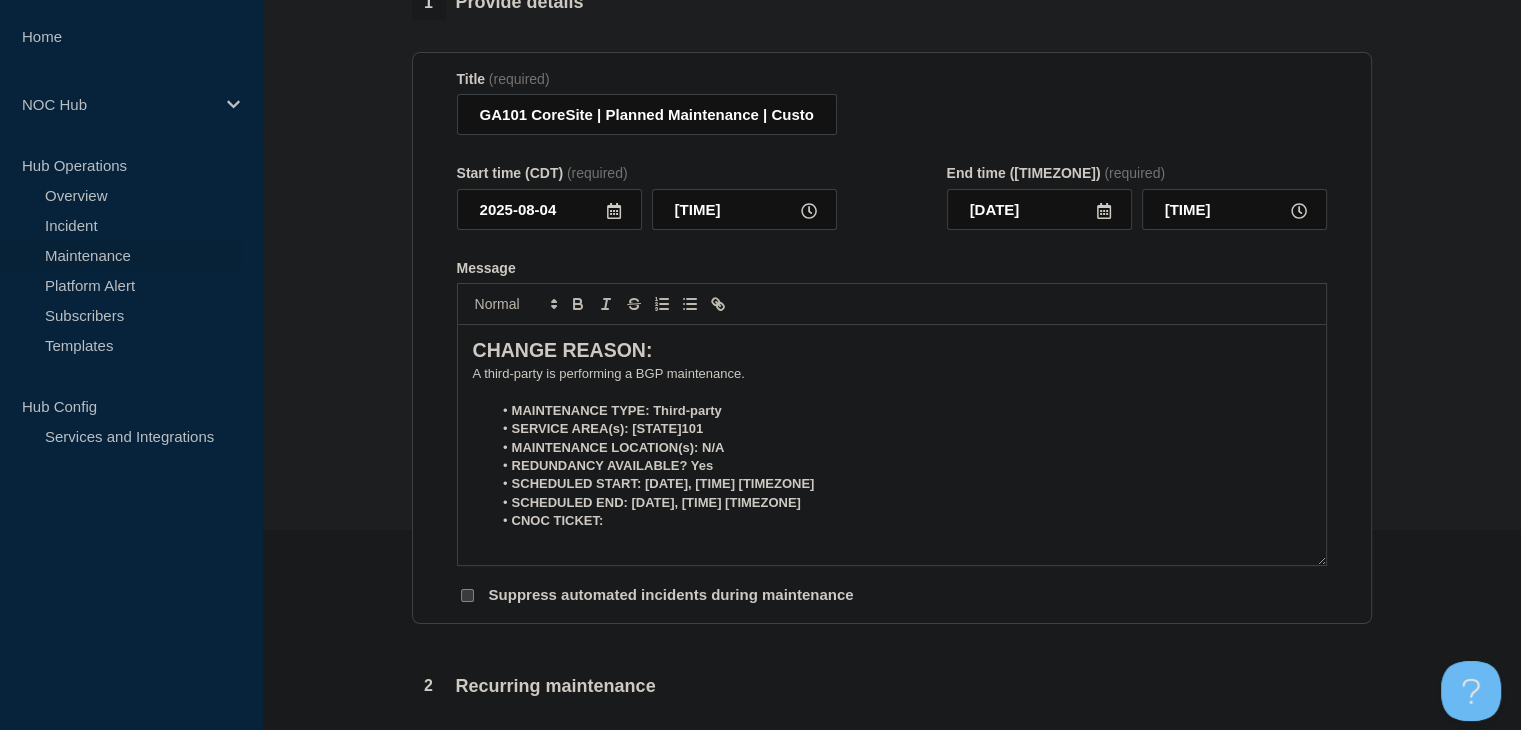 scroll, scrollTop: 19, scrollLeft: 0, axis: vertical 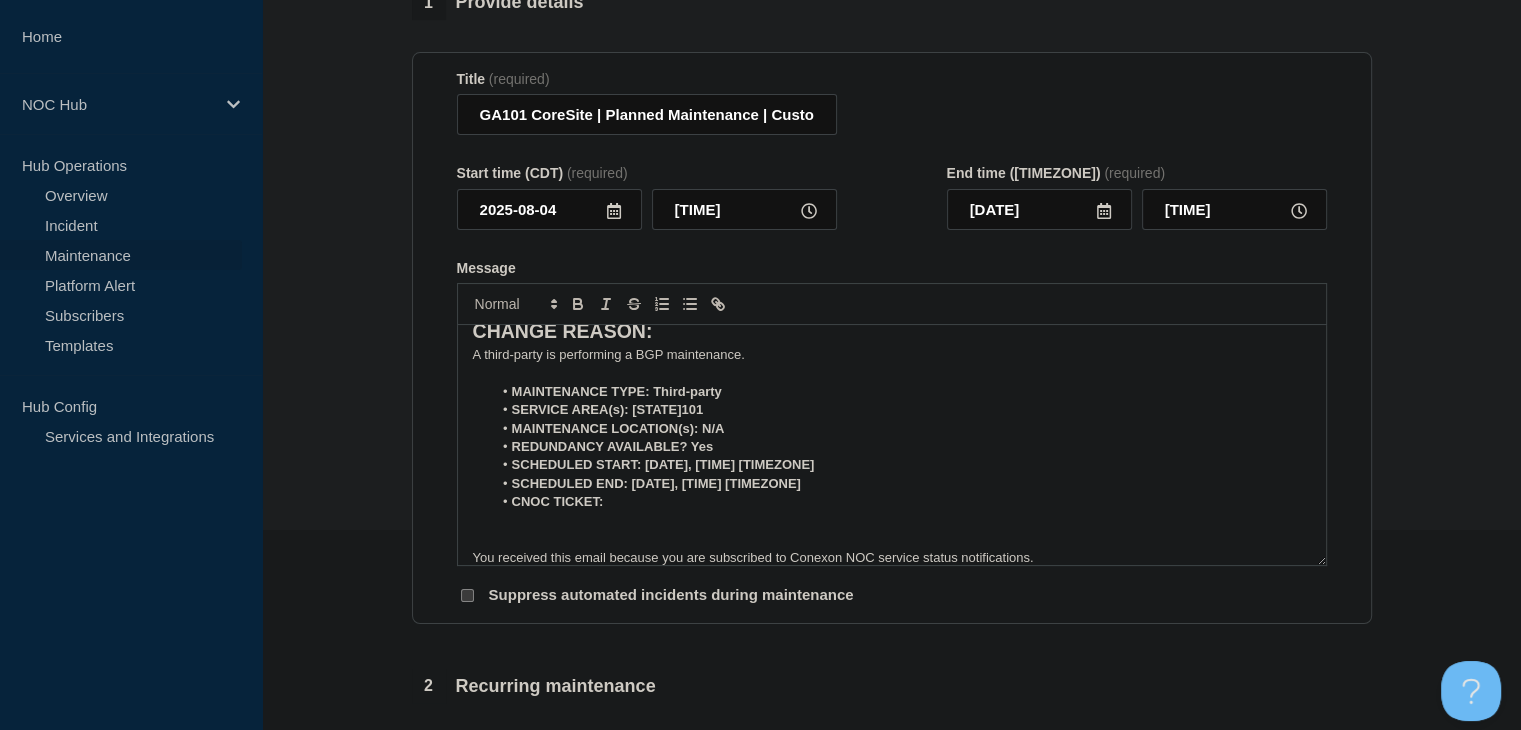 click on "SCHEDULED END: [DATE], [TIME] [TIMEZONE]" at bounding box center (656, 483) 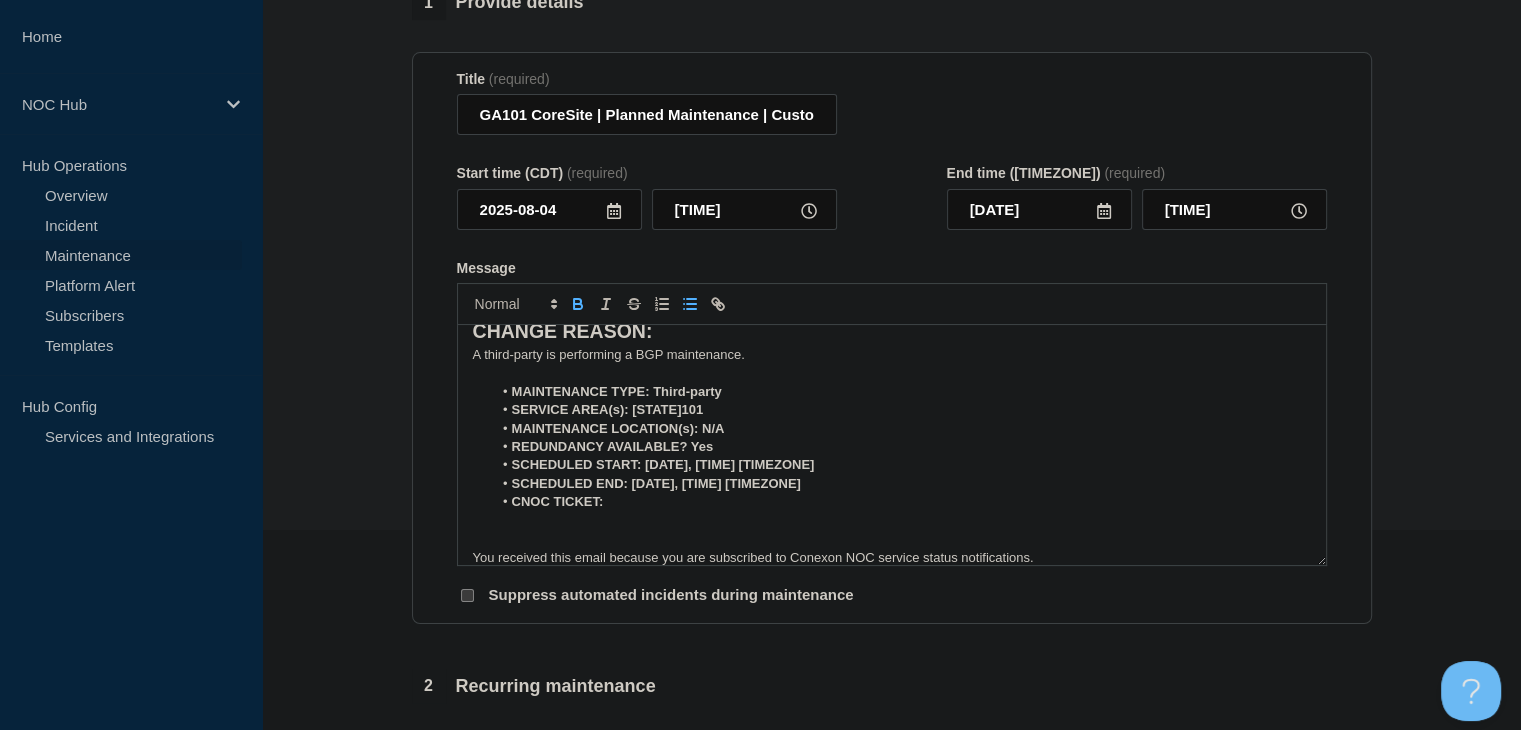 click on "CNOC TICKET:" at bounding box center (901, 502) 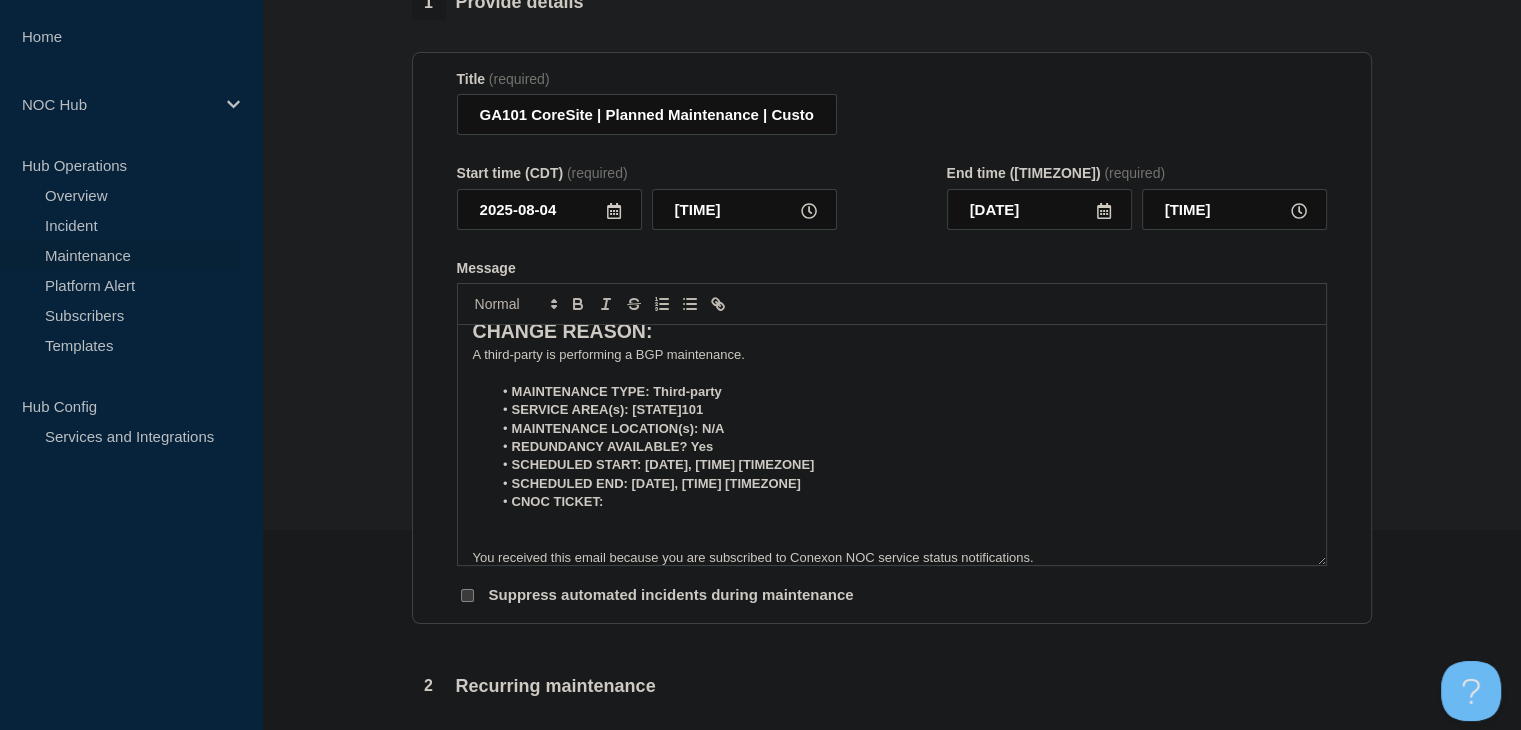click on "CNOC TICKET:" at bounding box center [901, 502] 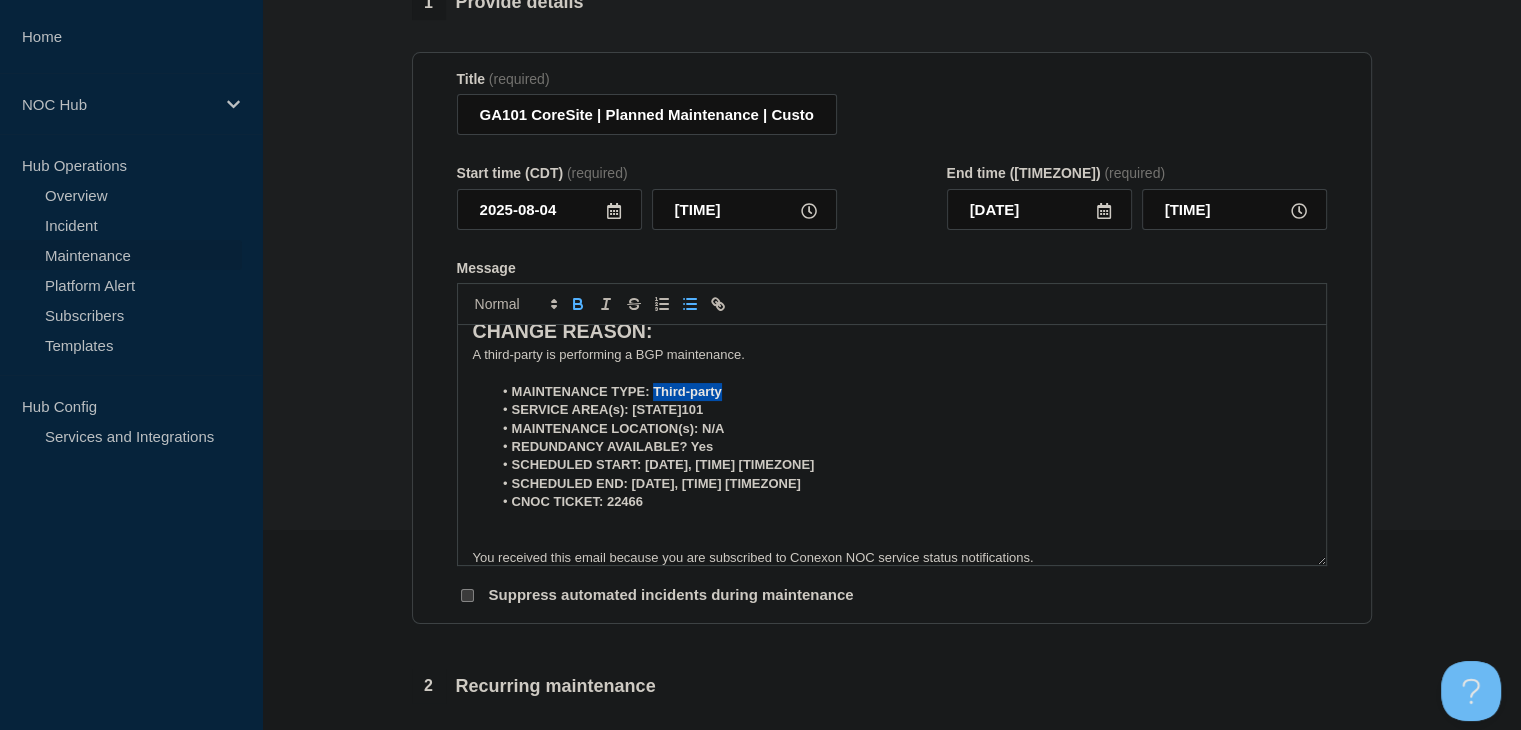 drag, startPoint x: 743, startPoint y: 392, endPoint x: 652, endPoint y: 393, distance: 91.00549 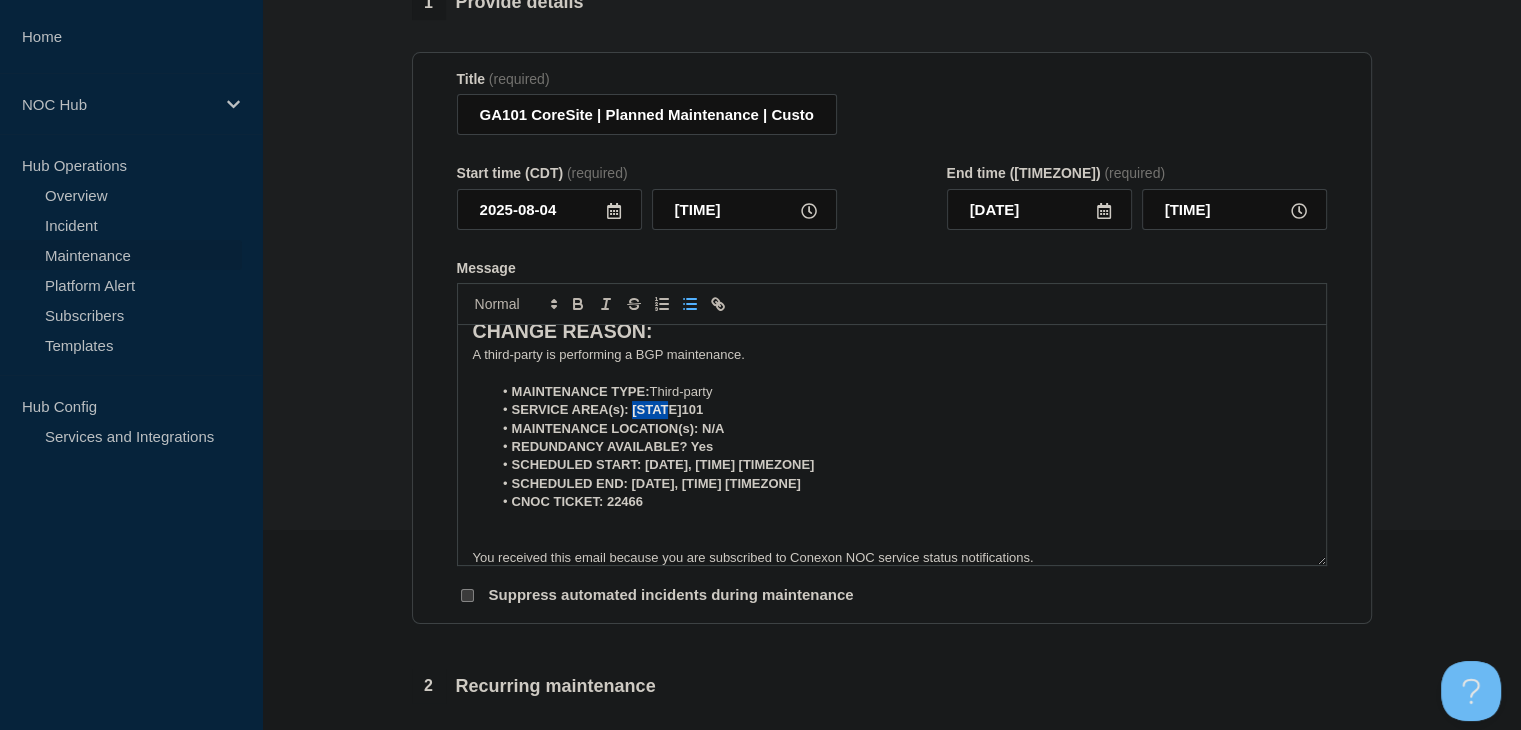 drag, startPoint x: 676, startPoint y: 409, endPoint x: 633, endPoint y: 411, distance: 43.046486 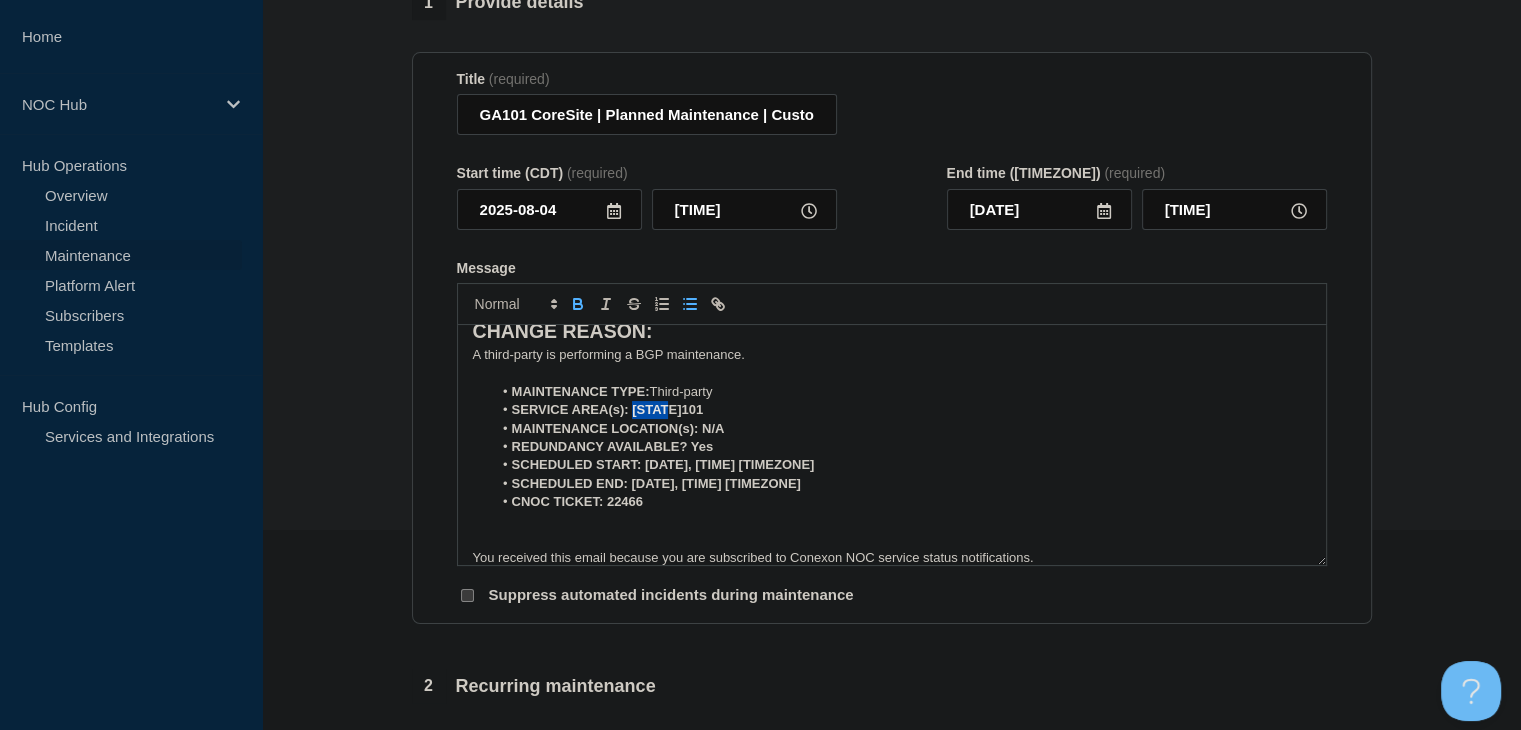 click at bounding box center [578, 304] 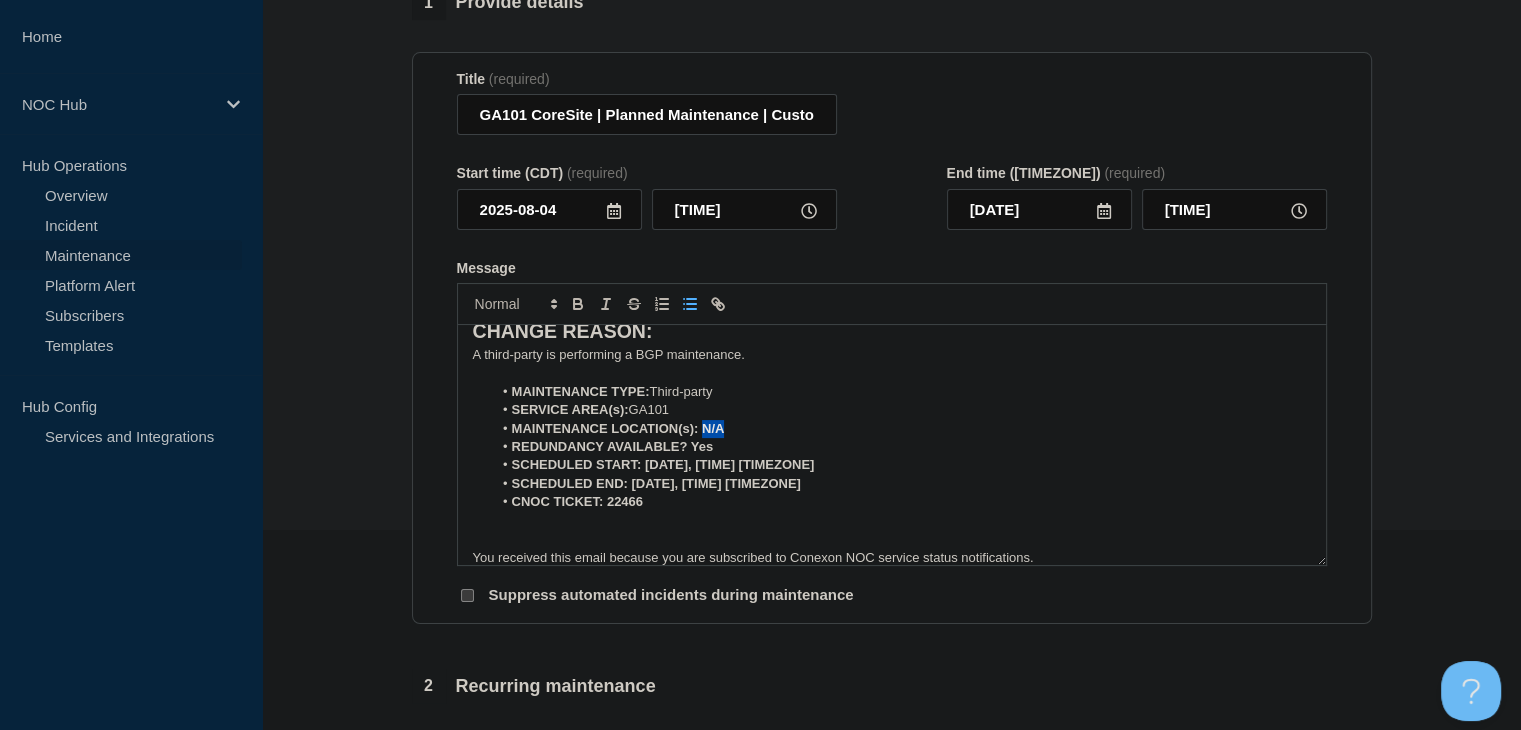 drag, startPoint x: 734, startPoint y: 425, endPoint x: 701, endPoint y: 430, distance: 33.37664 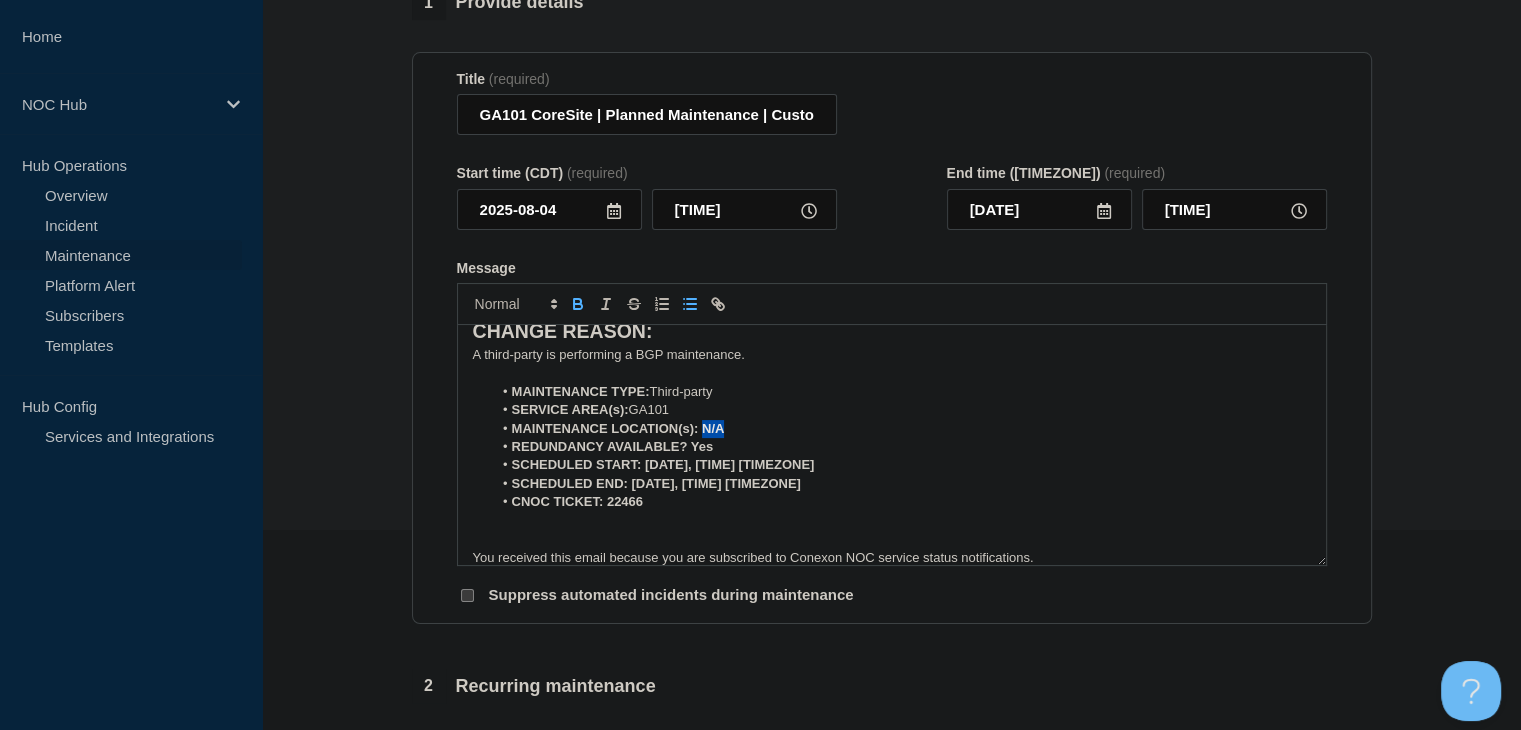 click 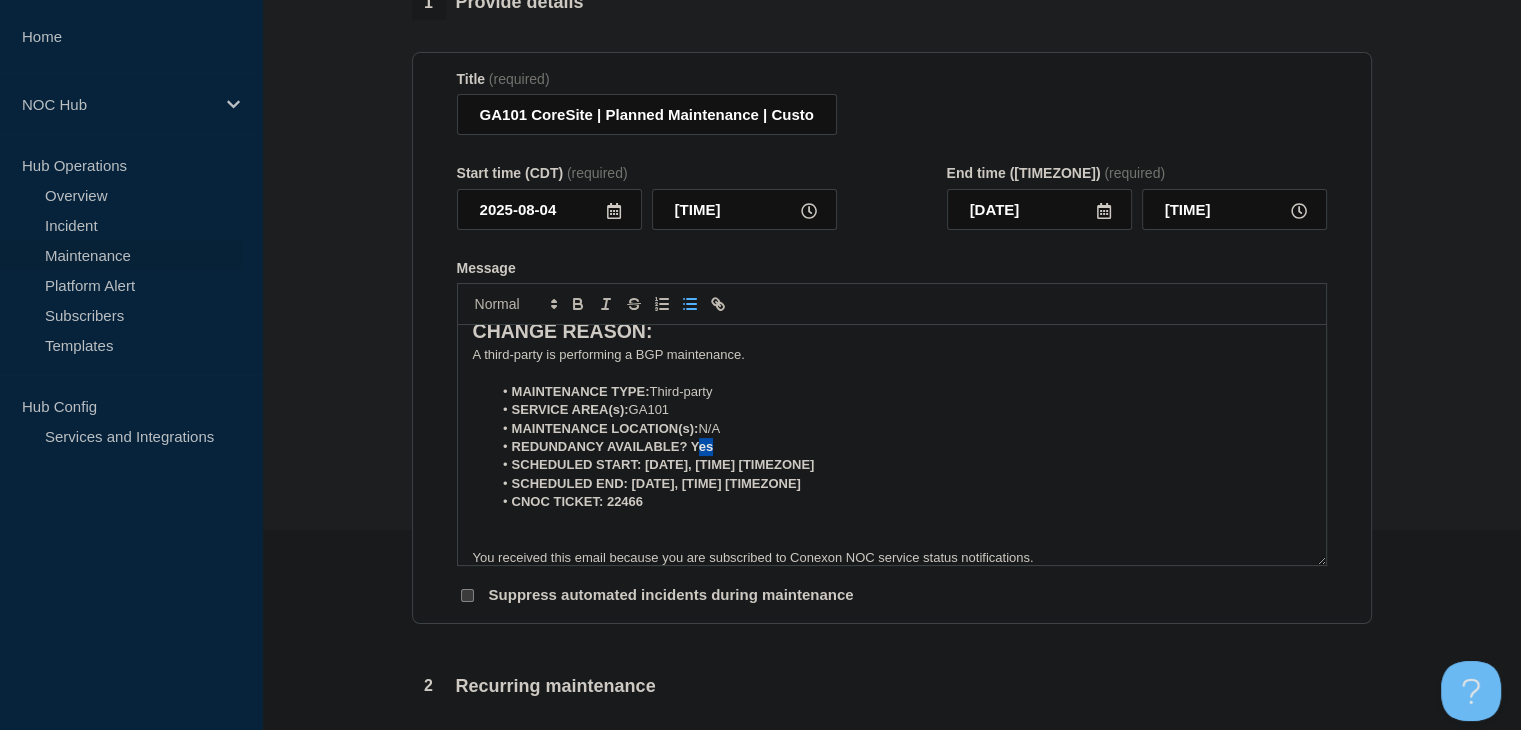 drag, startPoint x: 726, startPoint y: 453, endPoint x: 694, endPoint y: 451, distance: 32.06244 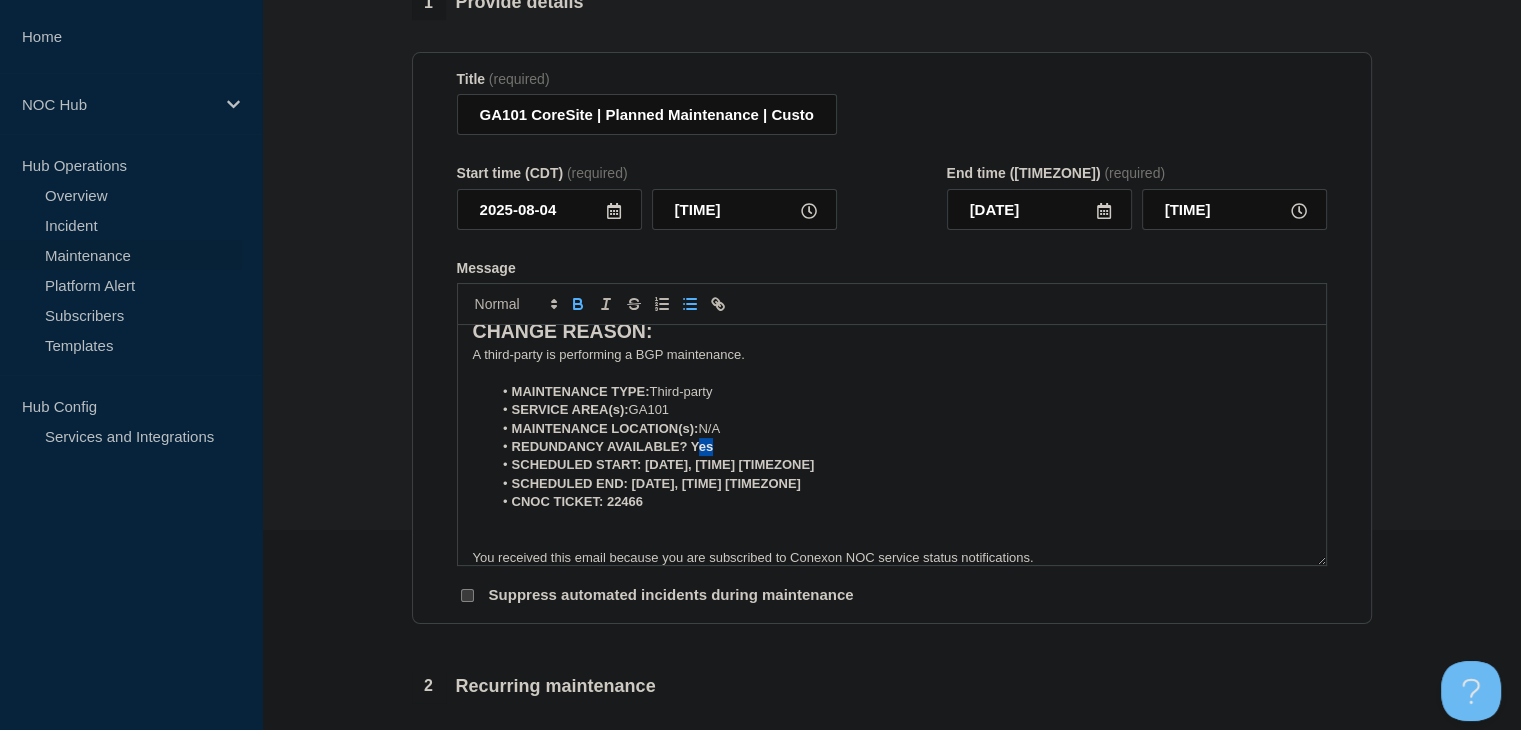 click on "REDUNDANCY AVAILABLE? Yes" at bounding box center (901, 447) 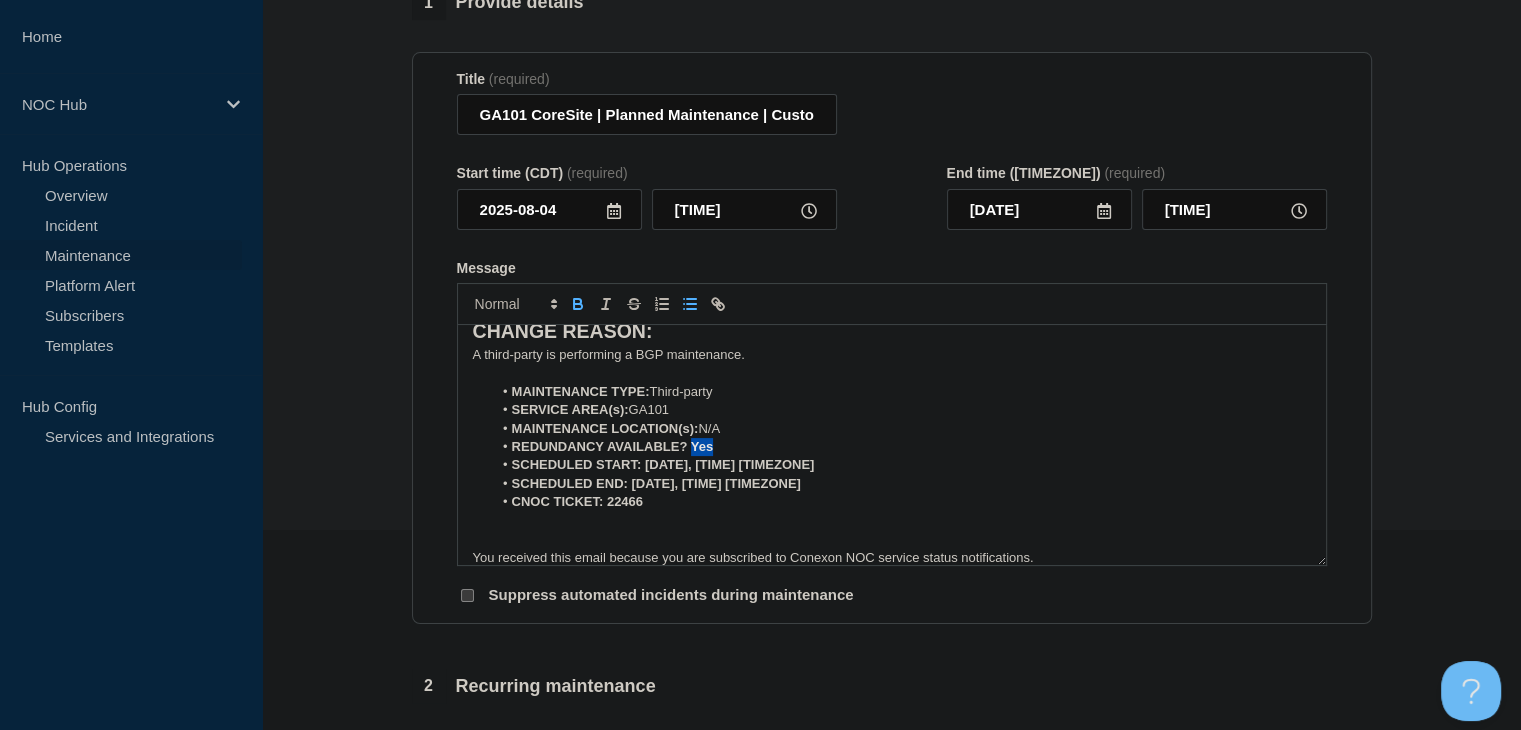 drag, startPoint x: 729, startPoint y: 447, endPoint x: 690, endPoint y: 453, distance: 39.45884 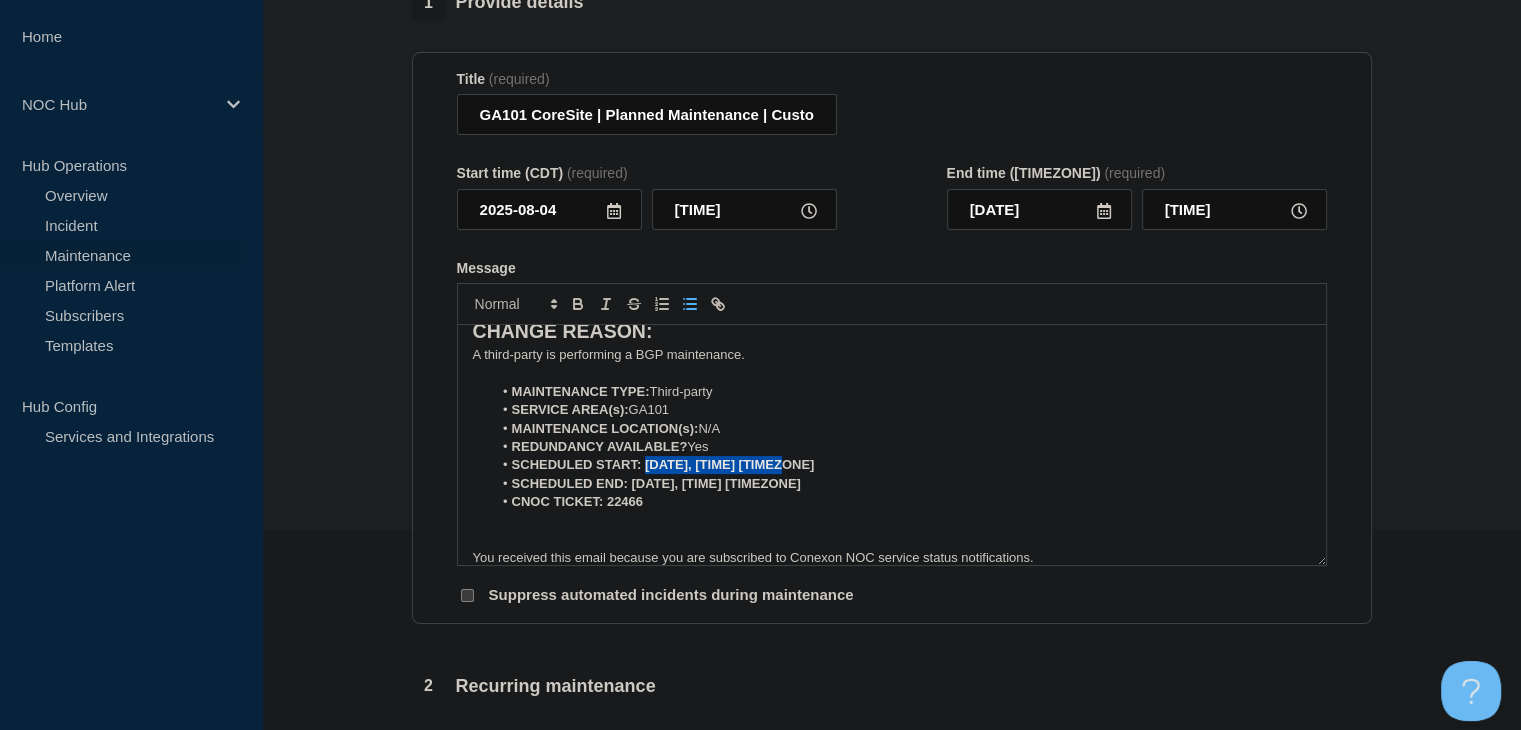 drag, startPoint x: 801, startPoint y: 471, endPoint x: 644, endPoint y: 477, distance: 157.11461 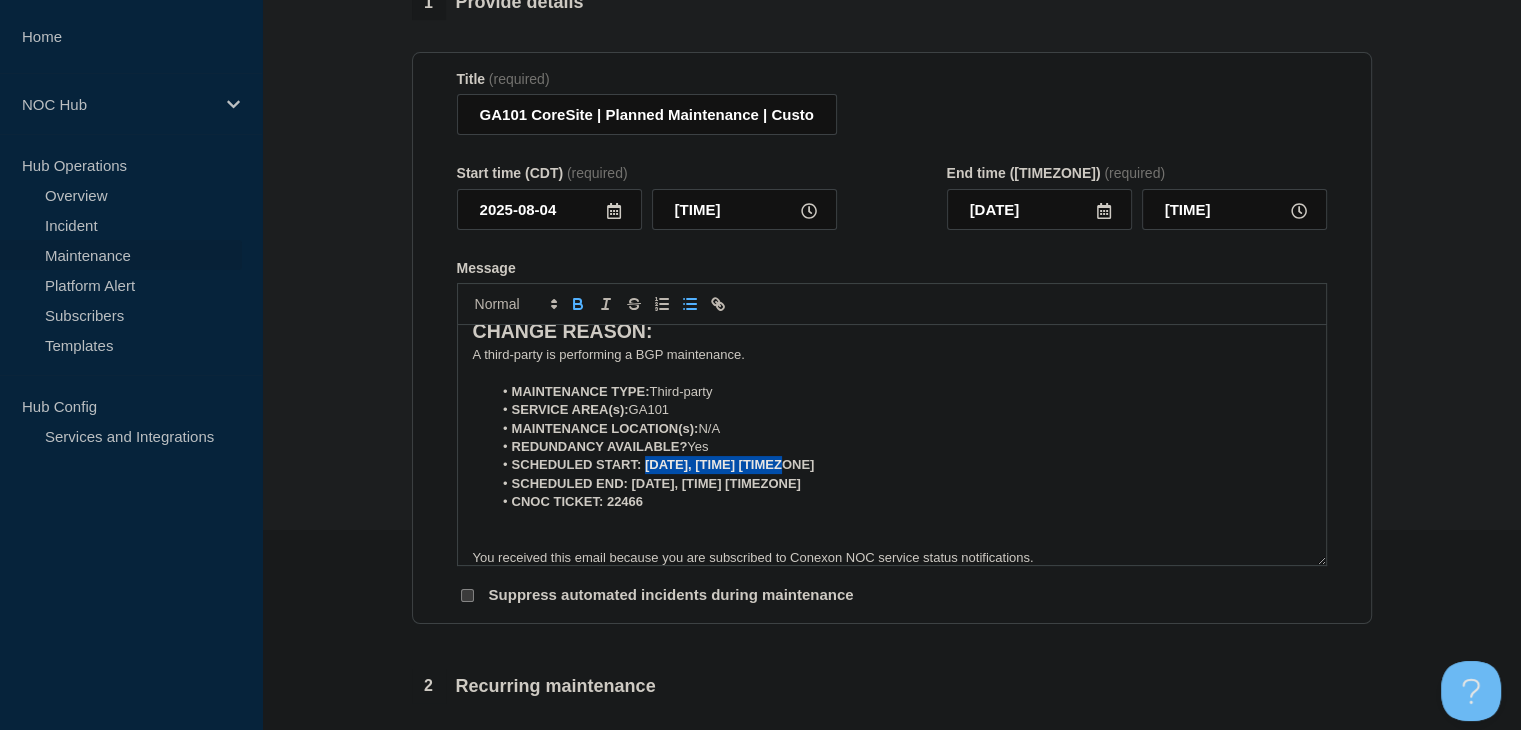 drag, startPoint x: 571, startPoint y: 308, endPoint x: 582, endPoint y: 323, distance: 18.601076 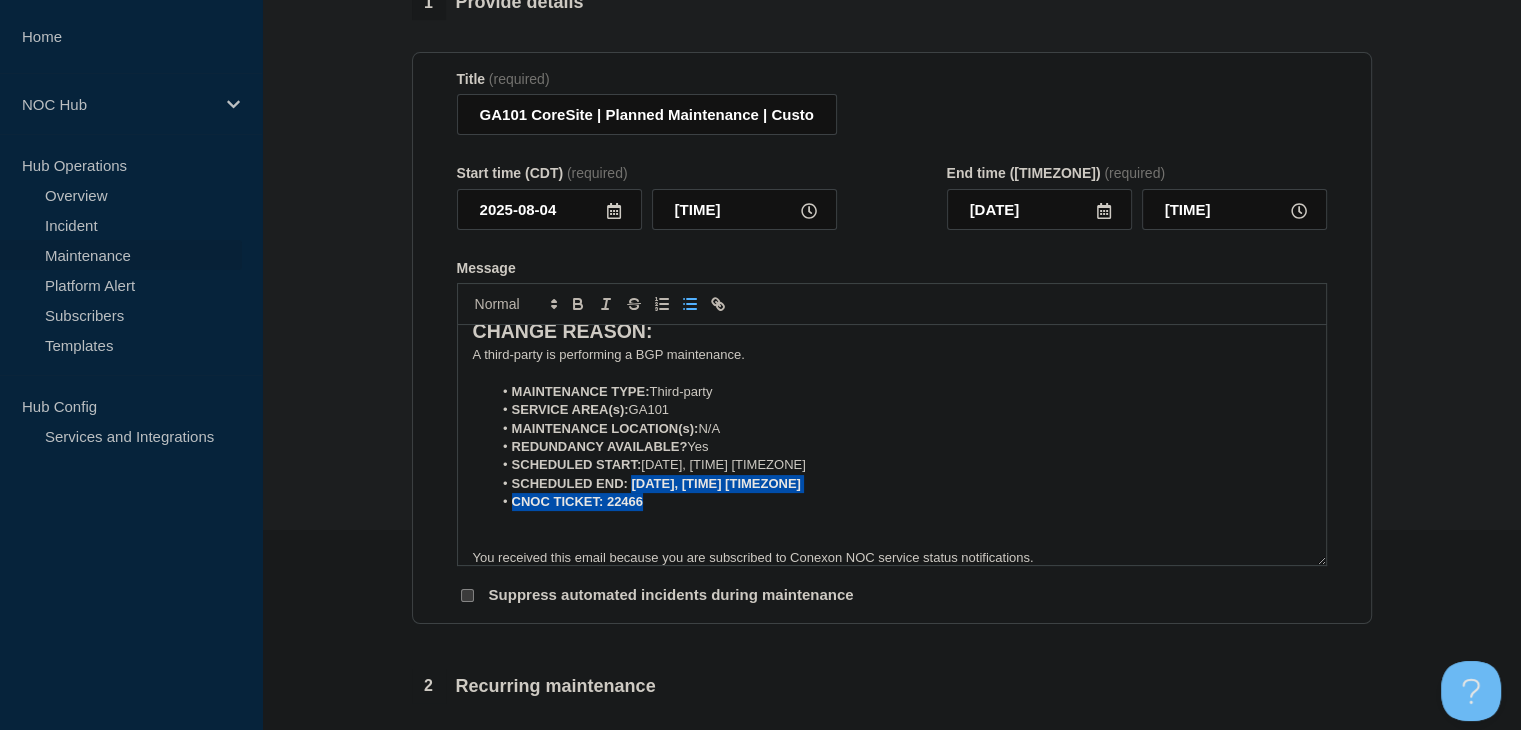 drag, startPoint x: 791, startPoint y: 501, endPoint x: 631, endPoint y: 493, distance: 160.19987 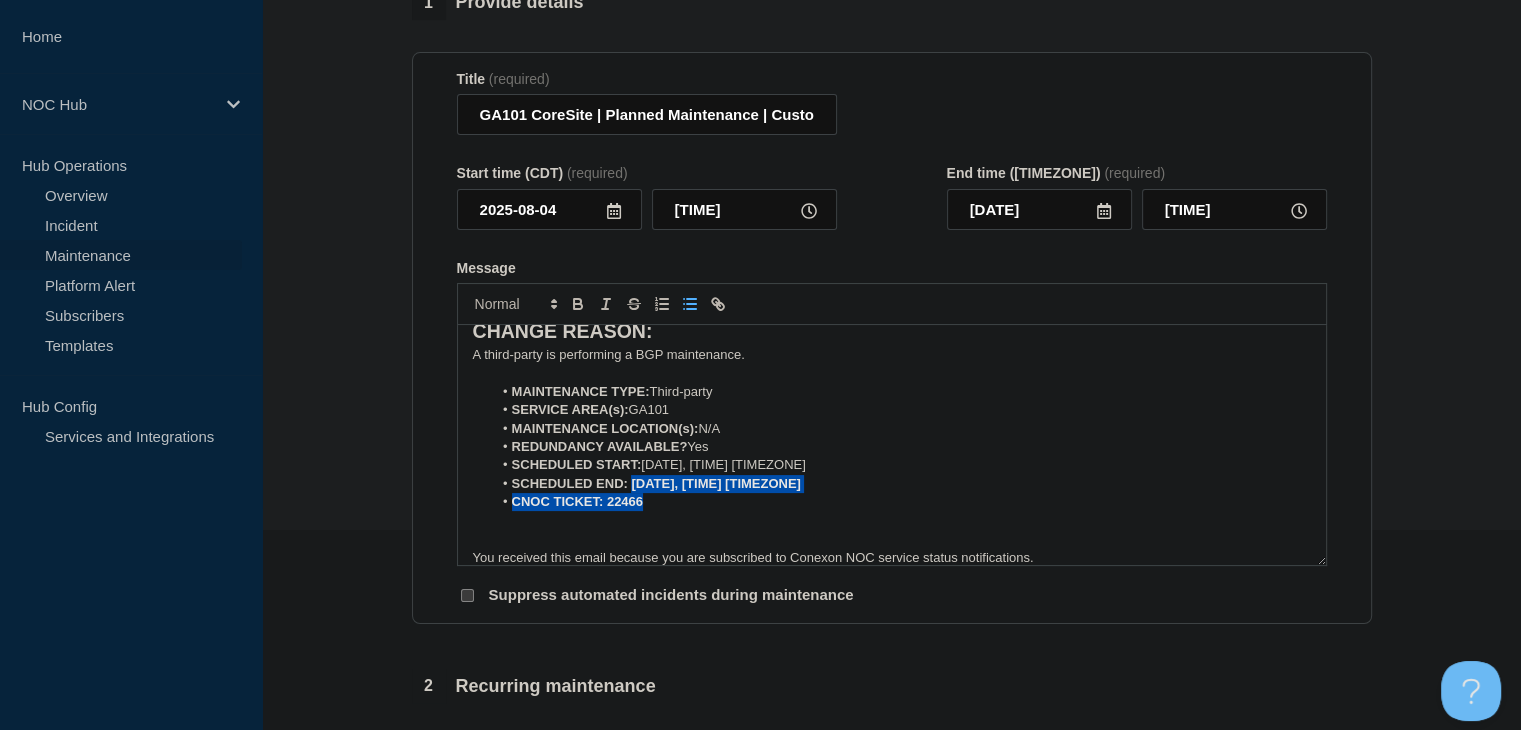 click on "MAINTENANCE TYPE: Third-party SERVICE AREA(s): [STATE]101 MAINTENANCE LOCATION(s): N/A REDUNDANCY AVAILABLE? Yes SCHEDULED START: 08-04-2025, 22:00 CDT SCHEDULED END: 08-05-2025, 05:00 CDT CNOC TICKET: 22466" at bounding box center [892, 447] 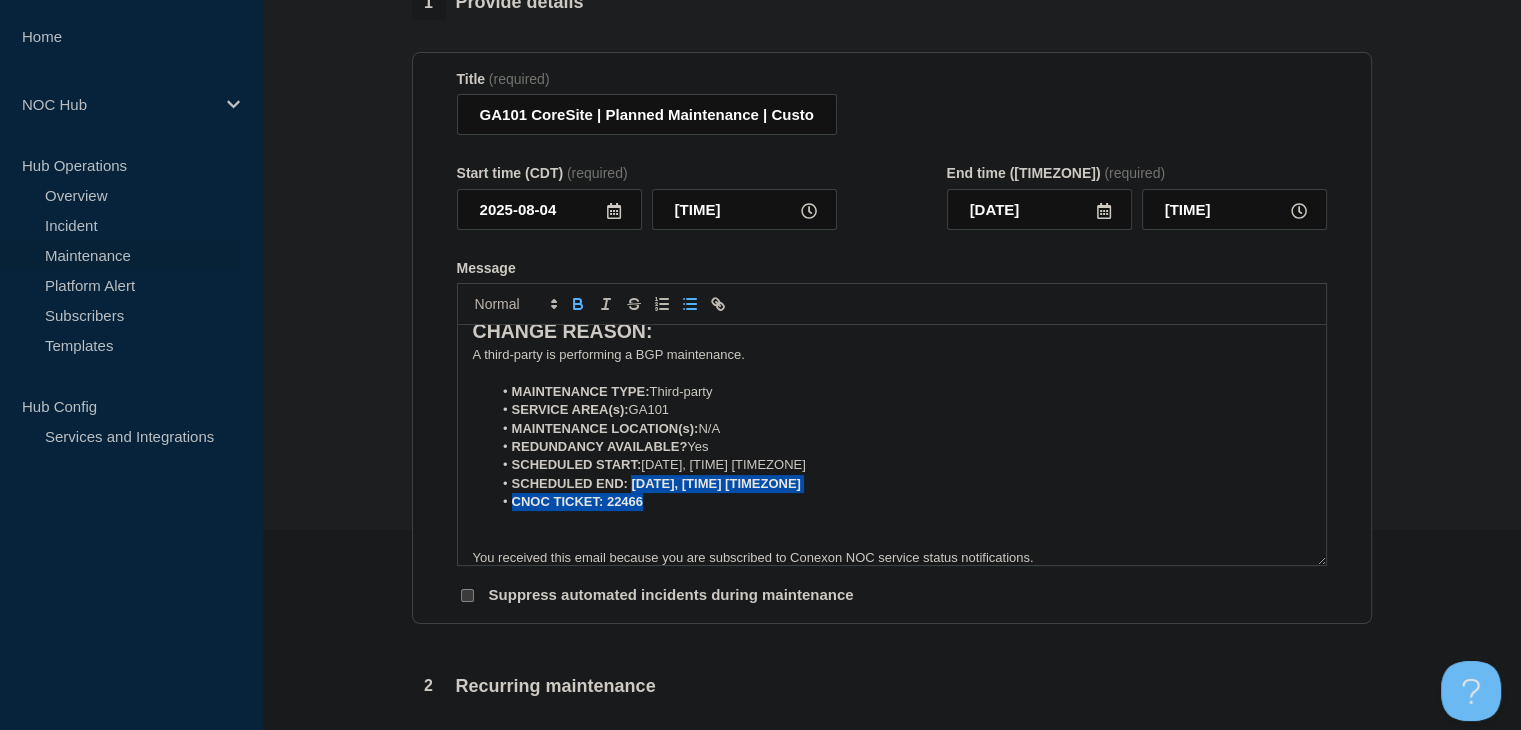 click on "SCHEDULED END: [DATE], [TIME] [TIMEZONE]" at bounding box center (656, 483) 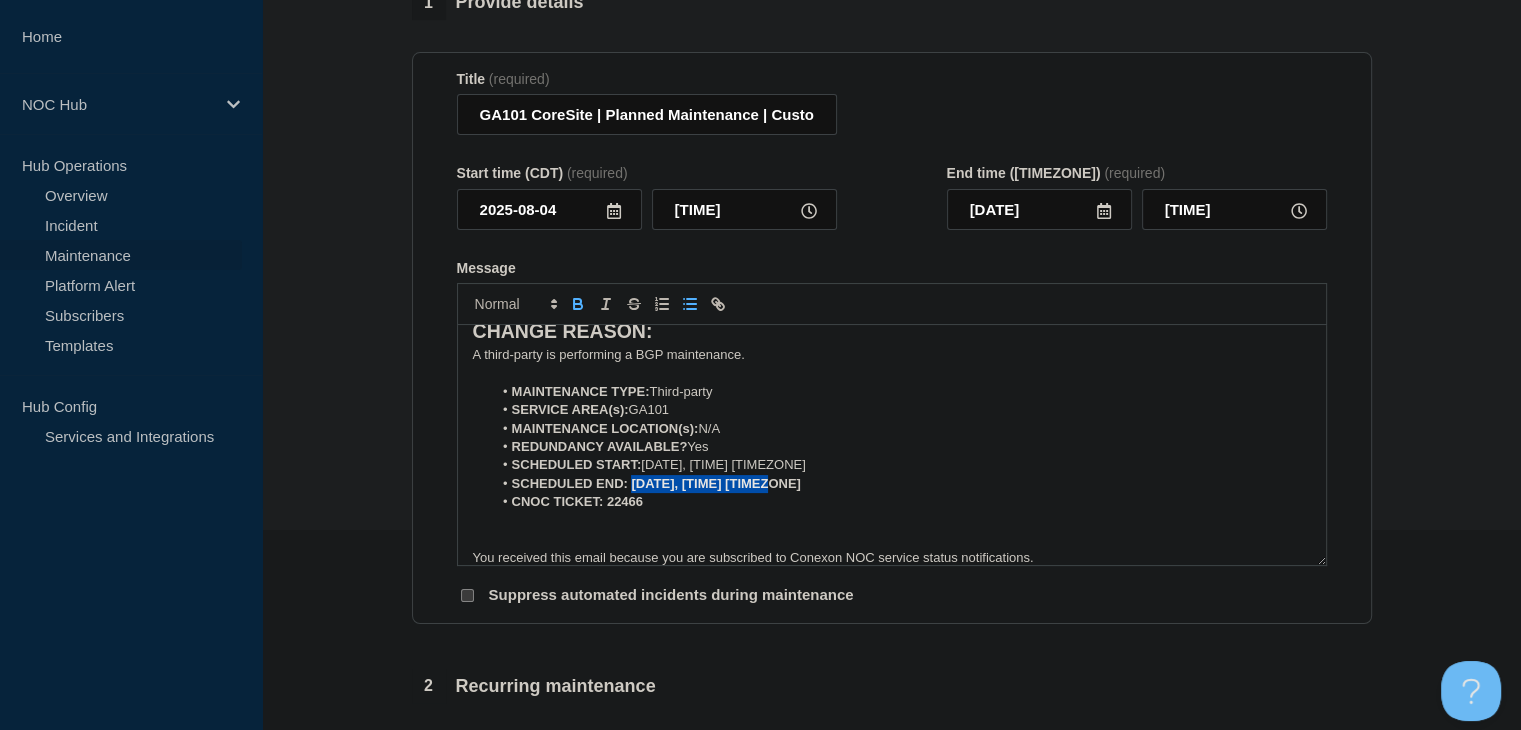 drag, startPoint x: 795, startPoint y: 479, endPoint x: 634, endPoint y: 486, distance: 161.1521 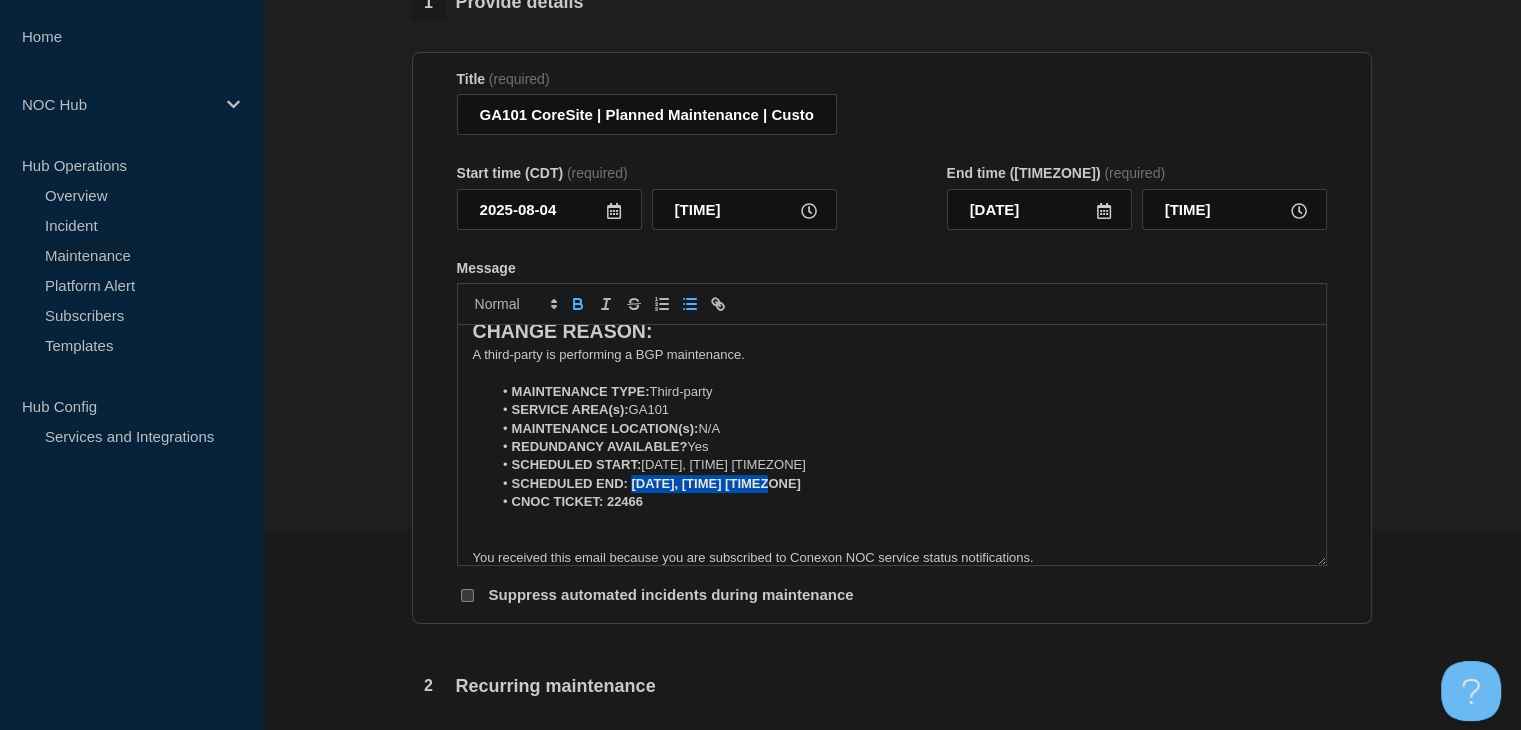 click on "SCHEDULED END: [DATE], [TIME] [TIMEZONE]" at bounding box center [901, 484] 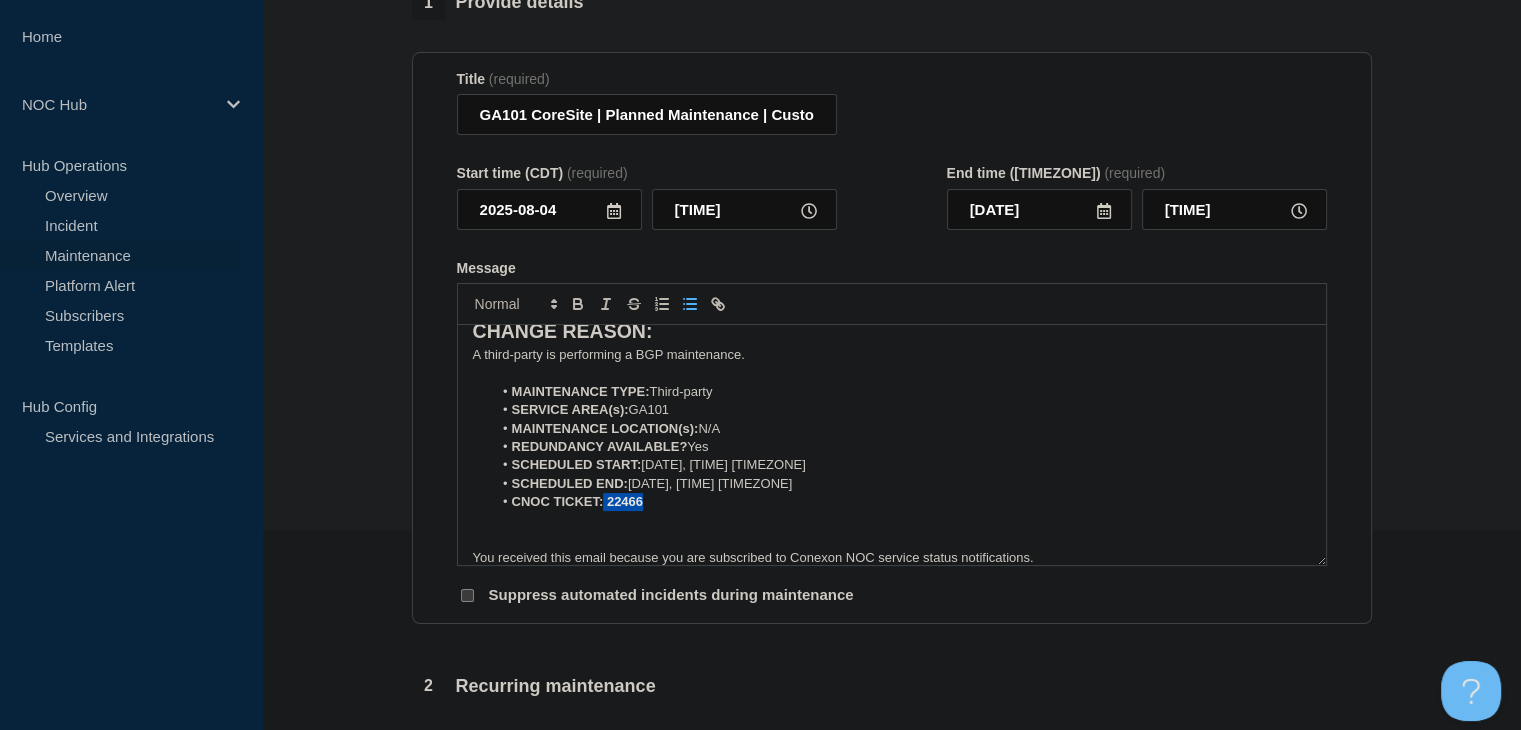 drag, startPoint x: 649, startPoint y: 510, endPoint x: 604, endPoint y: 510, distance: 45 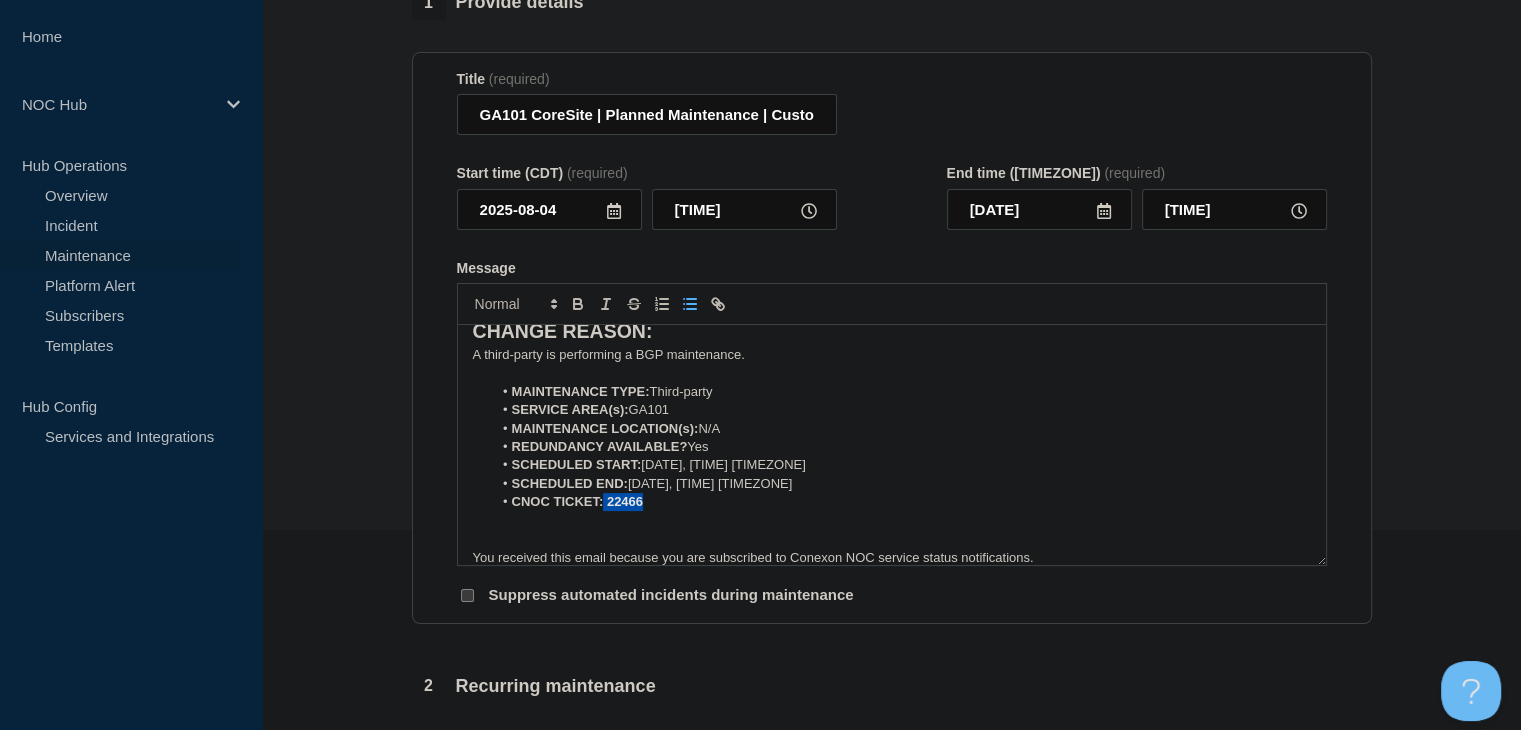 click on "CNOC TICKET: 22466" at bounding box center (901, 502) 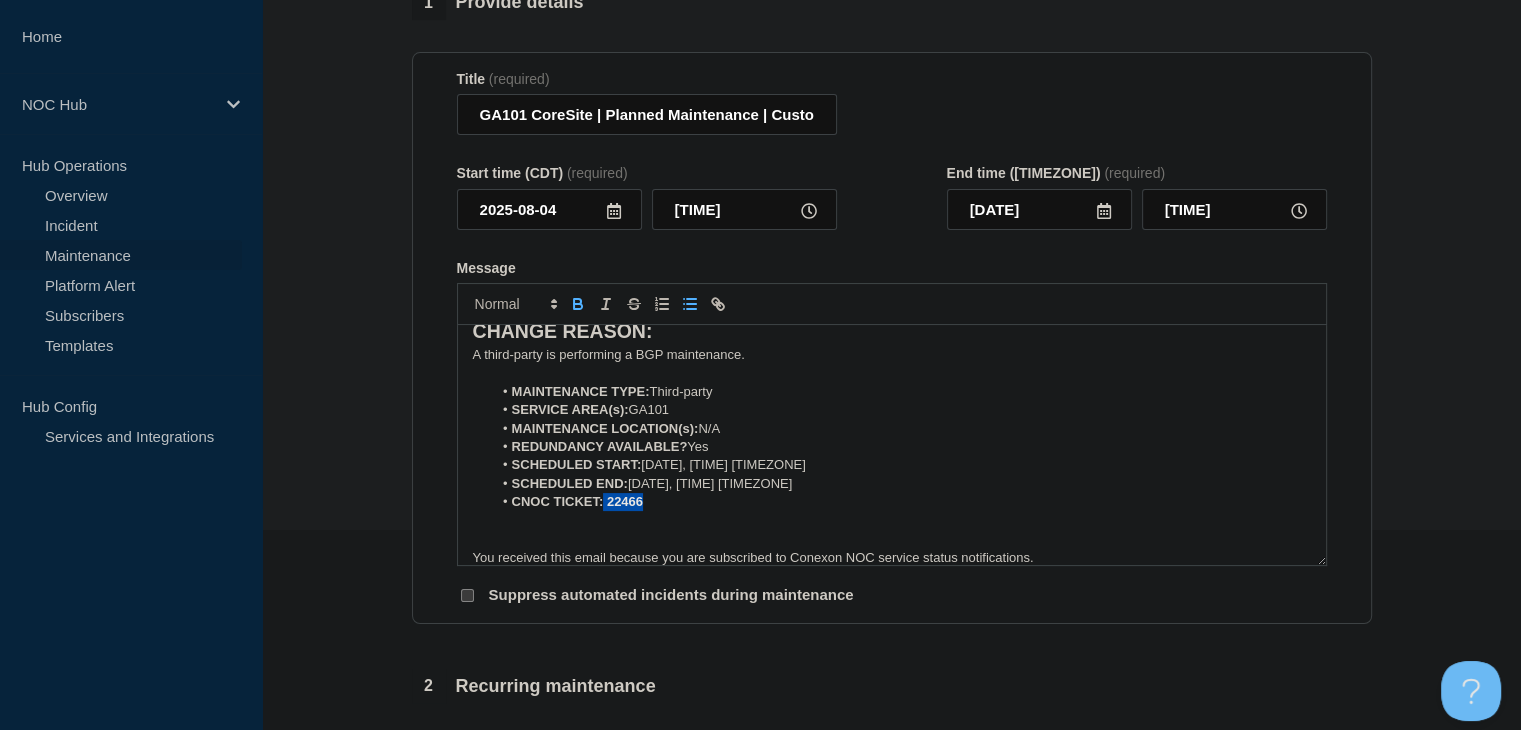 click 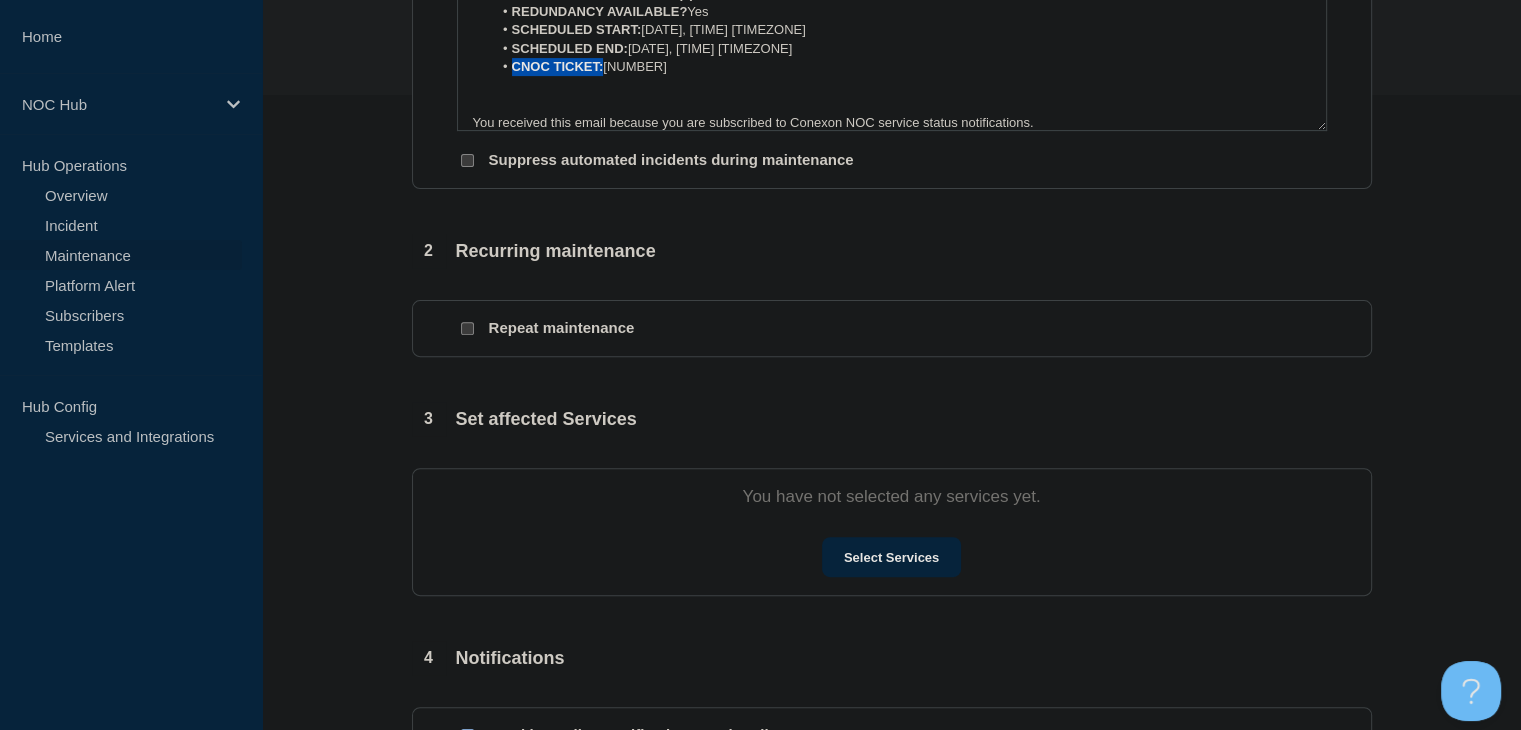scroll, scrollTop: 900, scrollLeft: 0, axis: vertical 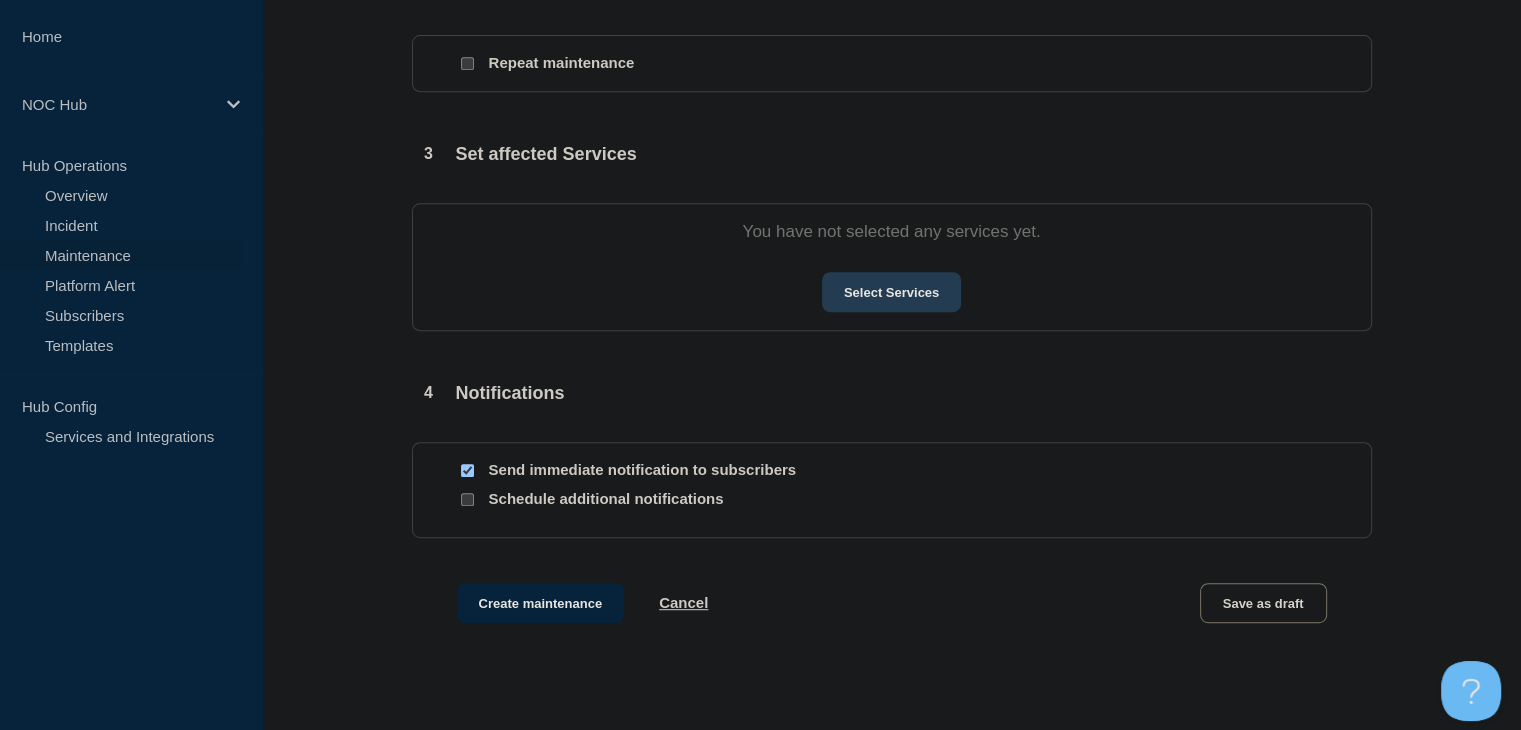 click on "Select Services" at bounding box center (891, 292) 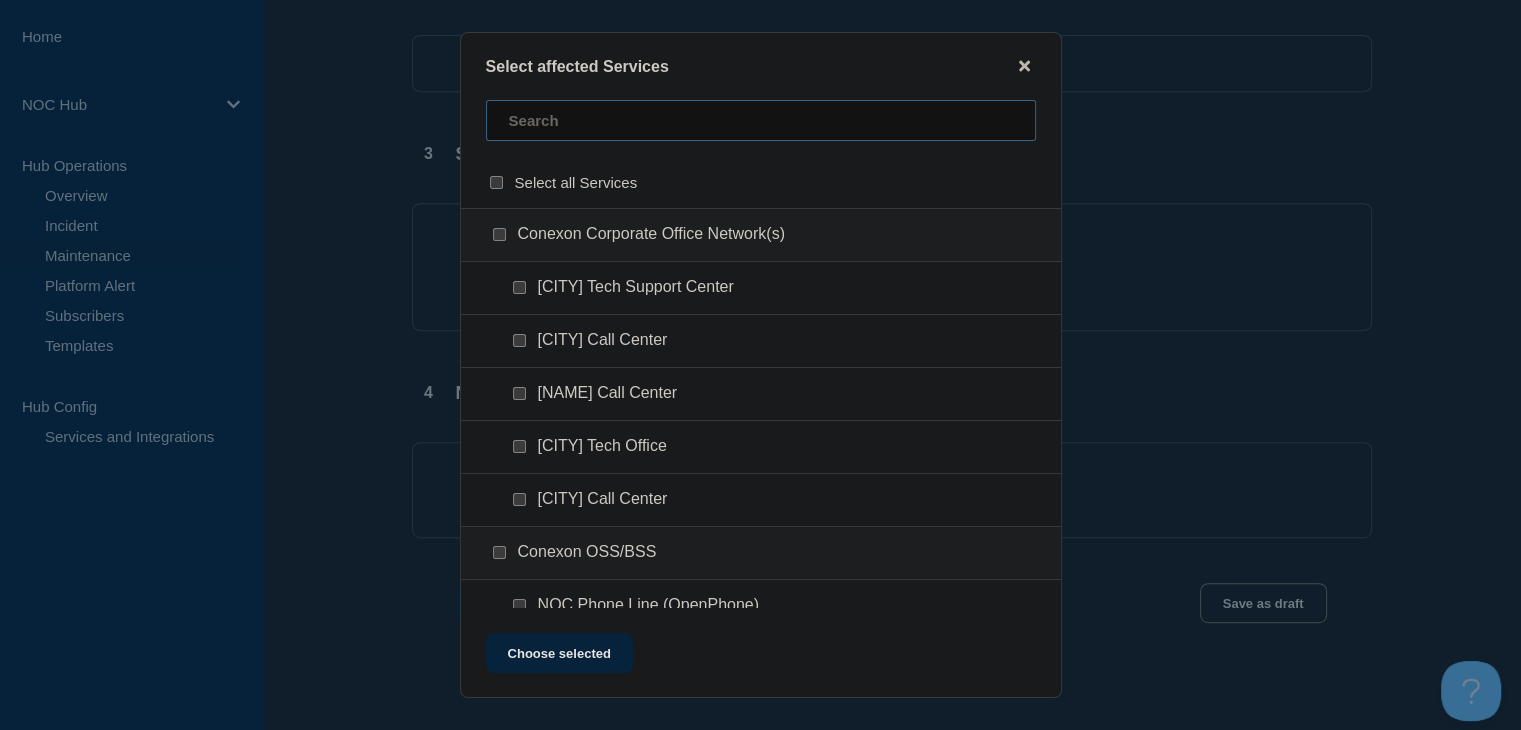 click at bounding box center [761, 120] 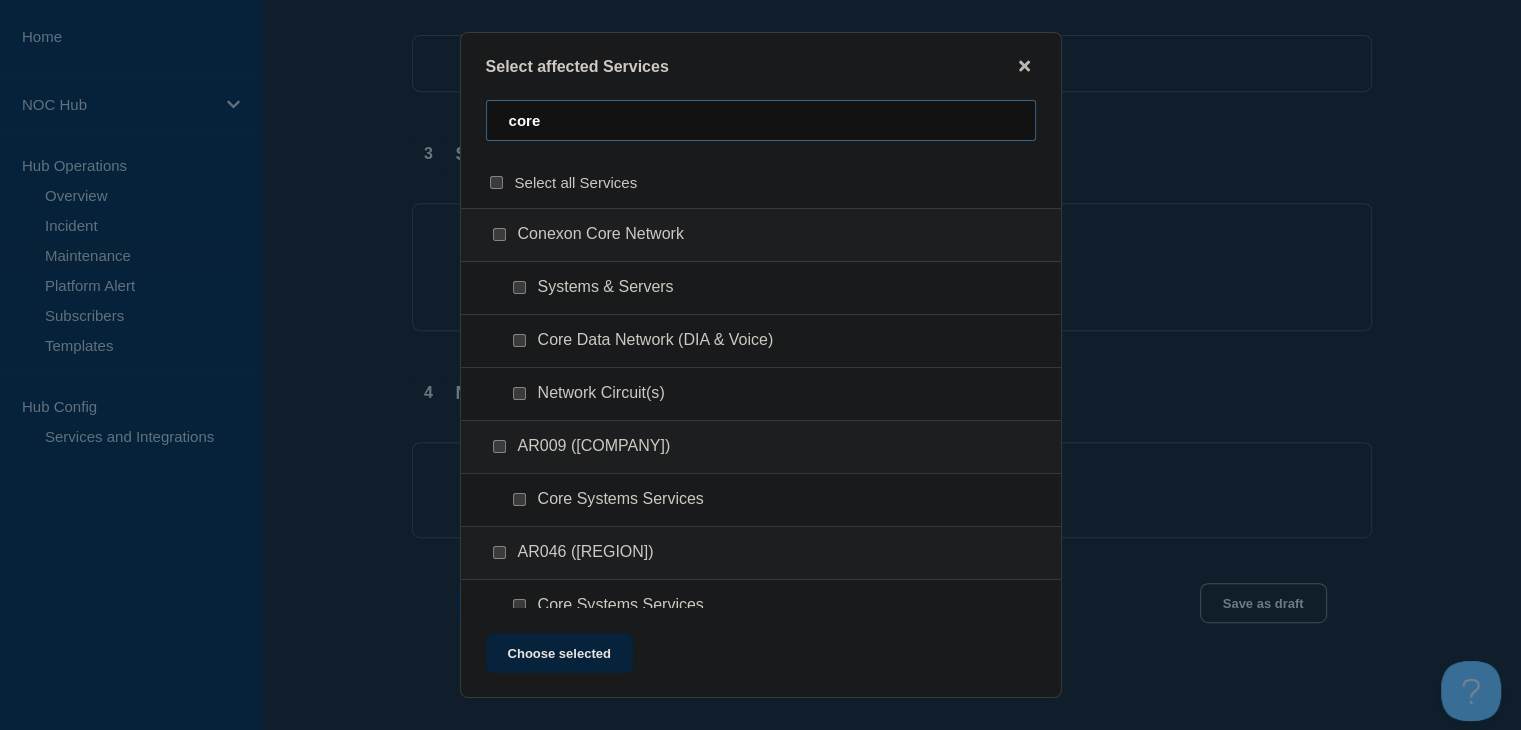 type on "core" 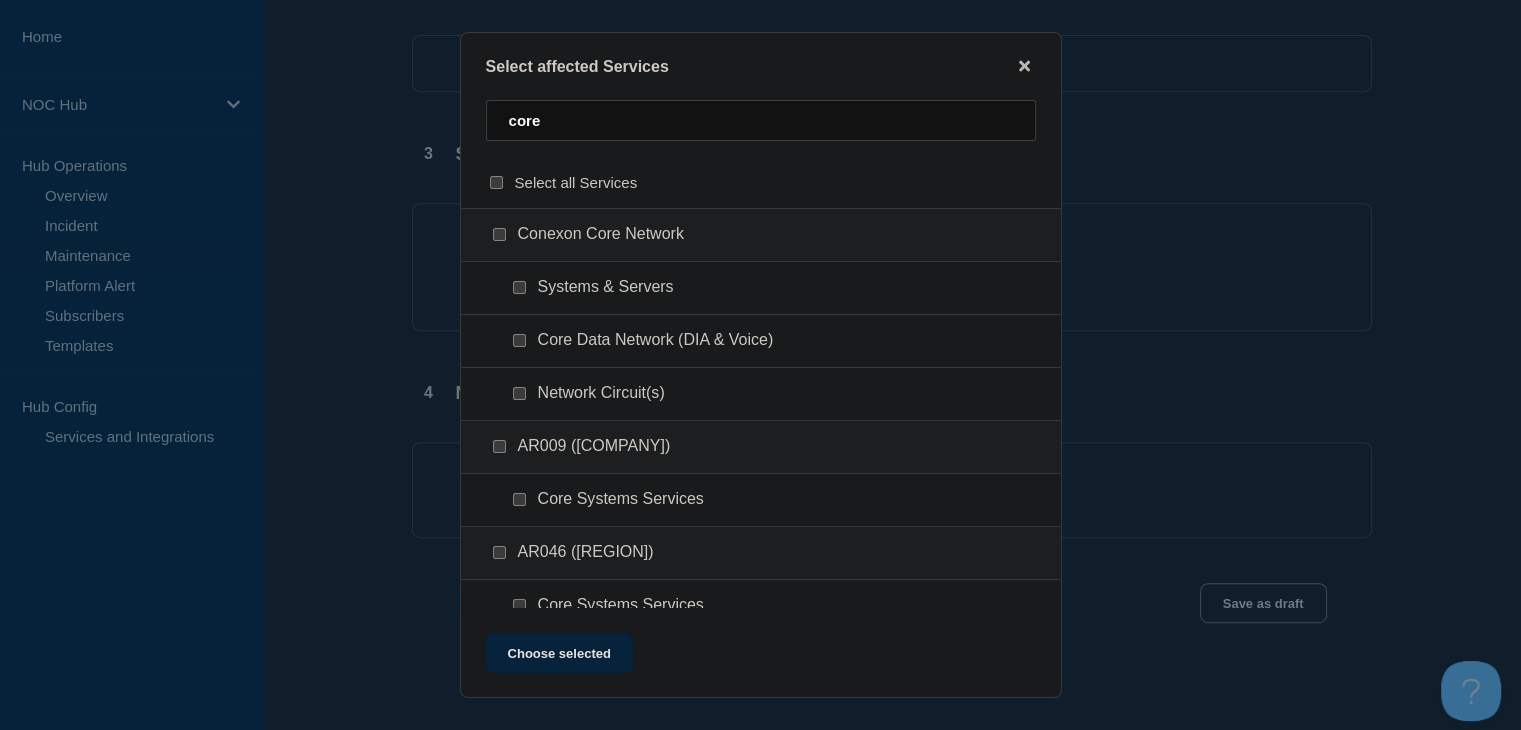 click at bounding box center (519, 287) 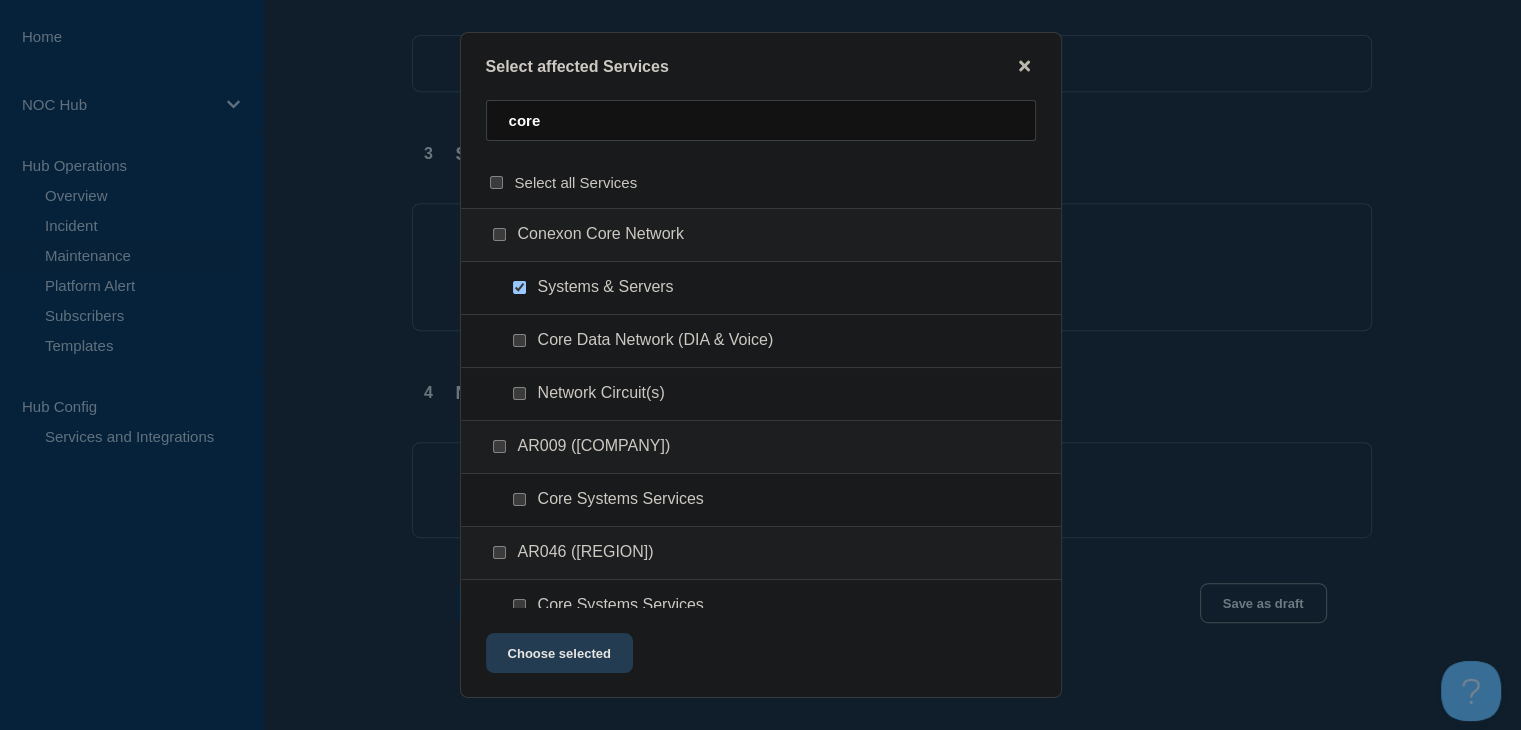 click on "Choose selected" 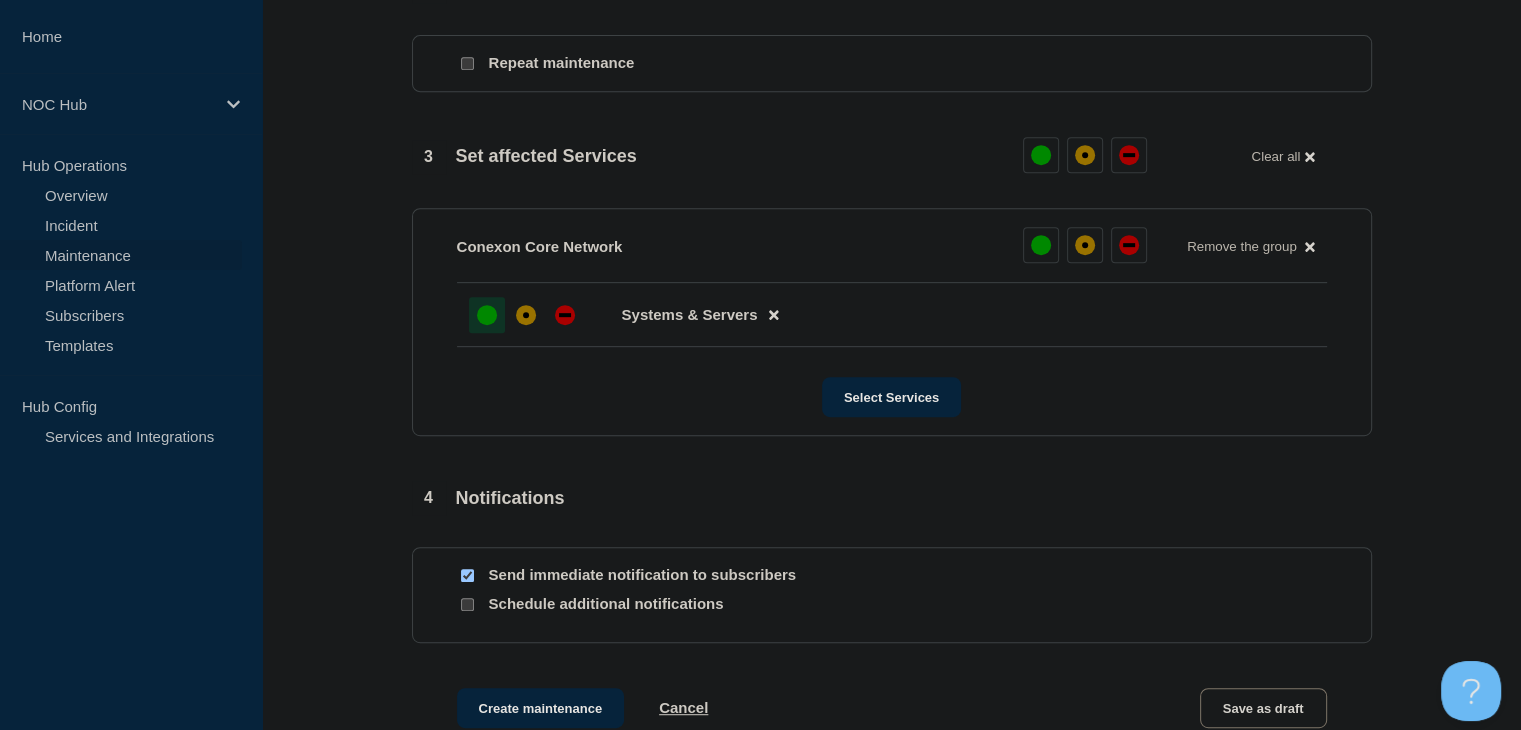 click at bounding box center [487, 315] 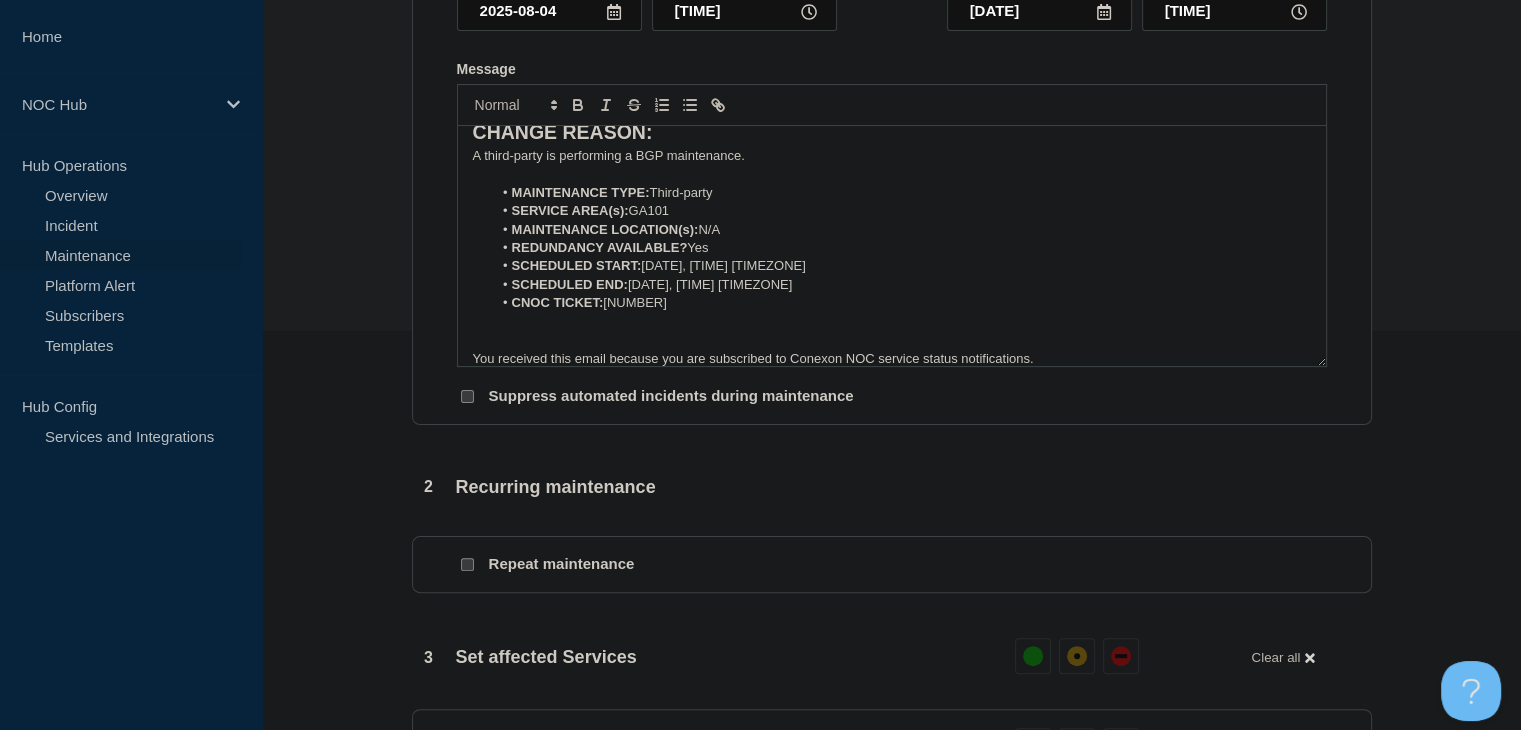 scroll, scrollTop: 1100, scrollLeft: 0, axis: vertical 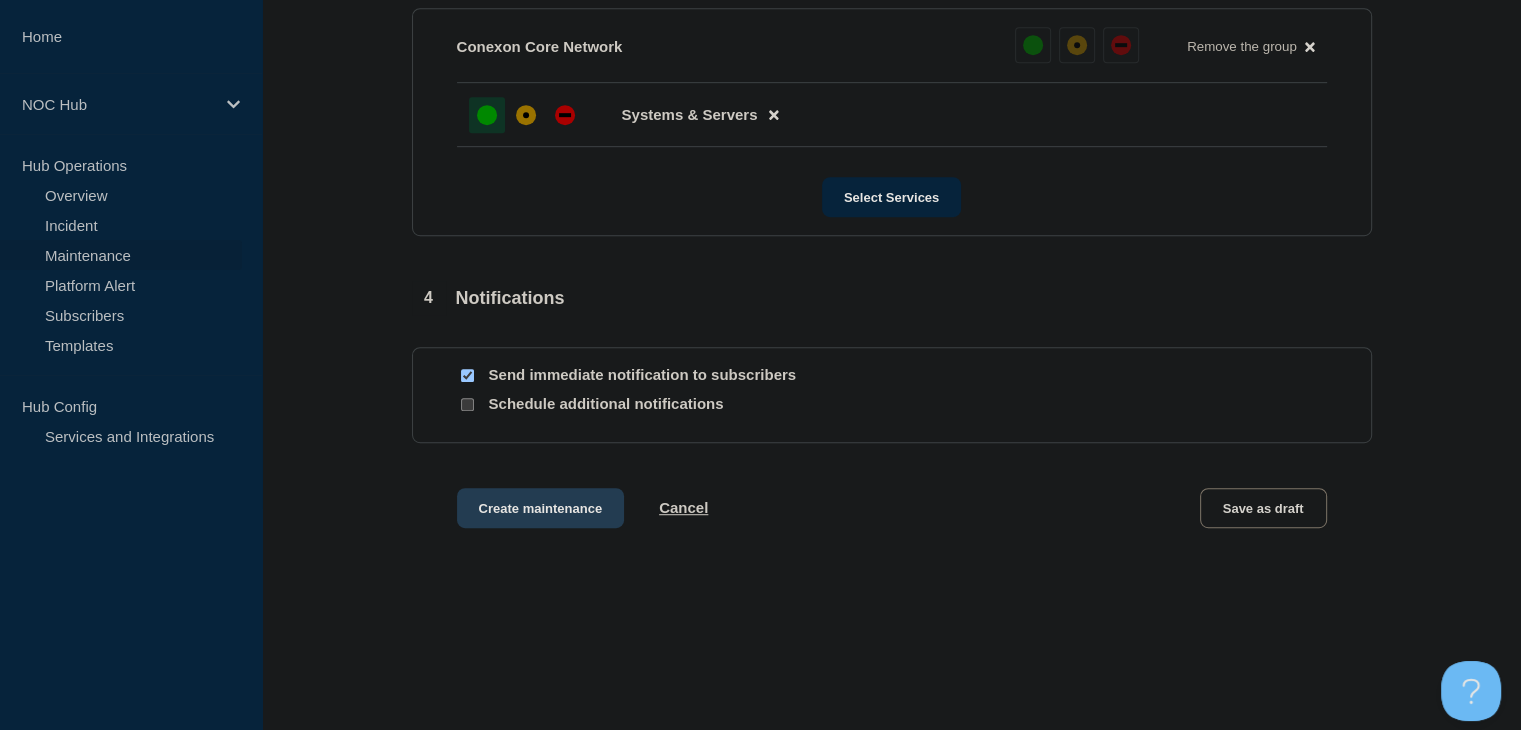 click on "Create maintenance" at bounding box center (541, 508) 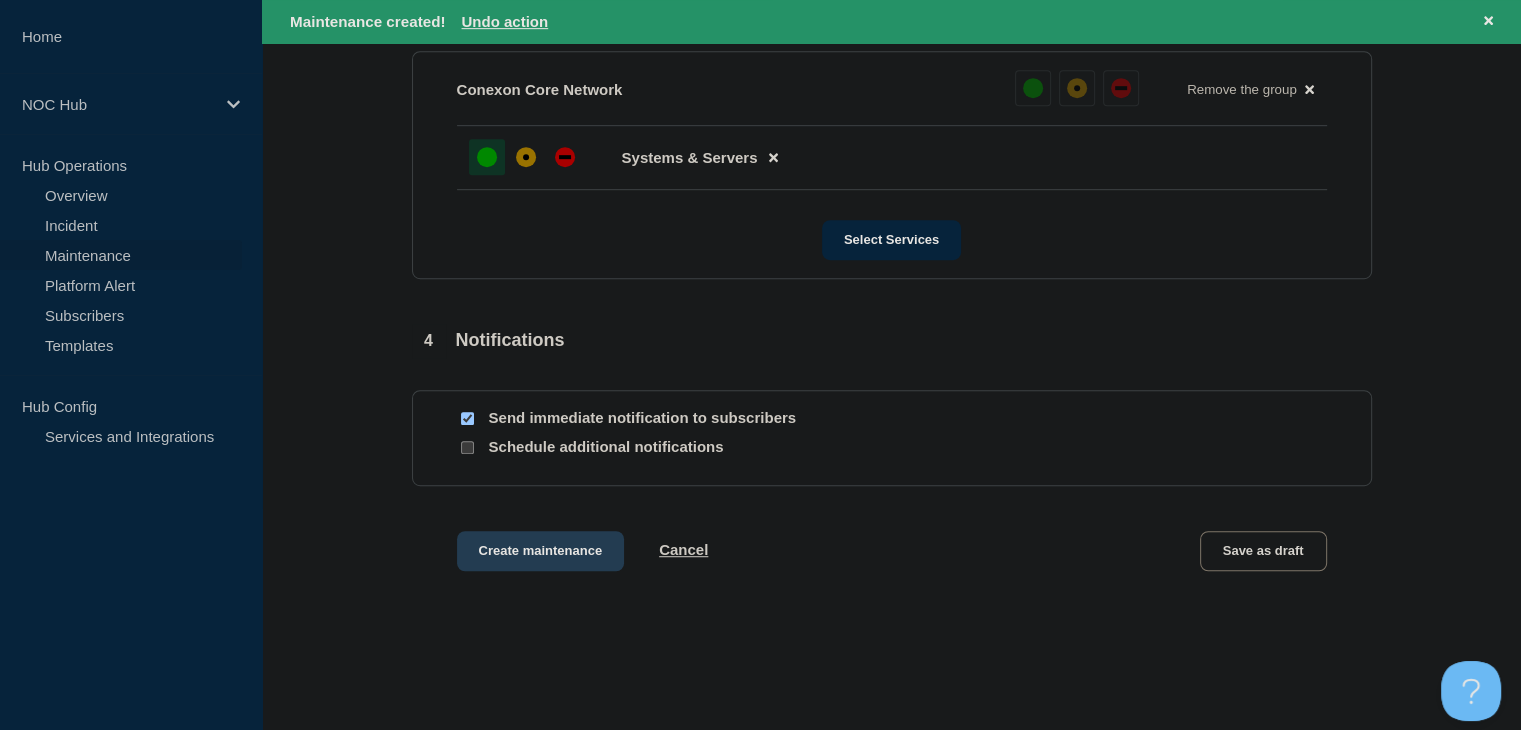 scroll, scrollTop: 0, scrollLeft: 0, axis: both 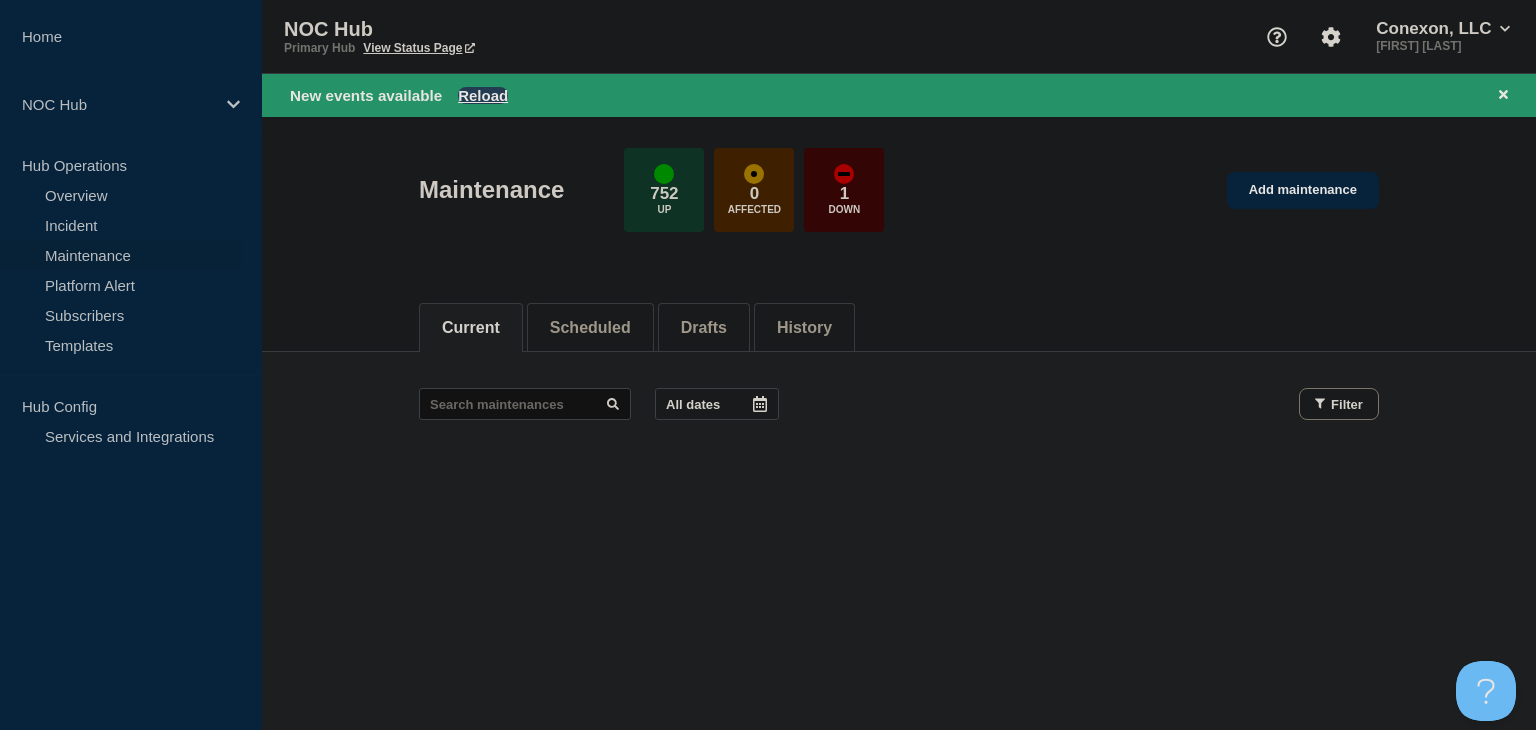click on "Reload" at bounding box center (483, 95) 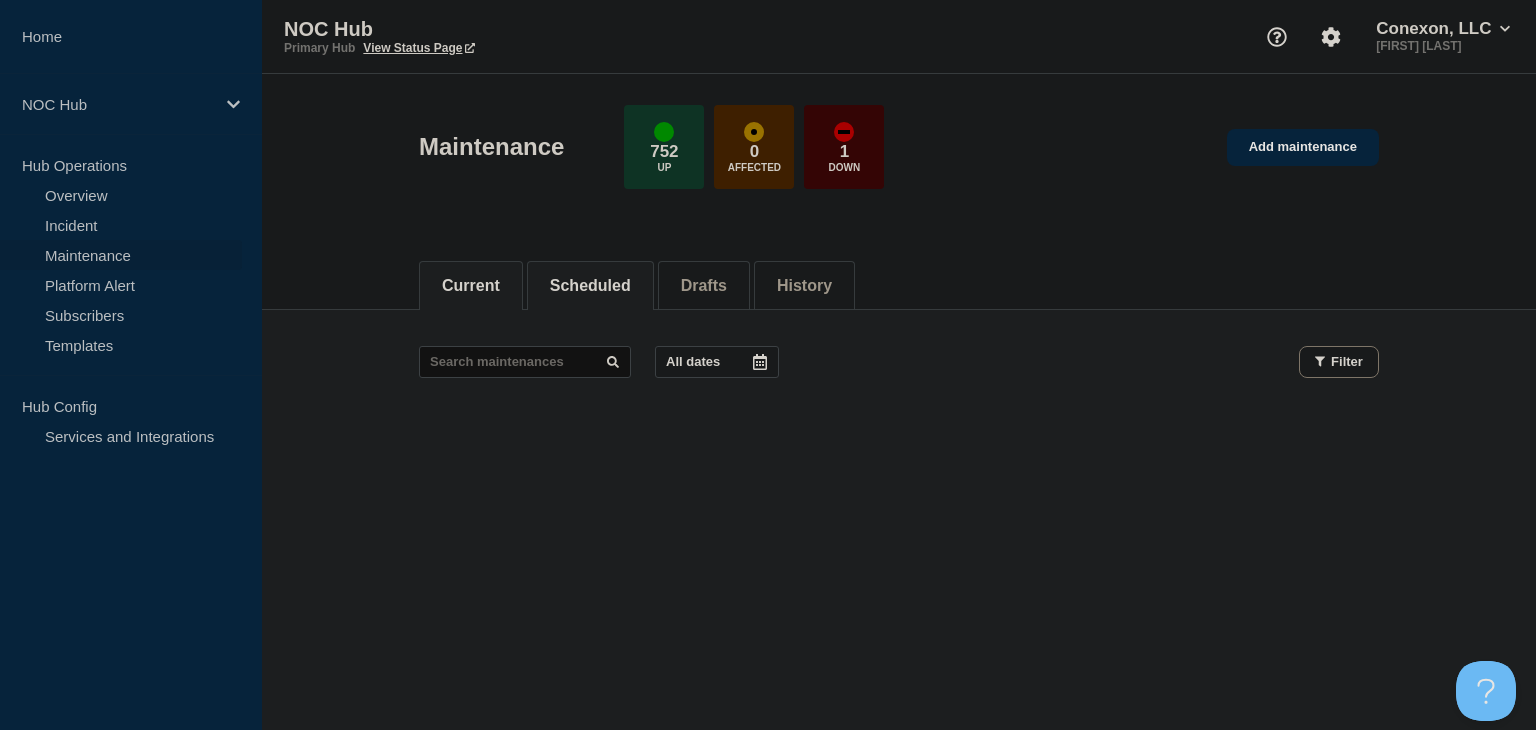 click on "Scheduled" at bounding box center [590, 286] 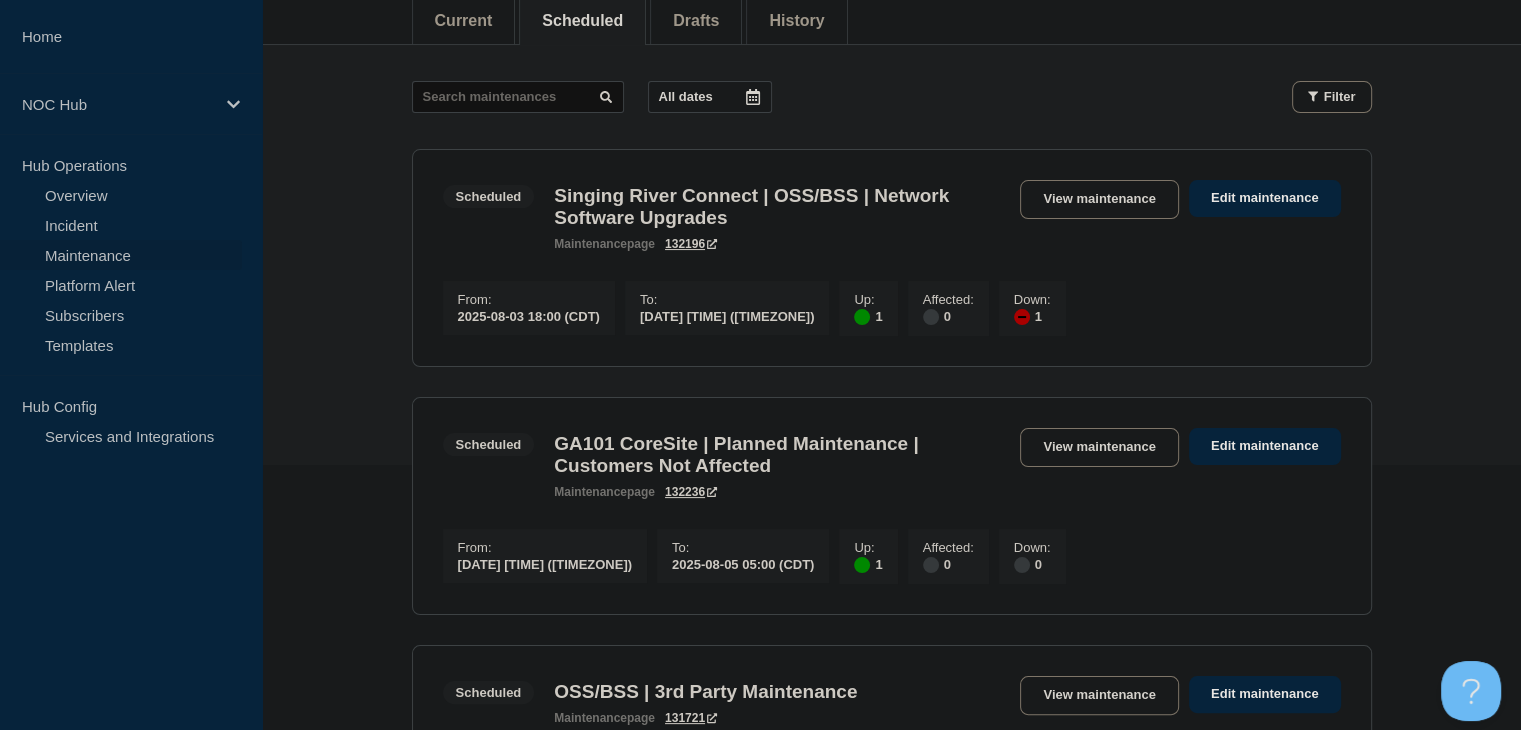 scroll, scrollTop: 300, scrollLeft: 0, axis: vertical 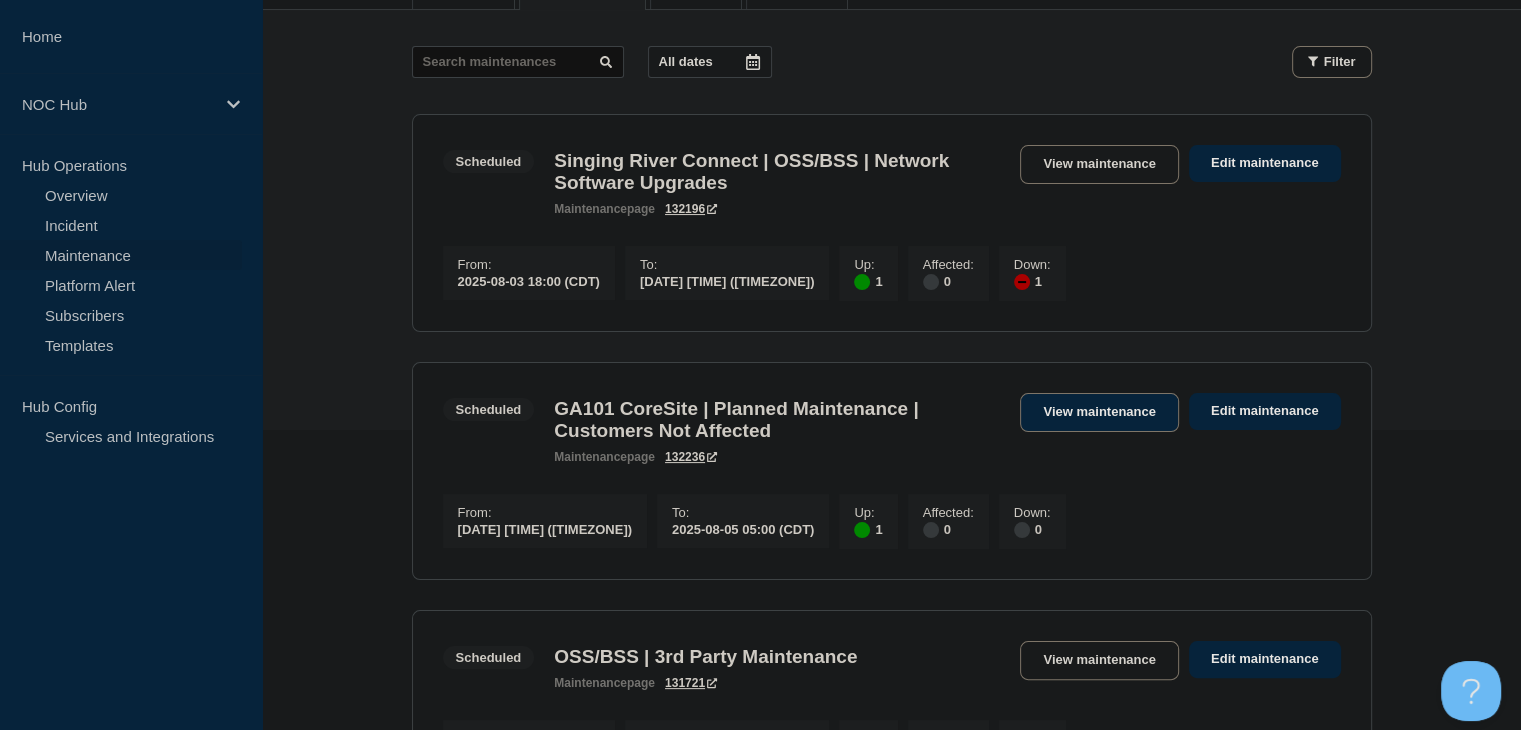 drag, startPoint x: 1068, startPoint y: 401, endPoint x: 1049, endPoint y: 418, distance: 25.495098 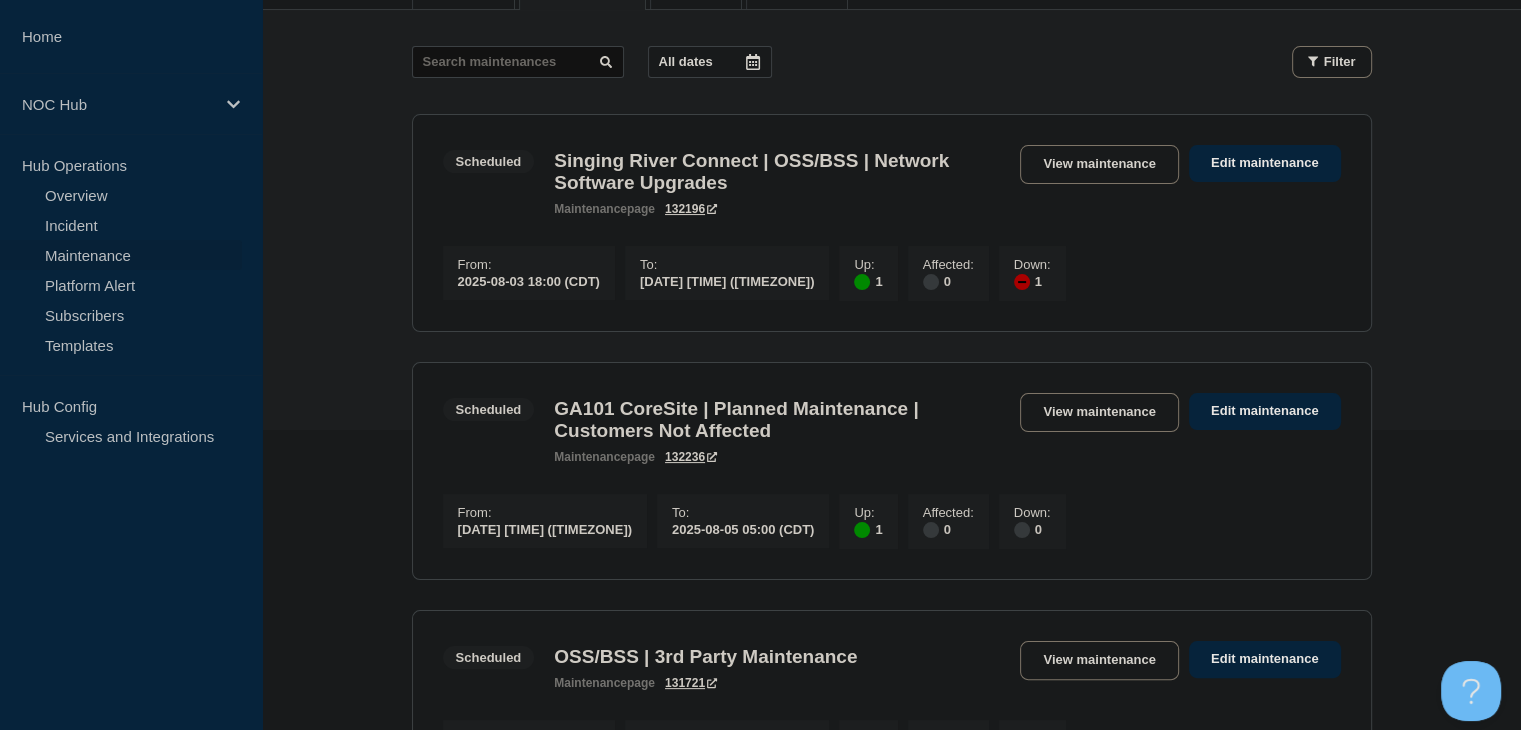 scroll, scrollTop: 0, scrollLeft: 0, axis: both 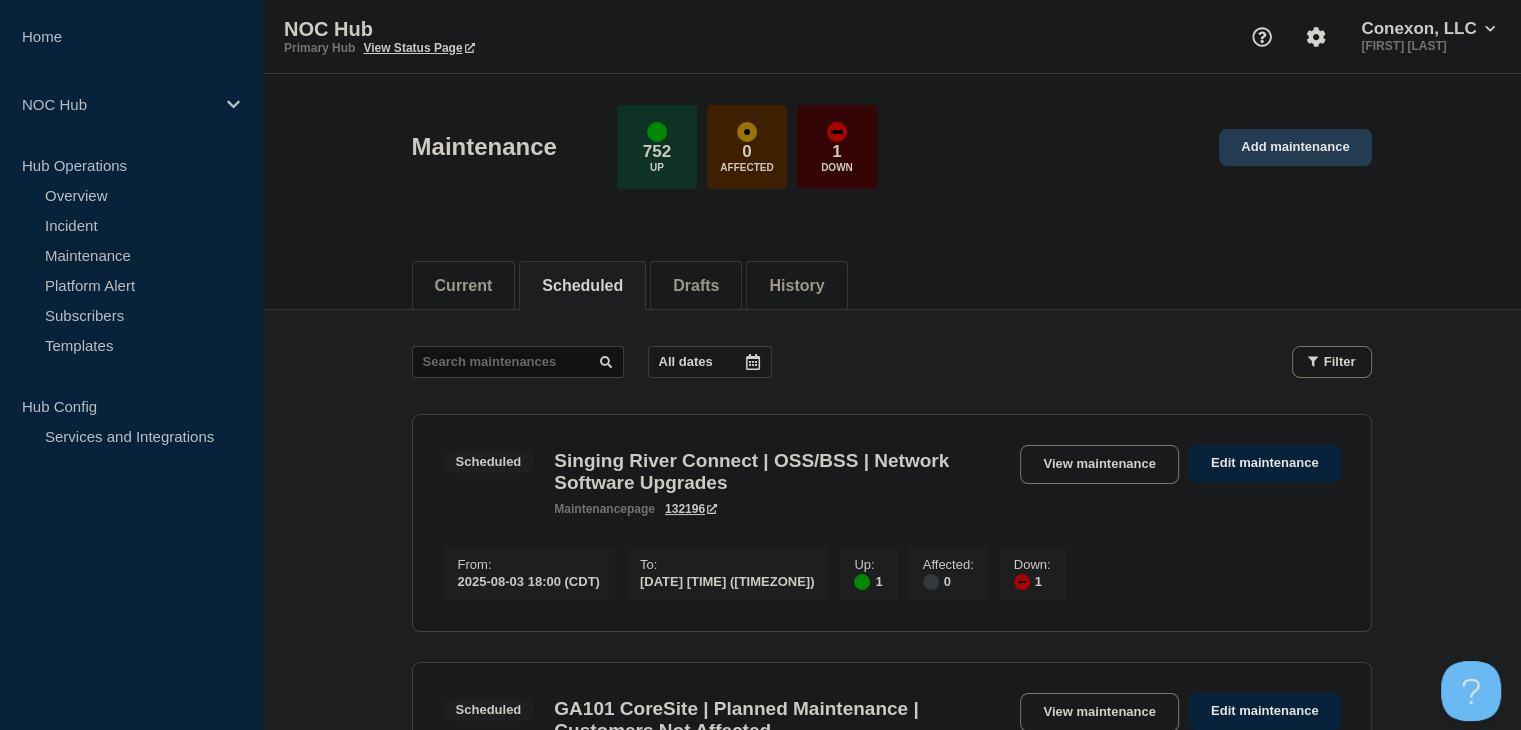 click on "Add maintenance" 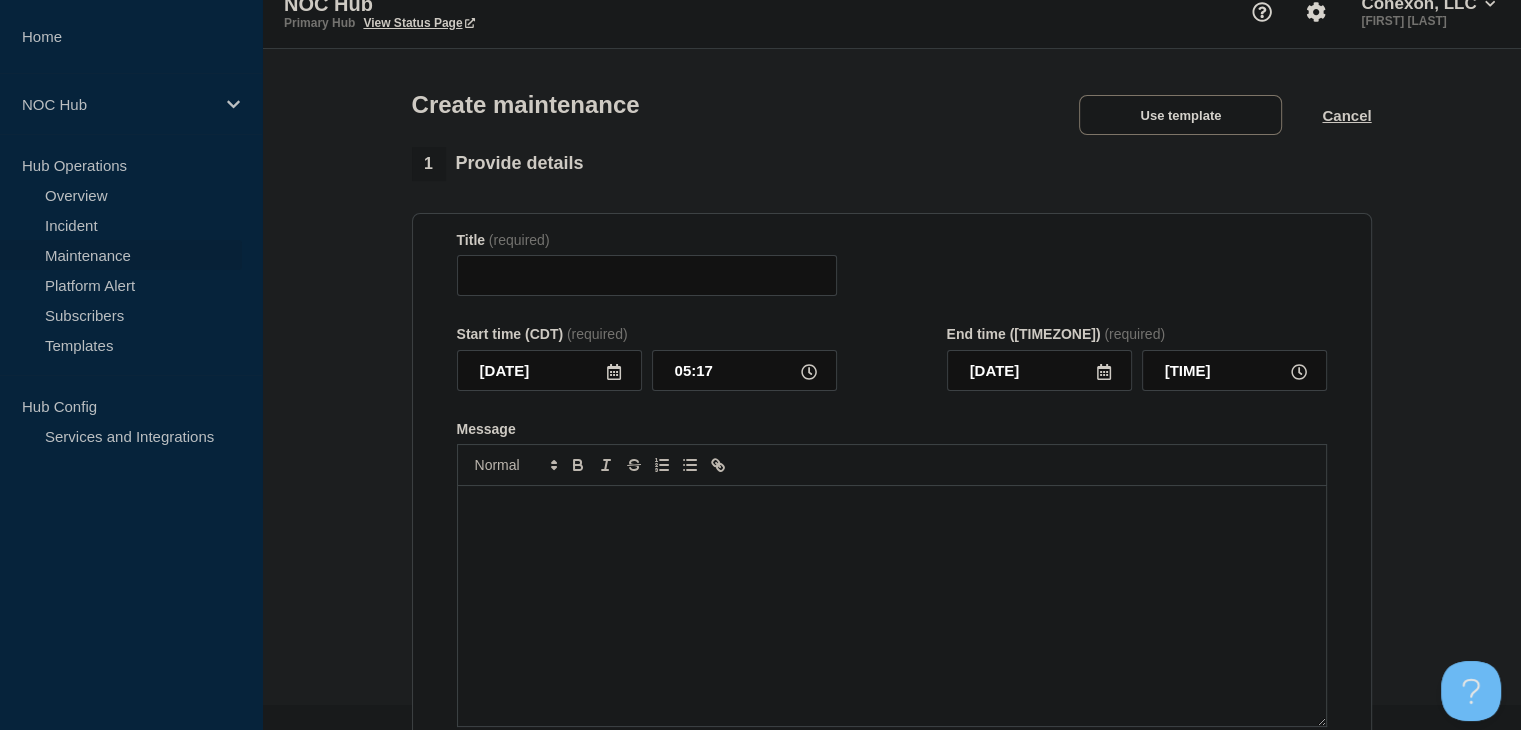 scroll, scrollTop: 0, scrollLeft: 0, axis: both 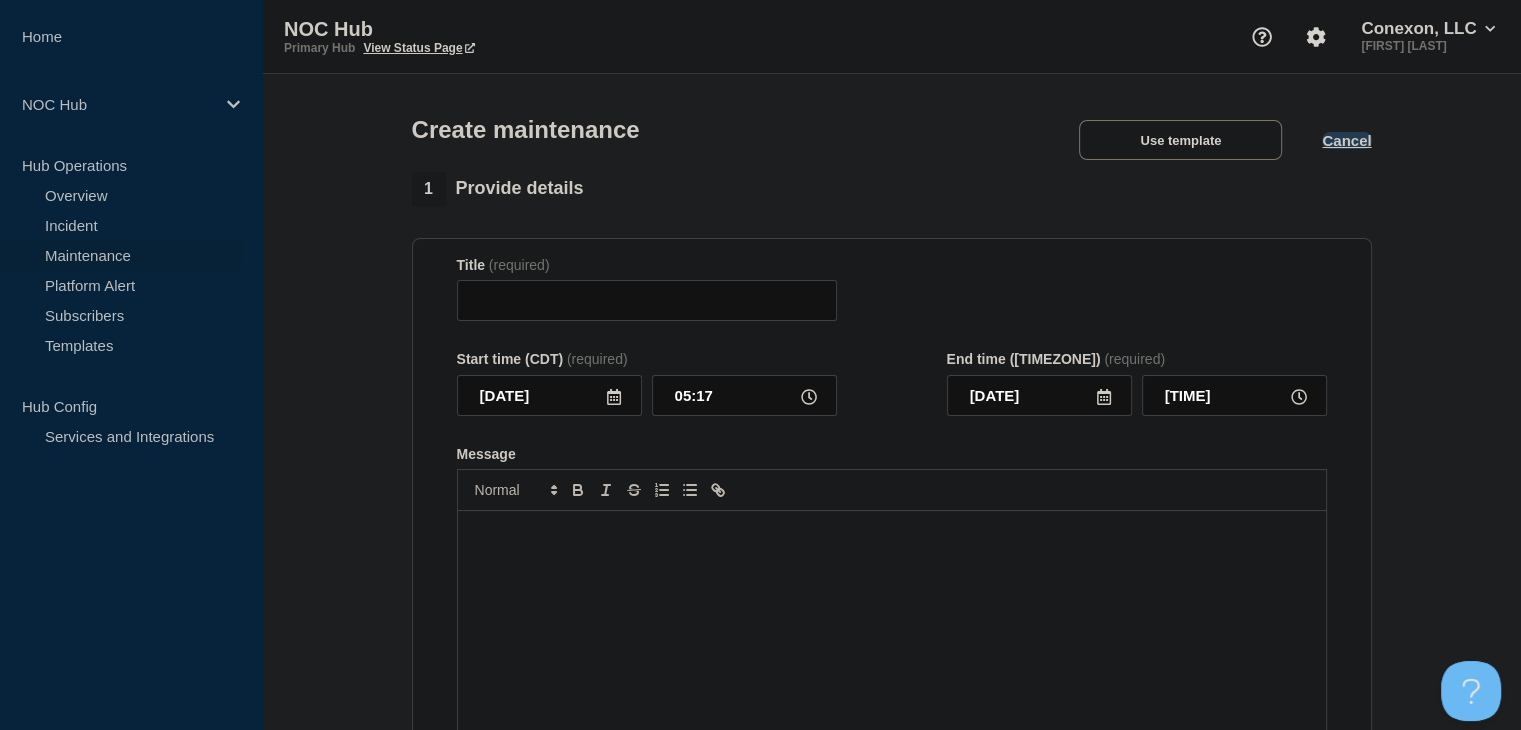 click on "Cancel" at bounding box center [1346, 140] 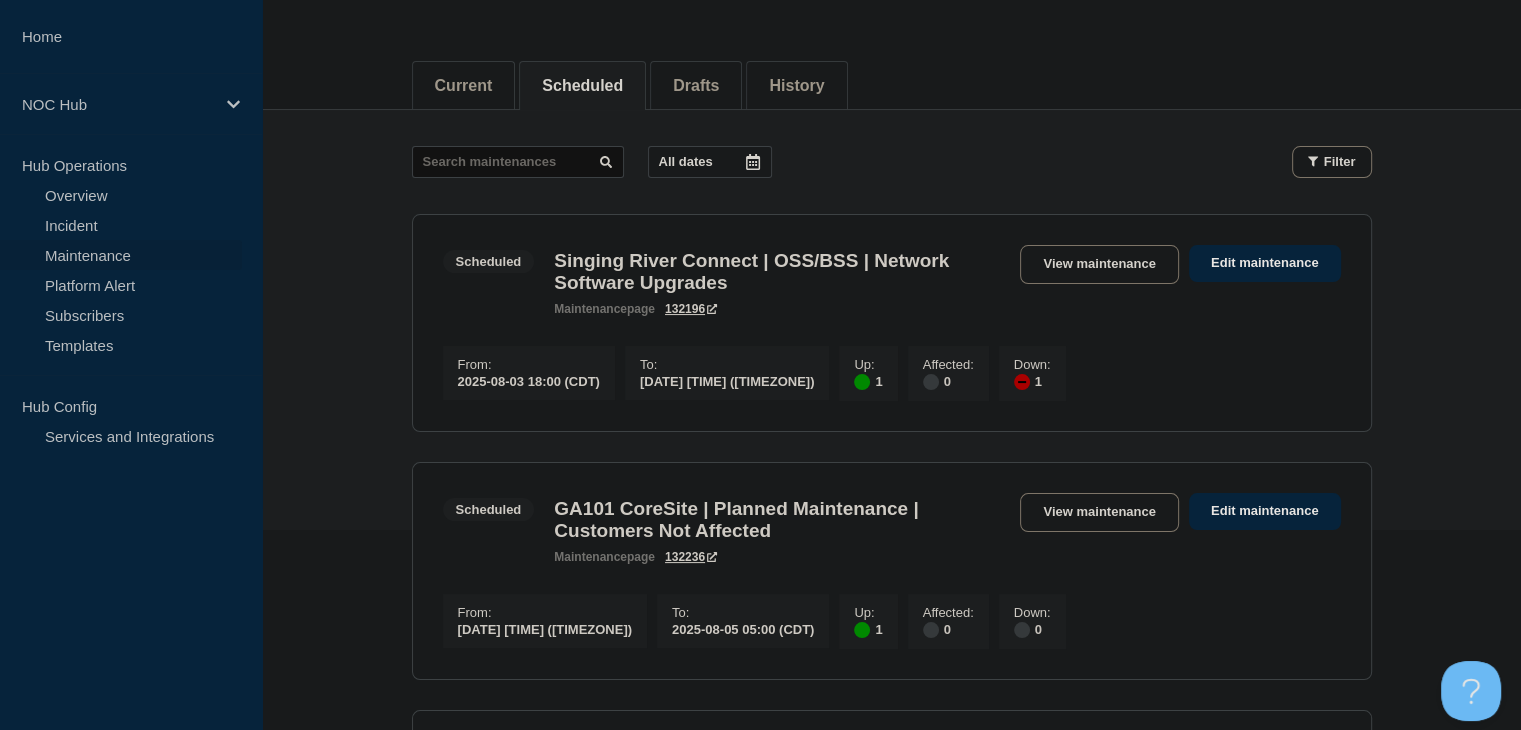 scroll, scrollTop: 400, scrollLeft: 0, axis: vertical 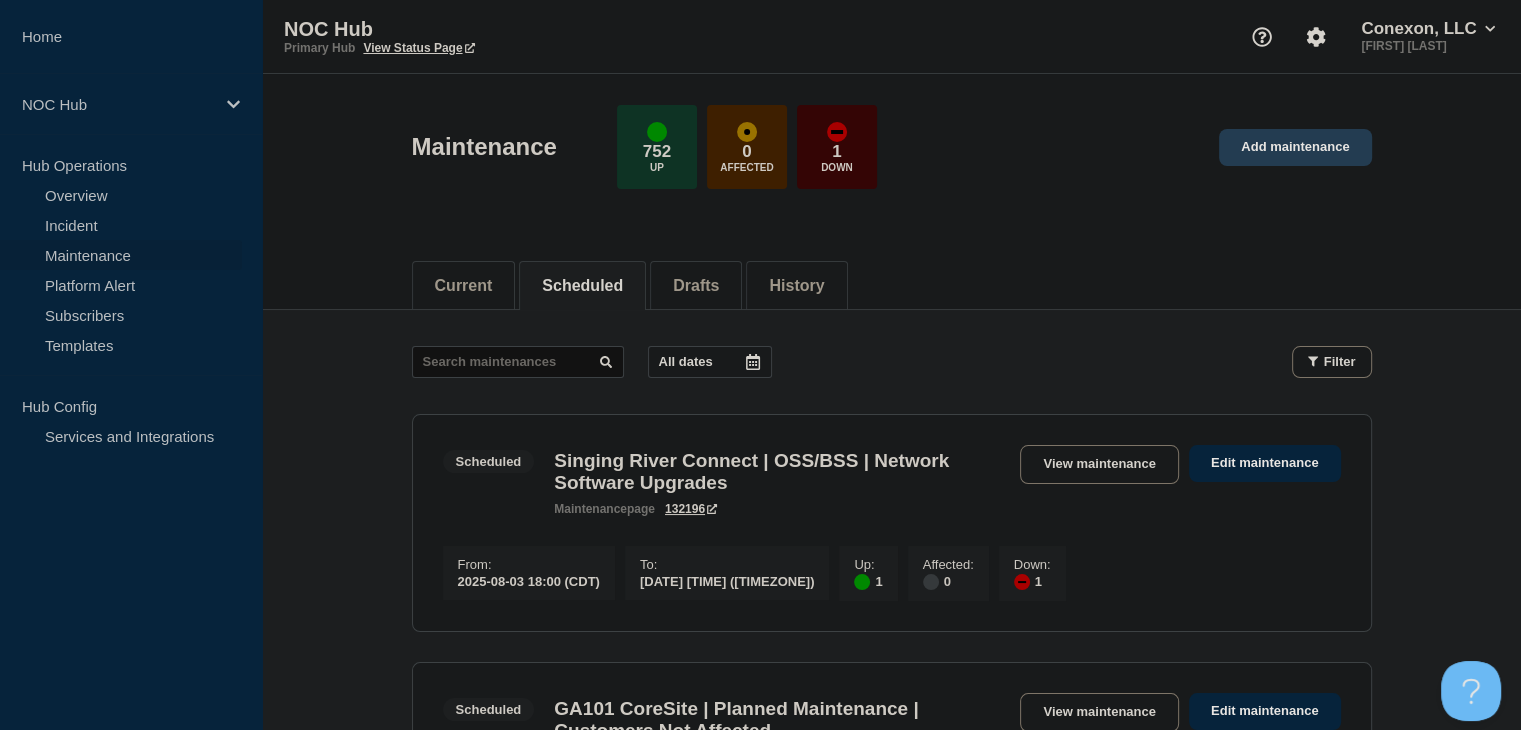 click on "Add maintenance" 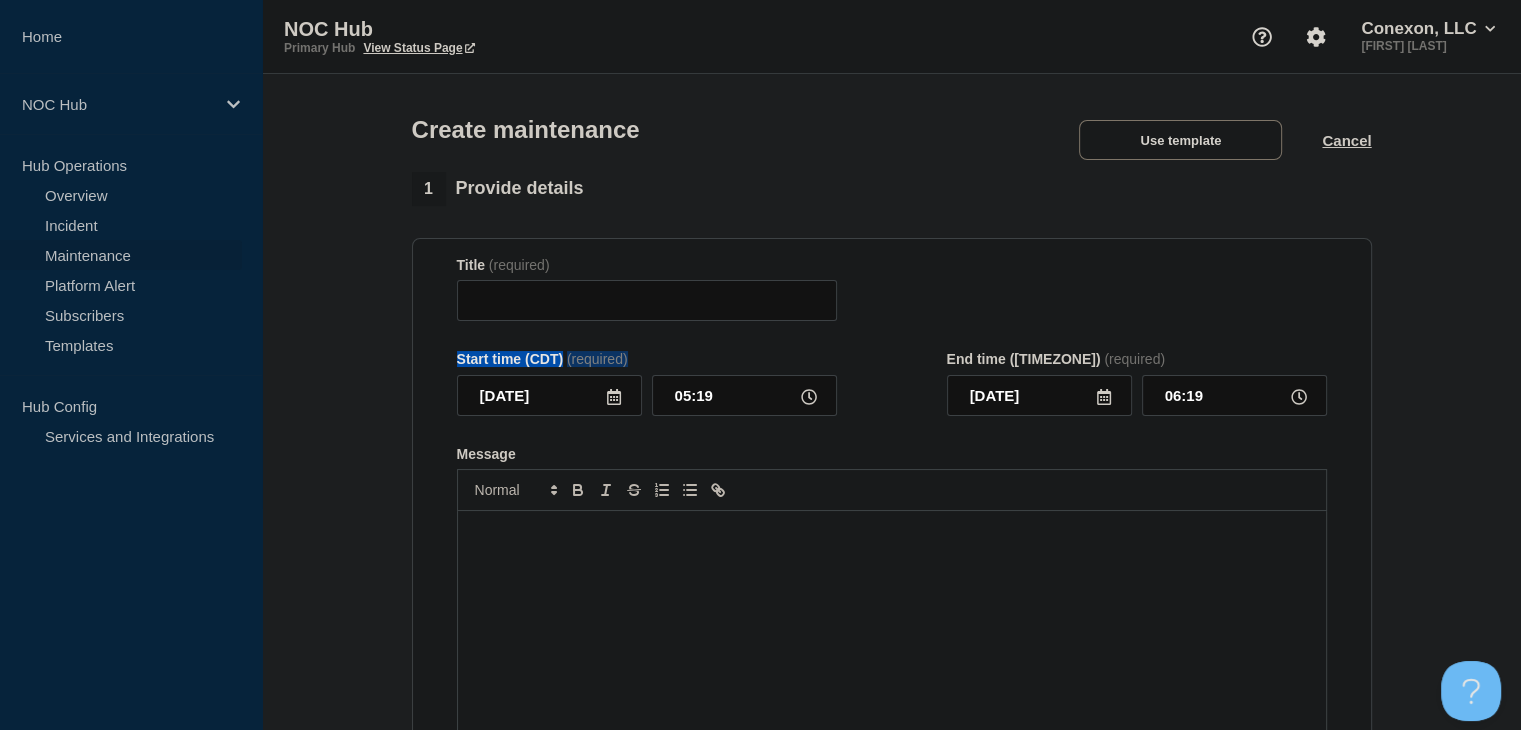 drag, startPoint x: 629, startPoint y: 383, endPoint x: 605, endPoint y: 484, distance: 103.81233 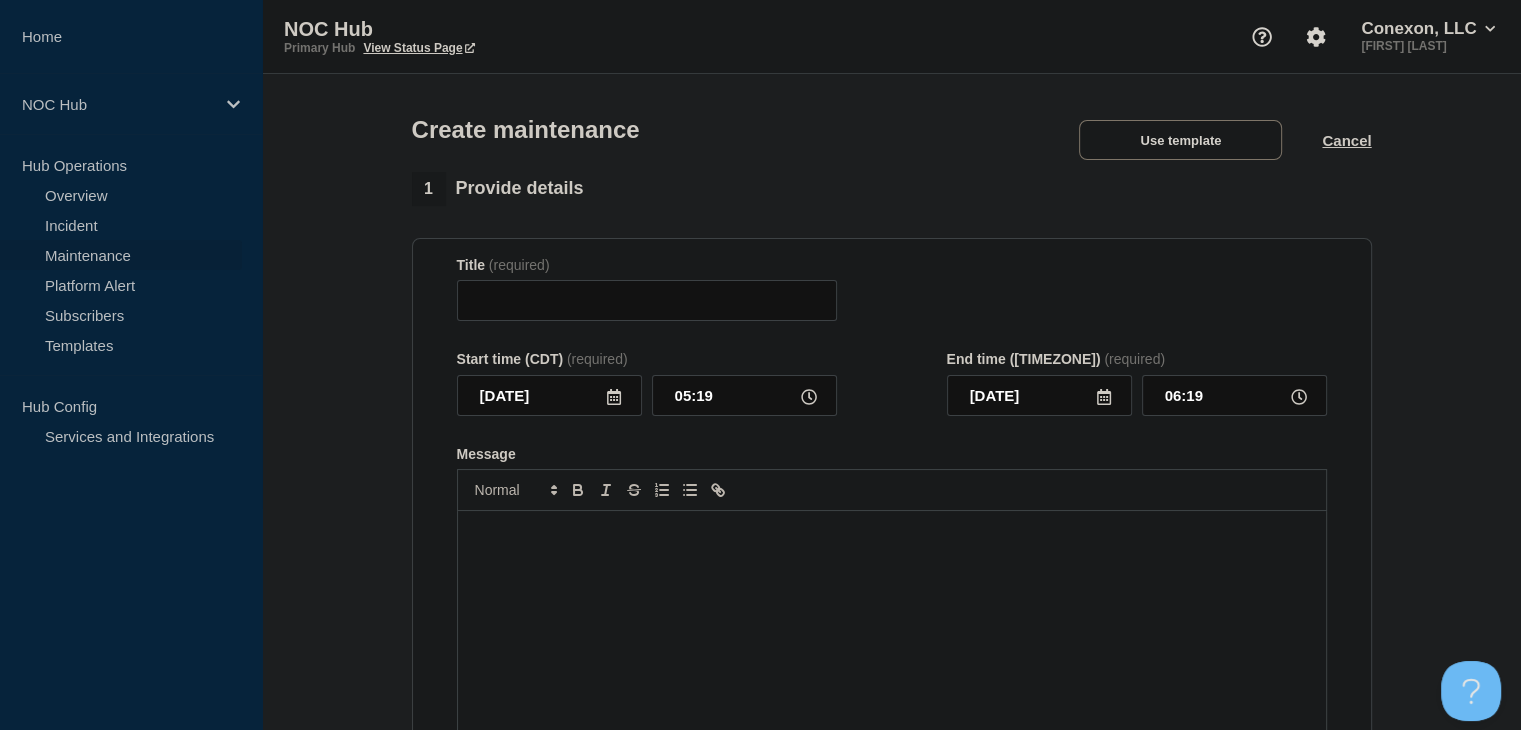 click at bounding box center (892, 631) 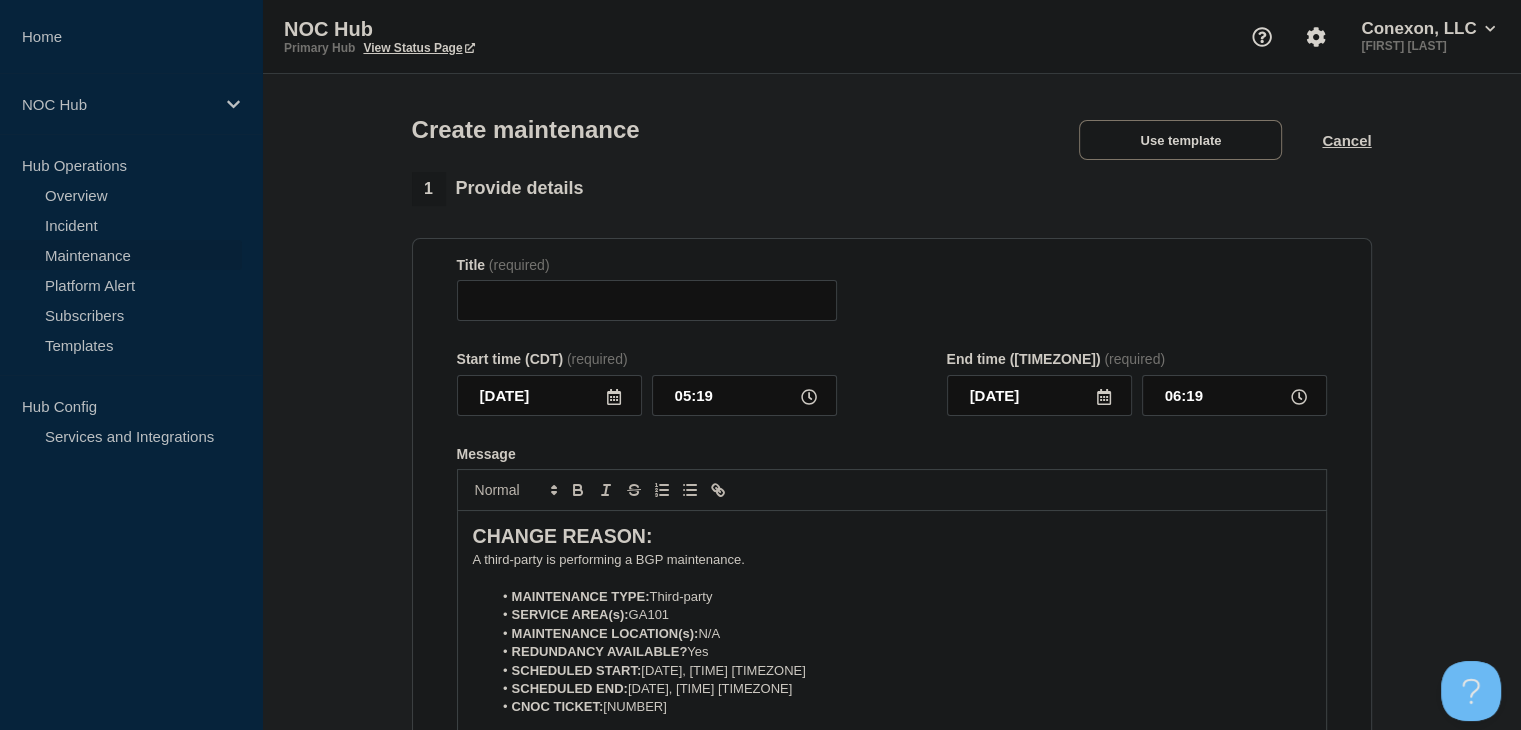 scroll, scrollTop: 55, scrollLeft: 0, axis: vertical 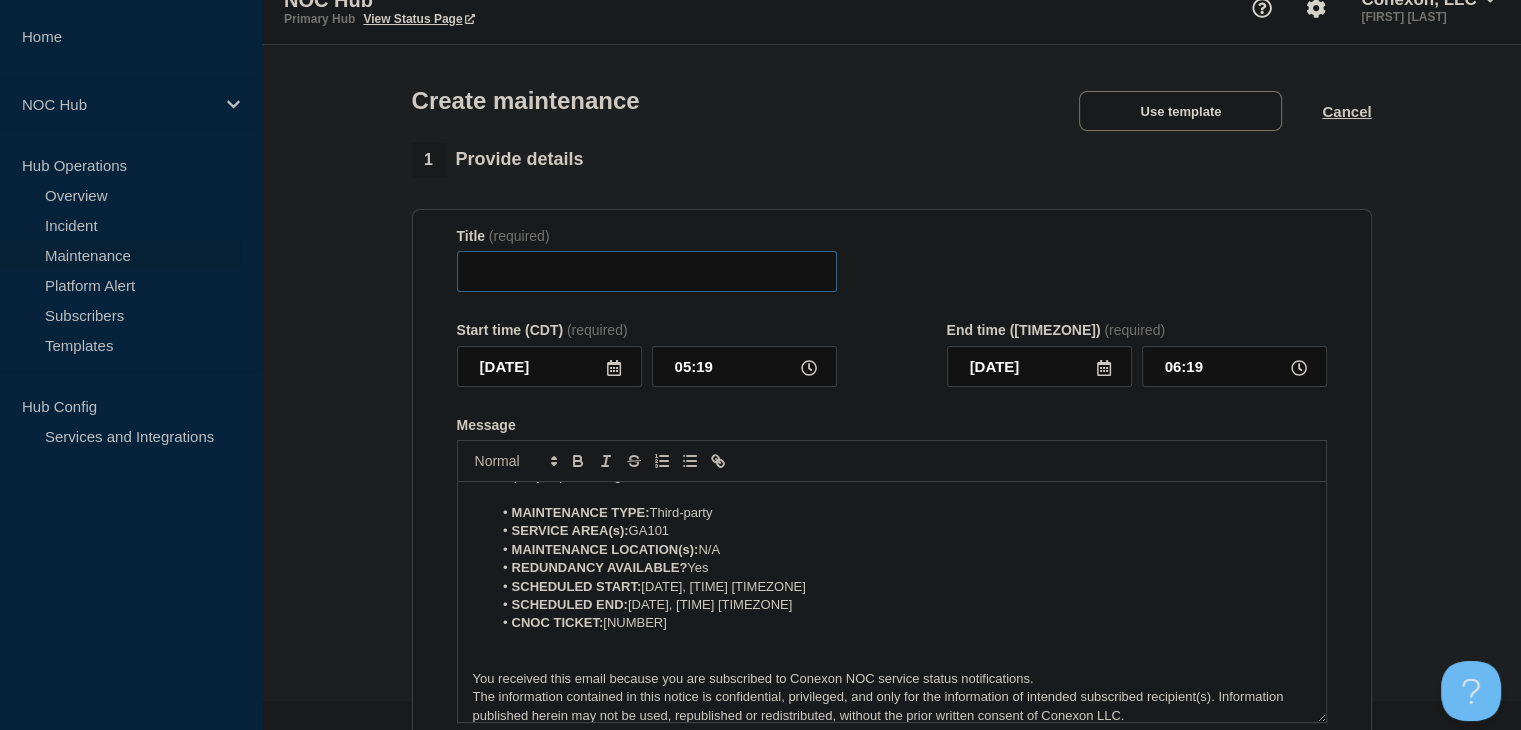 click at bounding box center (647, 271) 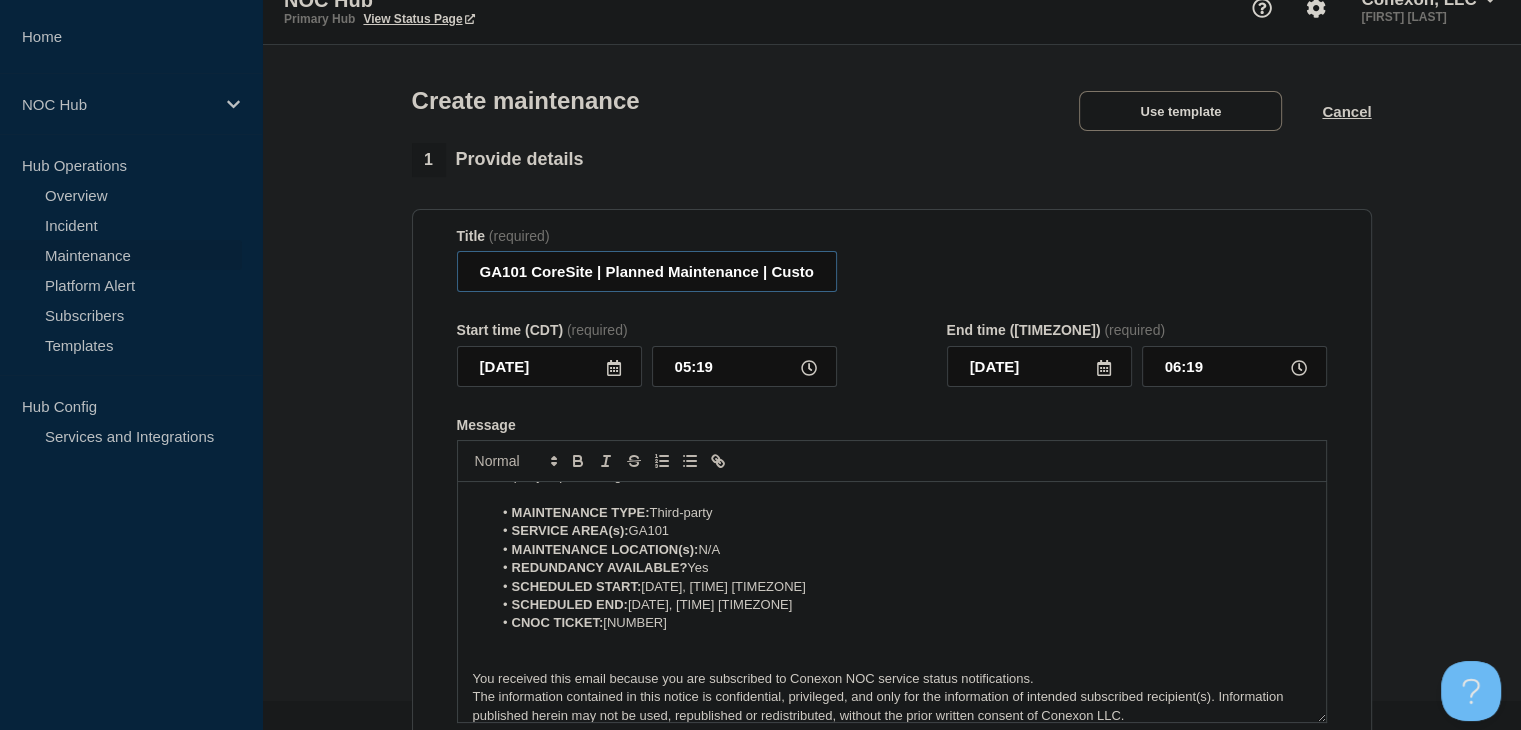 scroll, scrollTop: 0, scrollLeft: 128, axis: horizontal 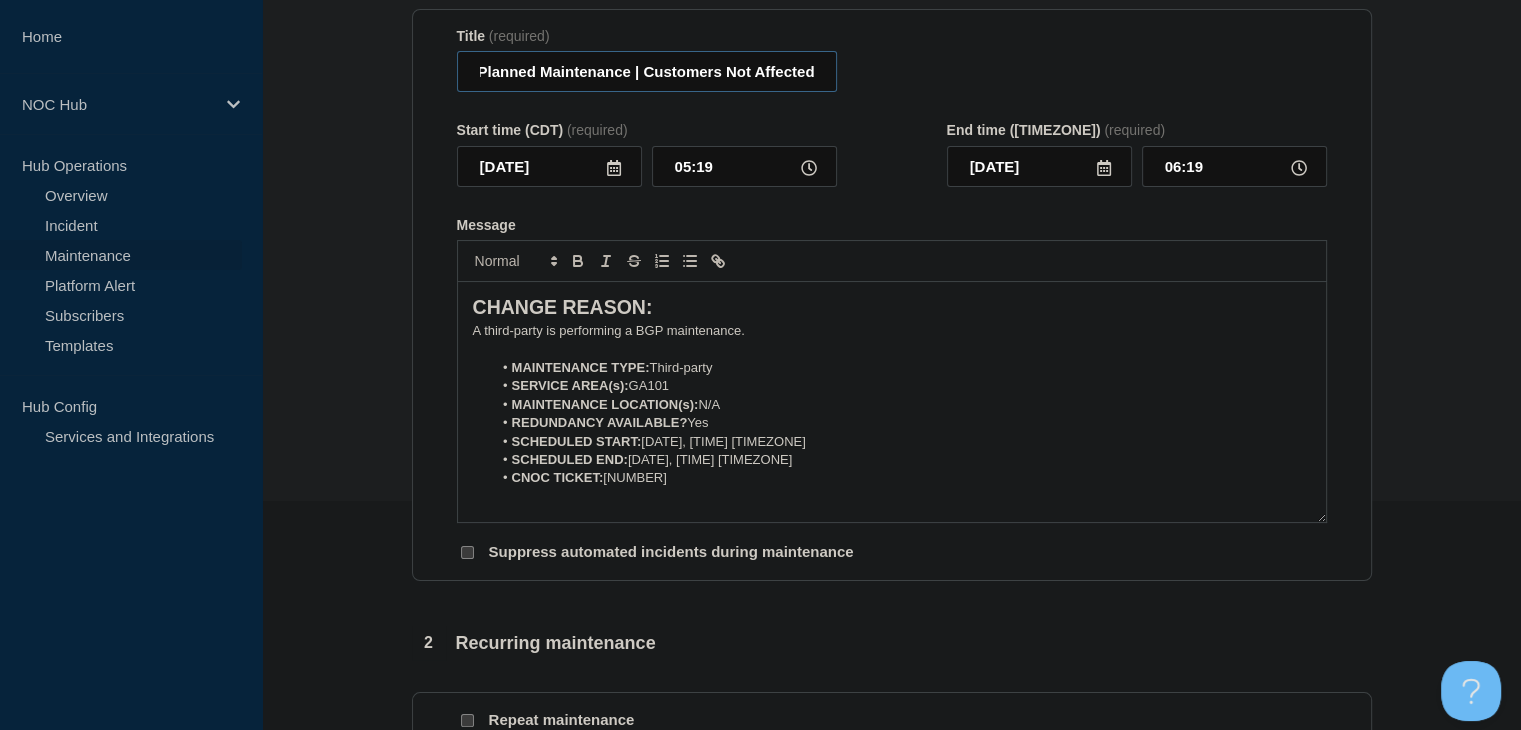 type on "GA101 CoreSite | Planned Maintenance | Customers Not Affected" 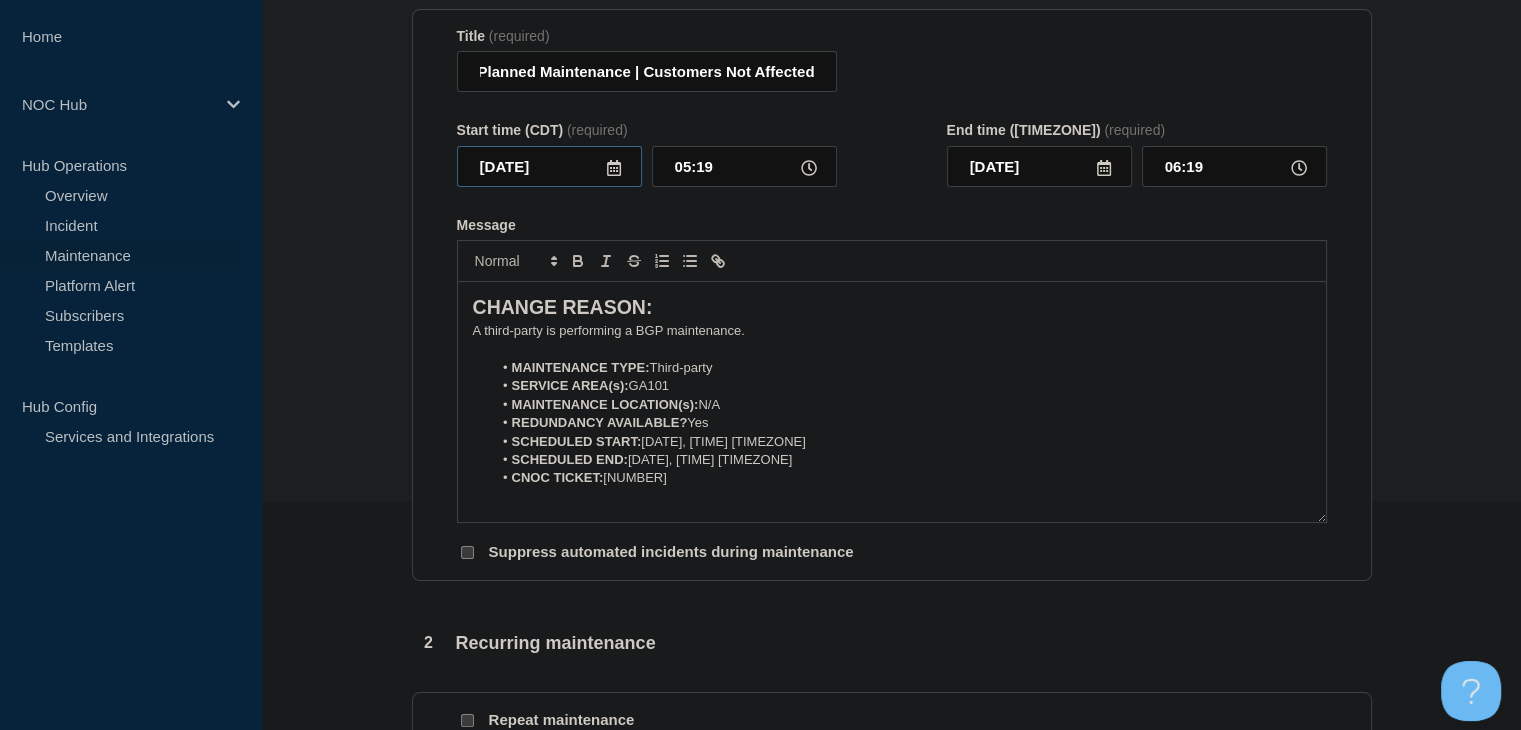 click on "[DATE]" at bounding box center (549, 166) 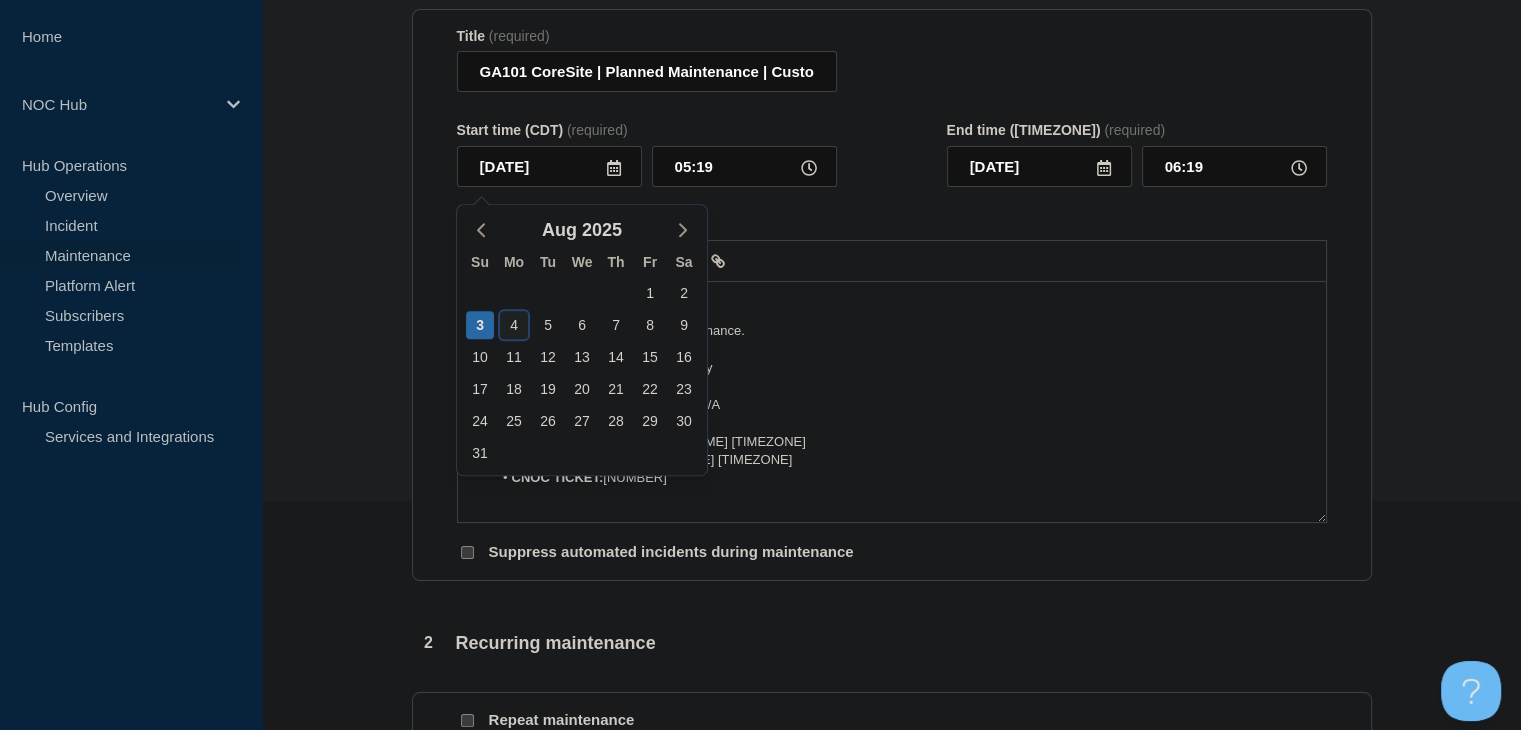 click on "4" 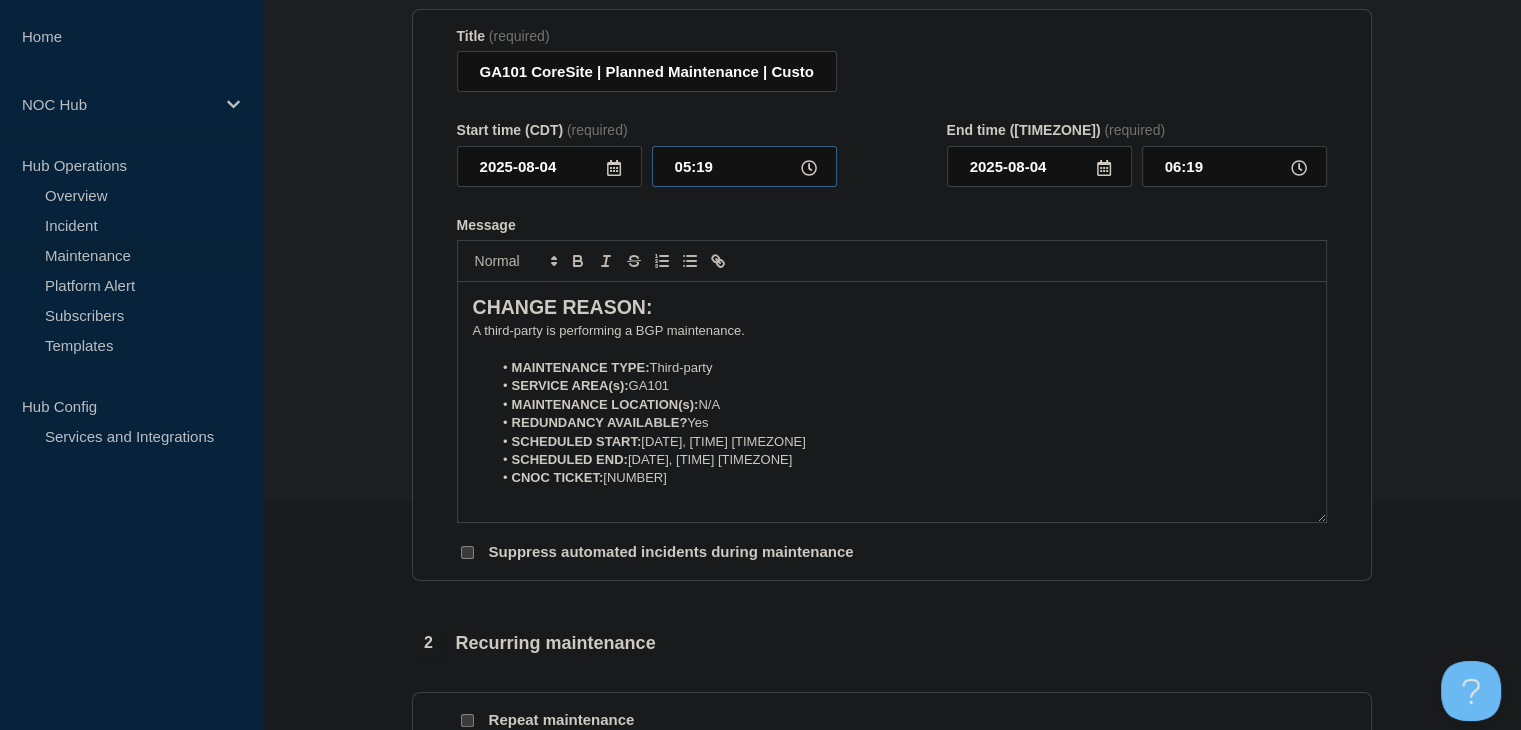 click on "05:19" at bounding box center [744, 166] 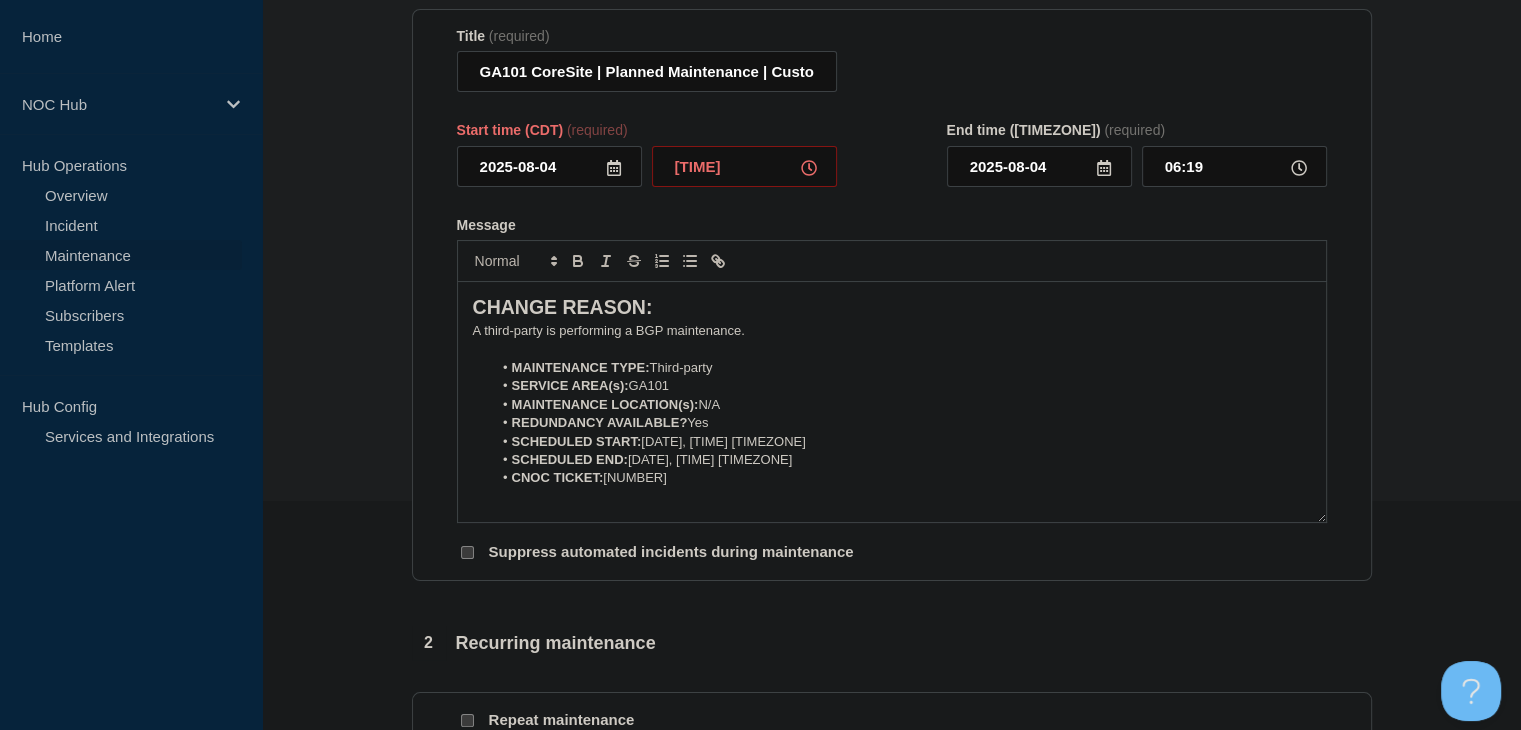 type on "[TIME]" 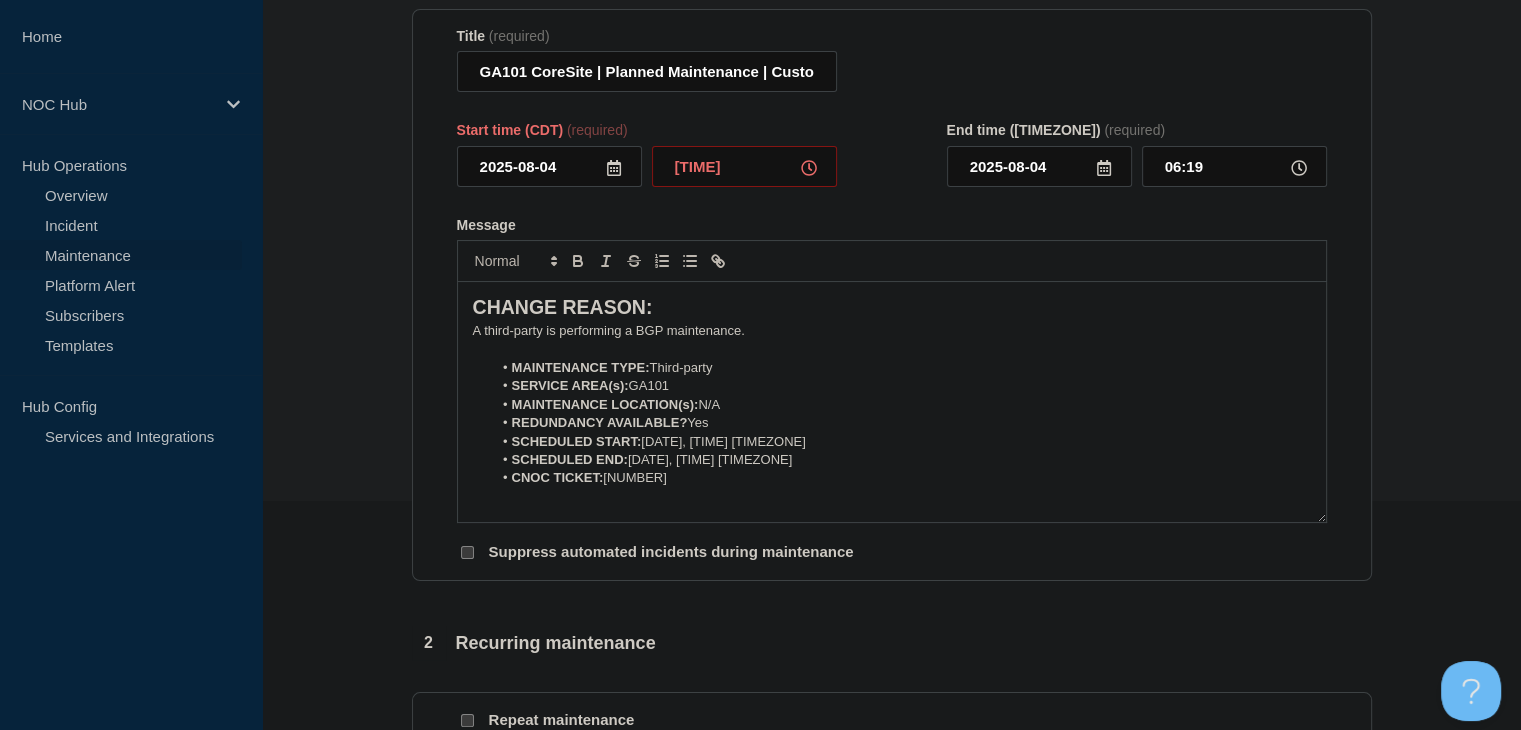type on "23:00" 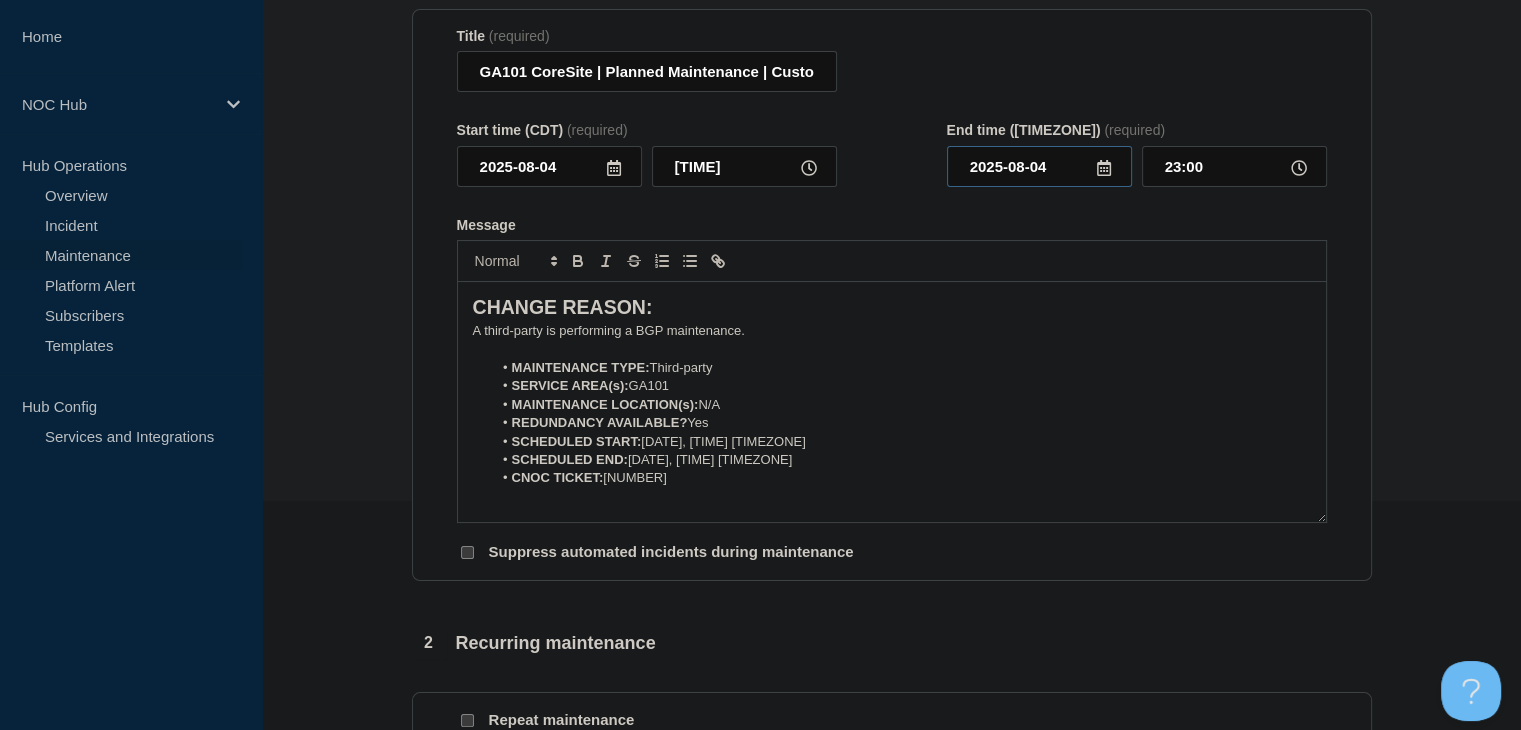 click on "2025-08-04" at bounding box center (1039, 166) 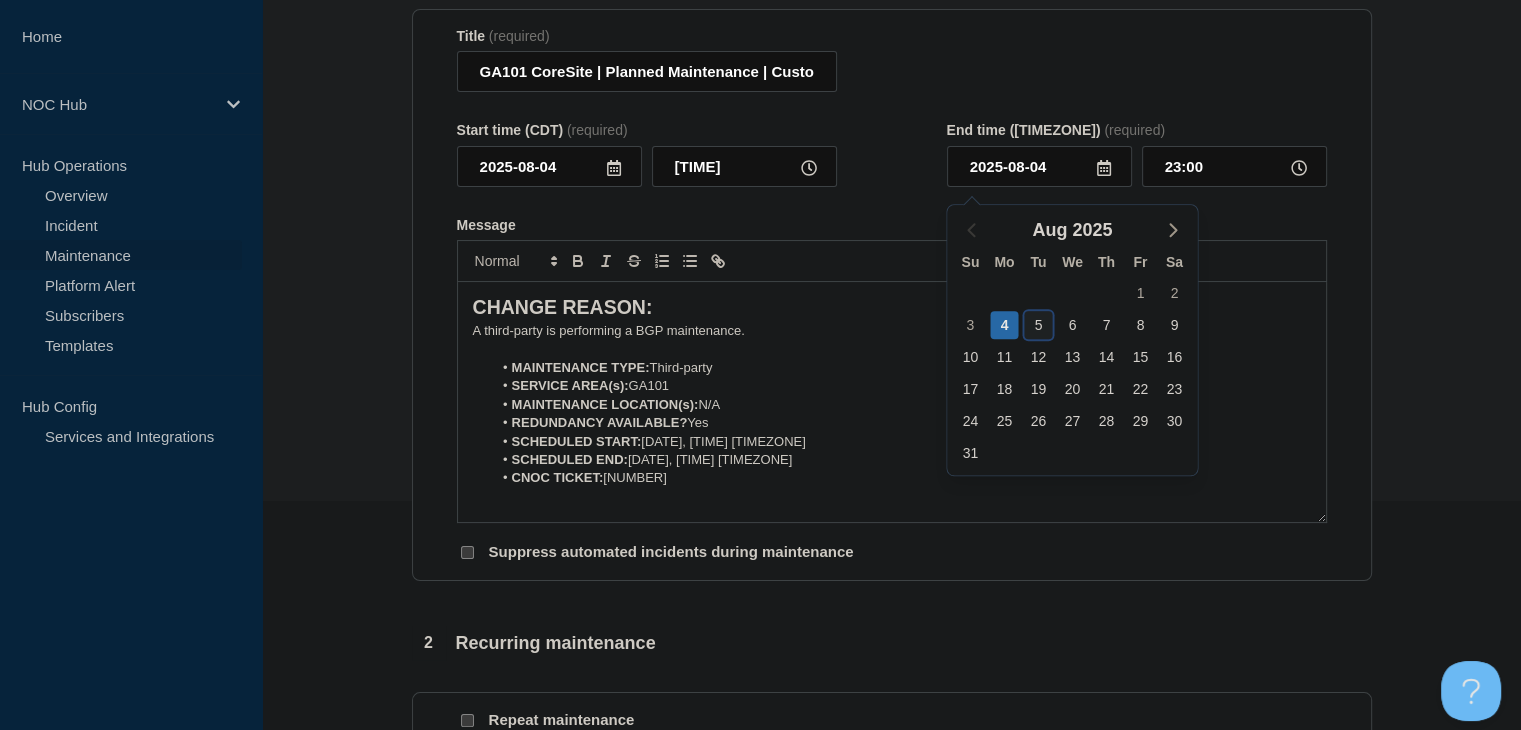 click on "5" 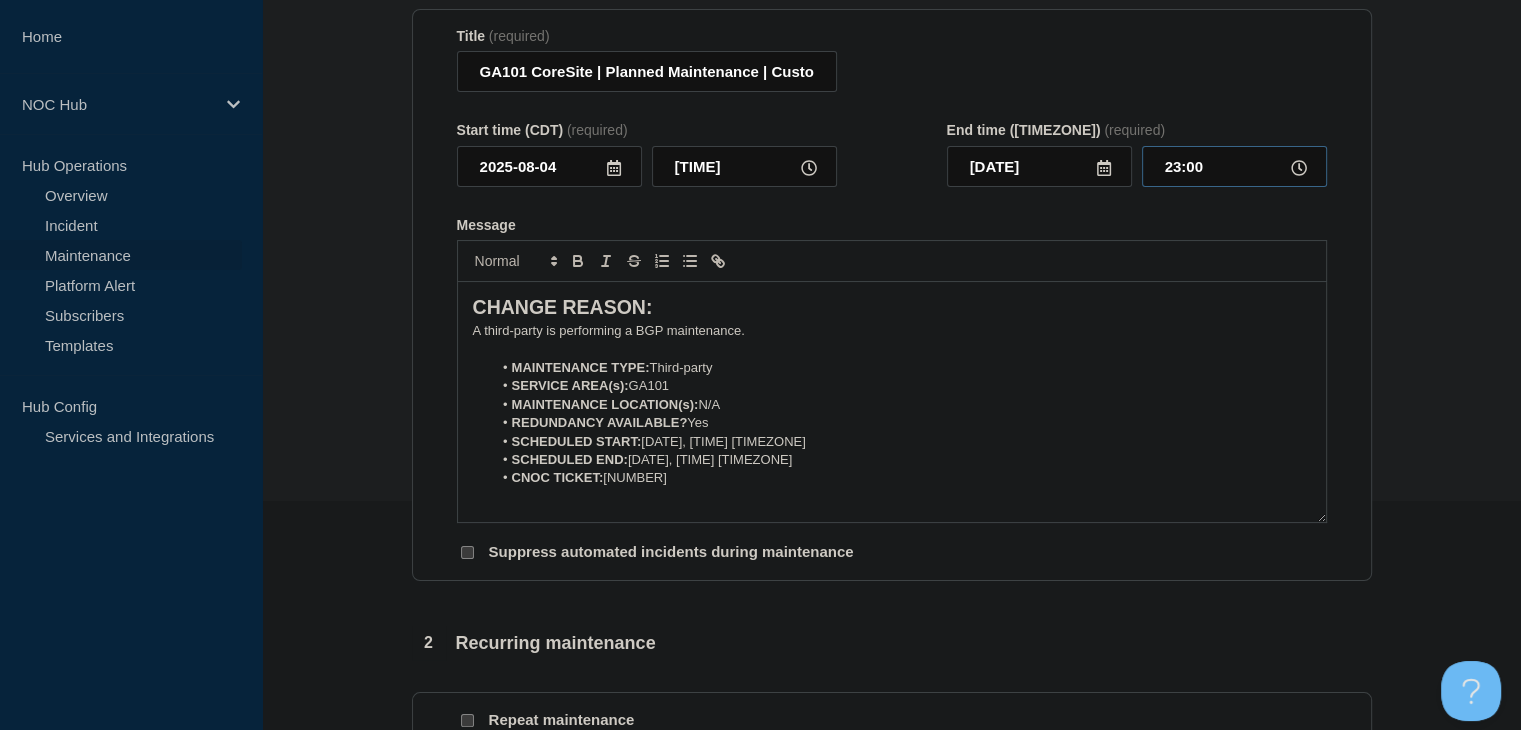 click on "23:00" at bounding box center [1234, 166] 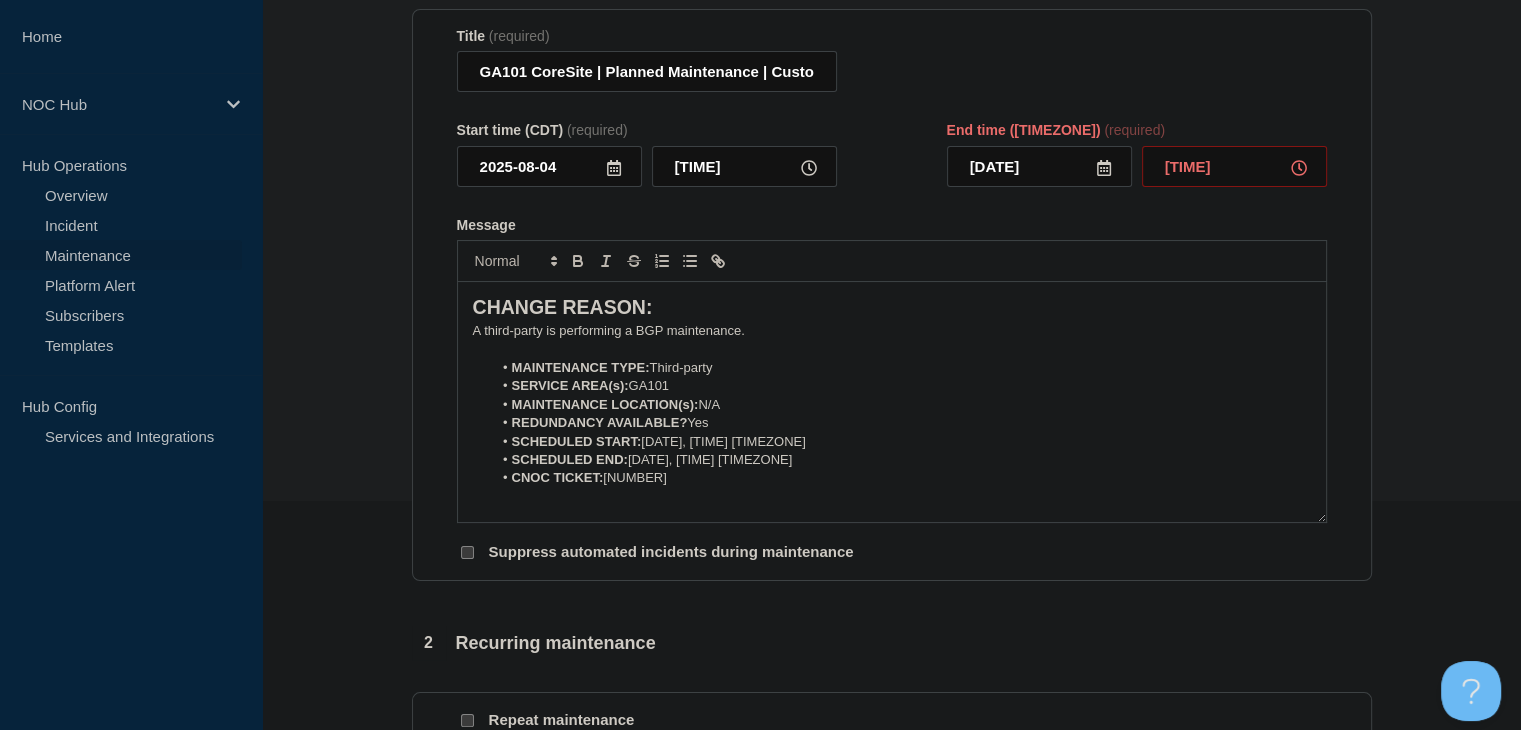 type on "[TIME]" 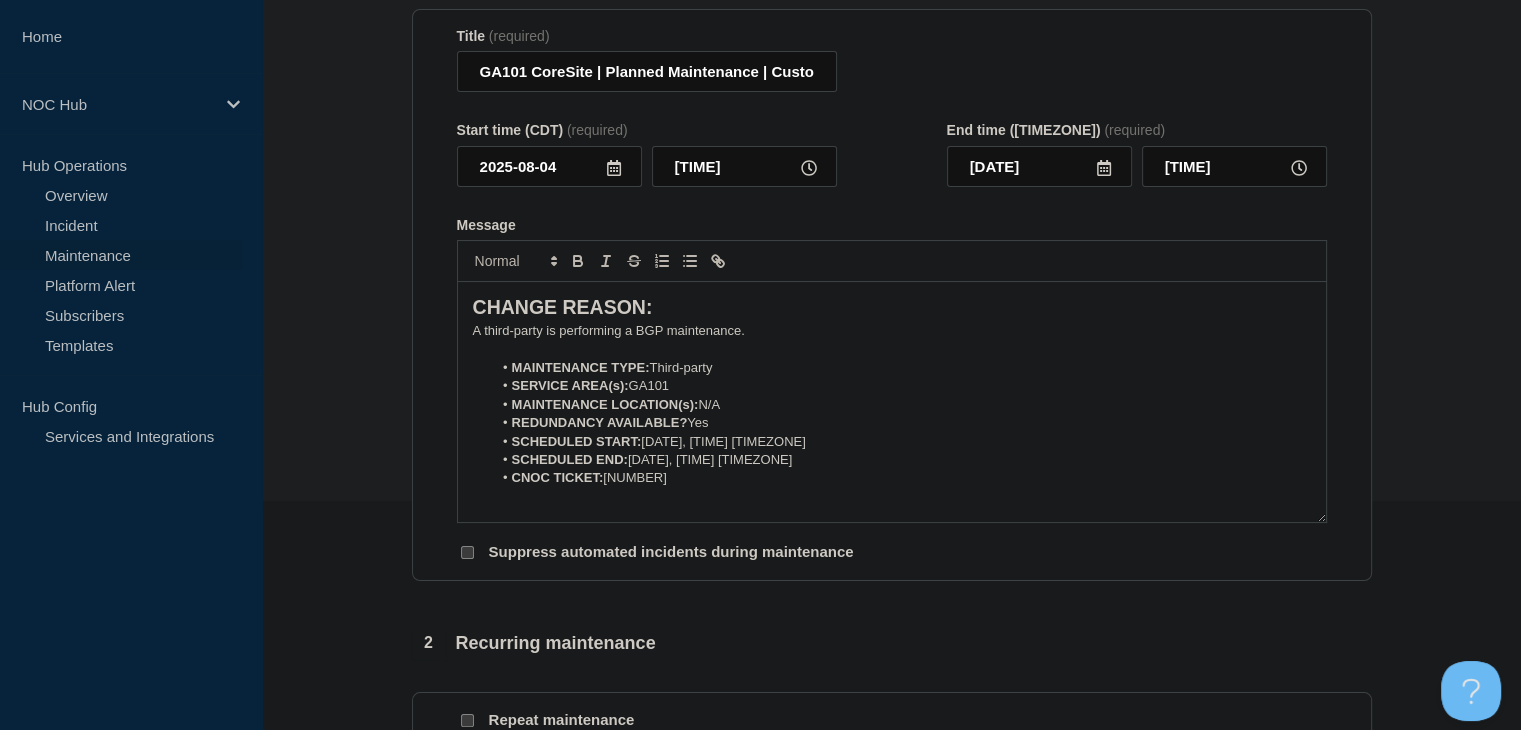 click at bounding box center [892, 497] 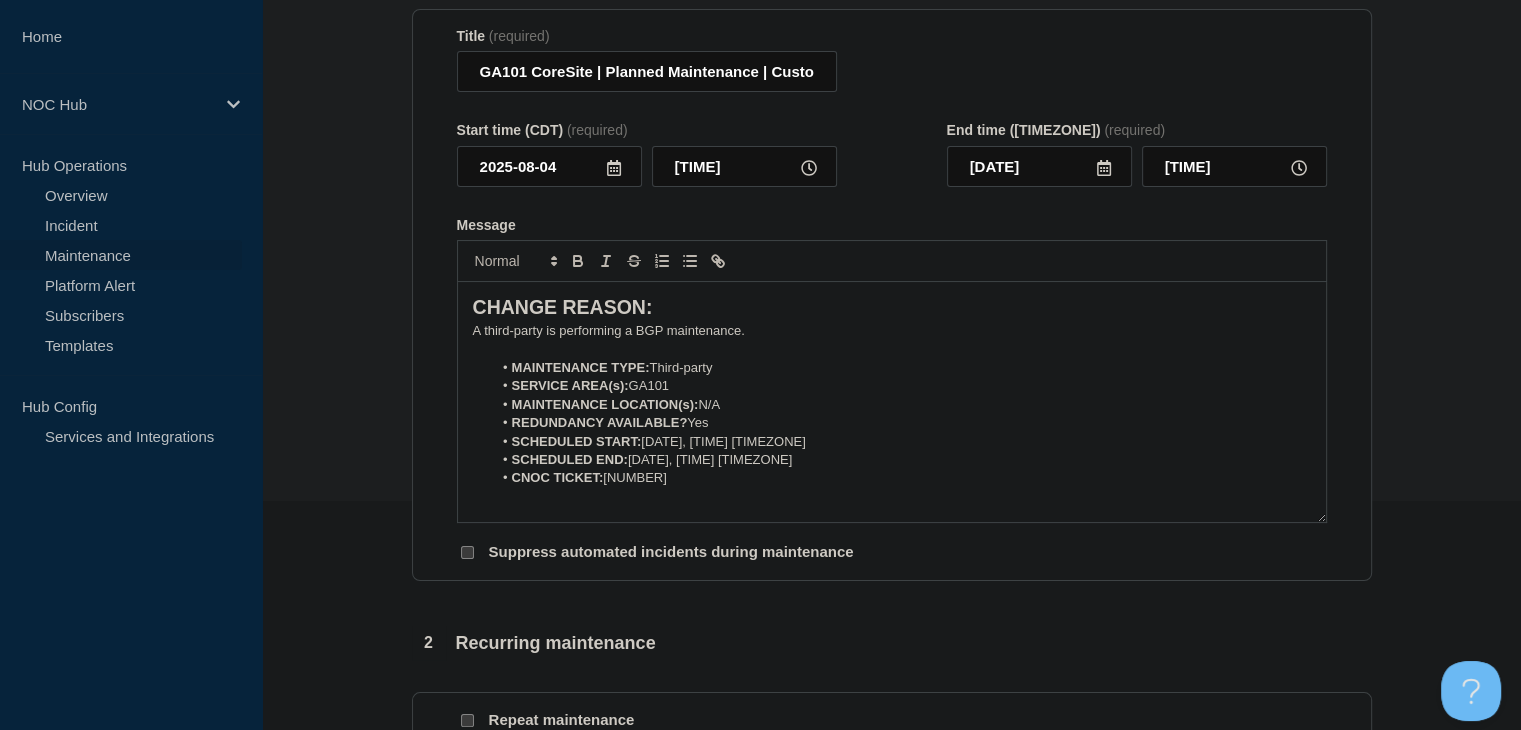 click on "CNOC TICKET:  22466" at bounding box center (901, 478) 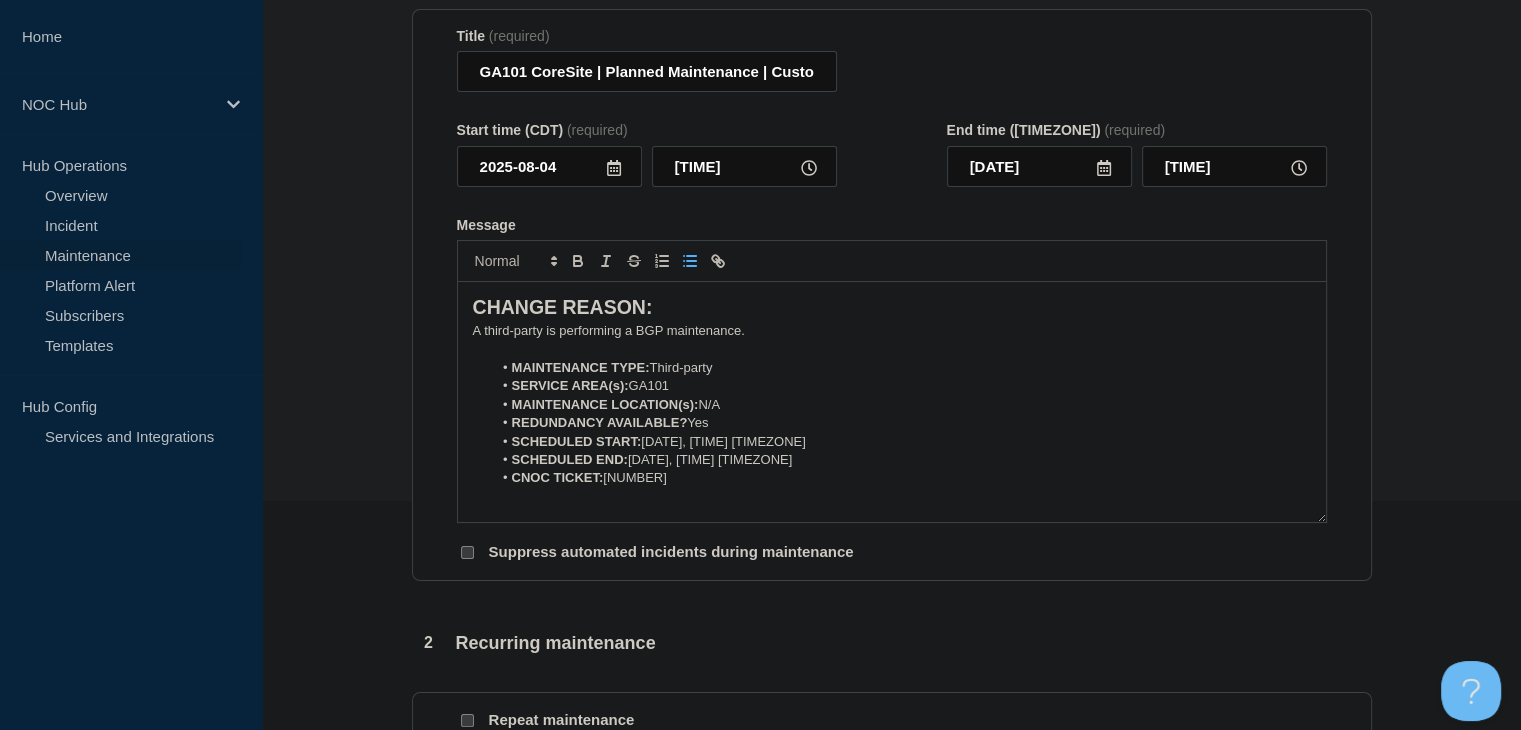type 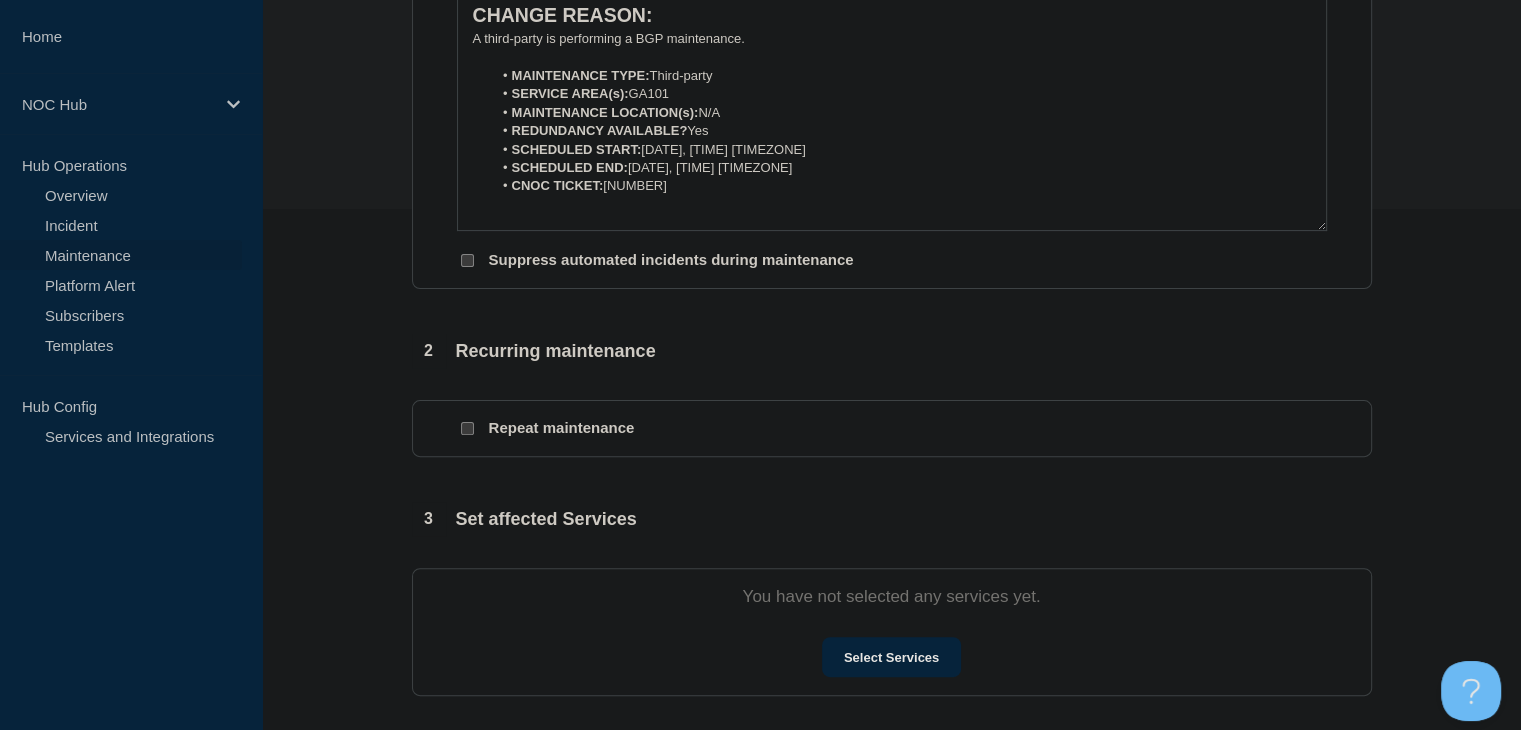 scroll, scrollTop: 629, scrollLeft: 0, axis: vertical 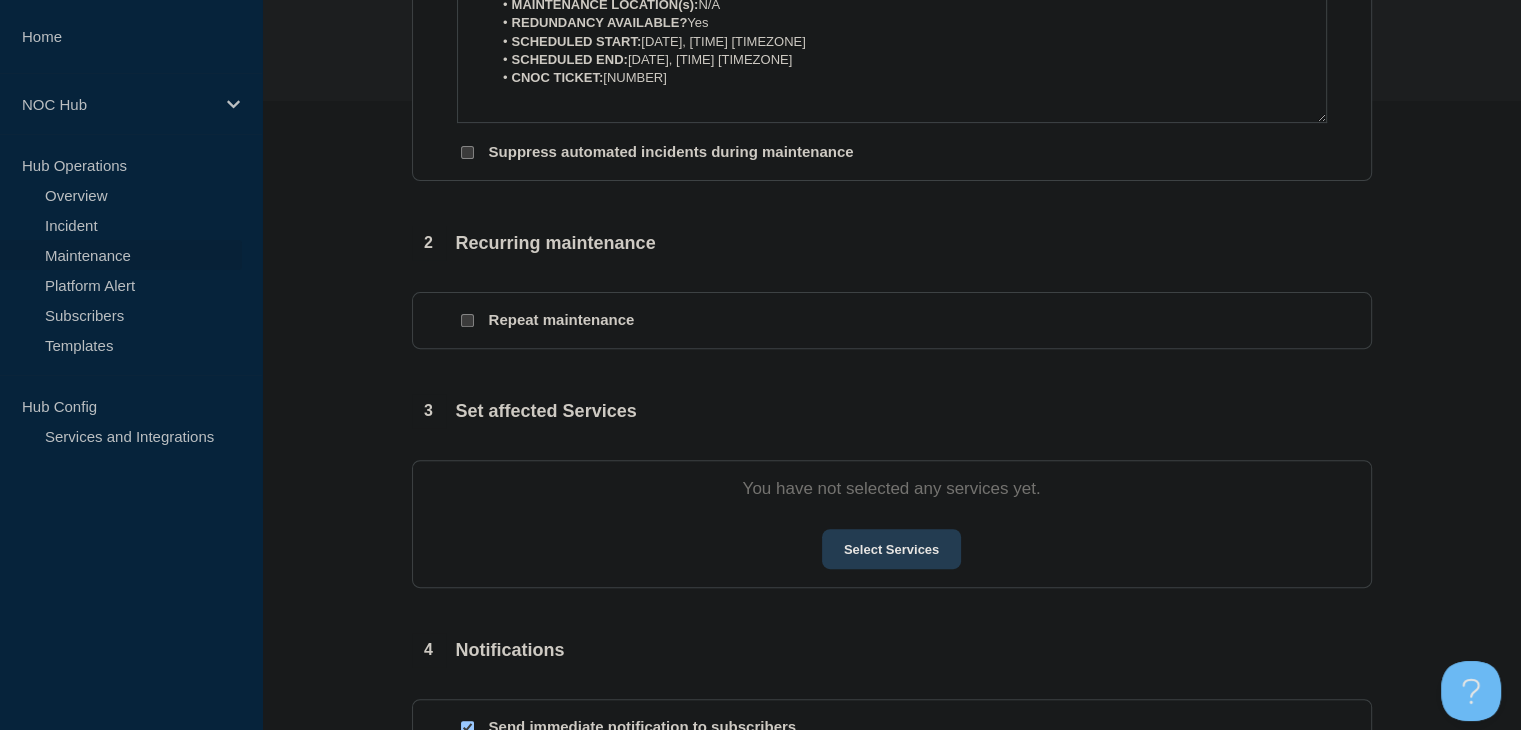 click on "Select Services" at bounding box center (891, 549) 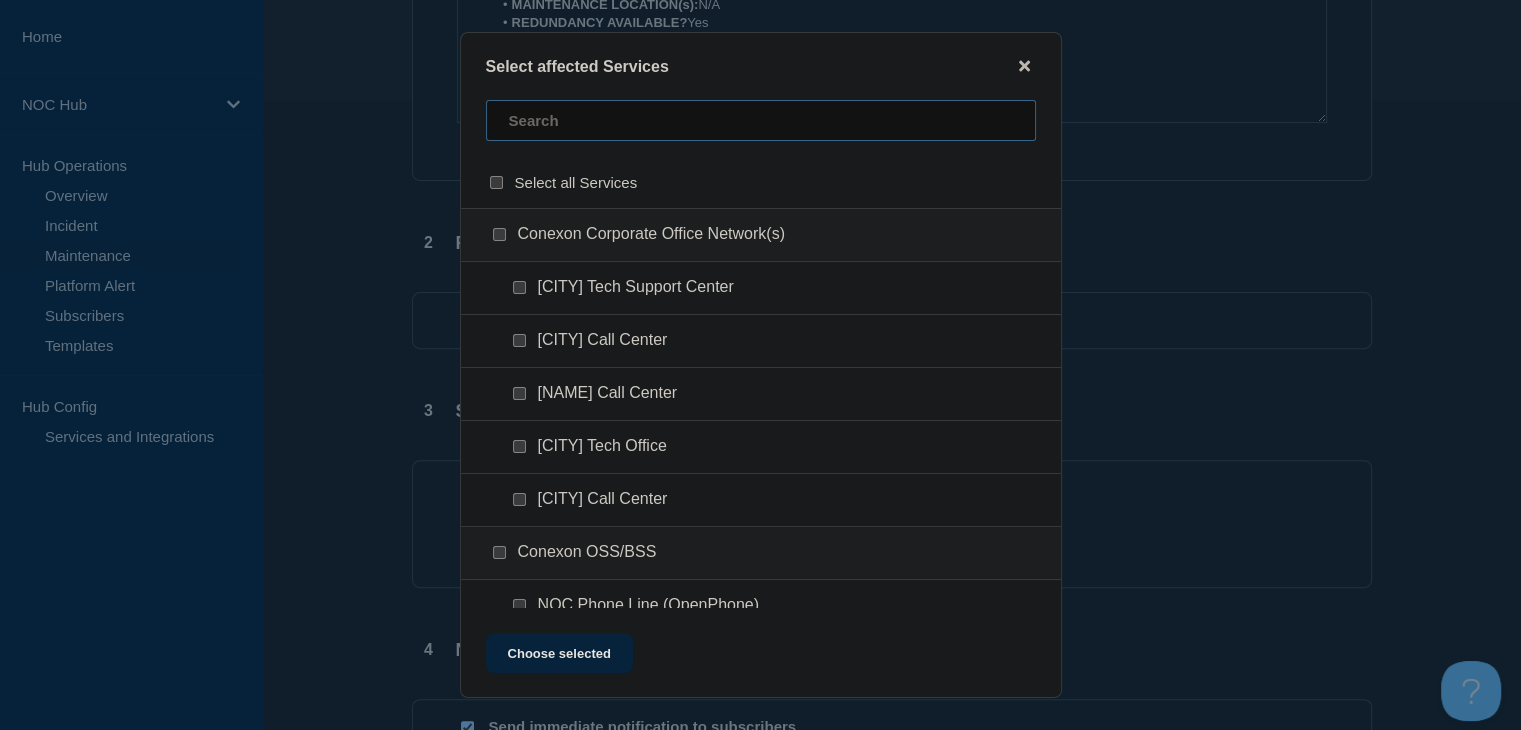 click at bounding box center (761, 120) 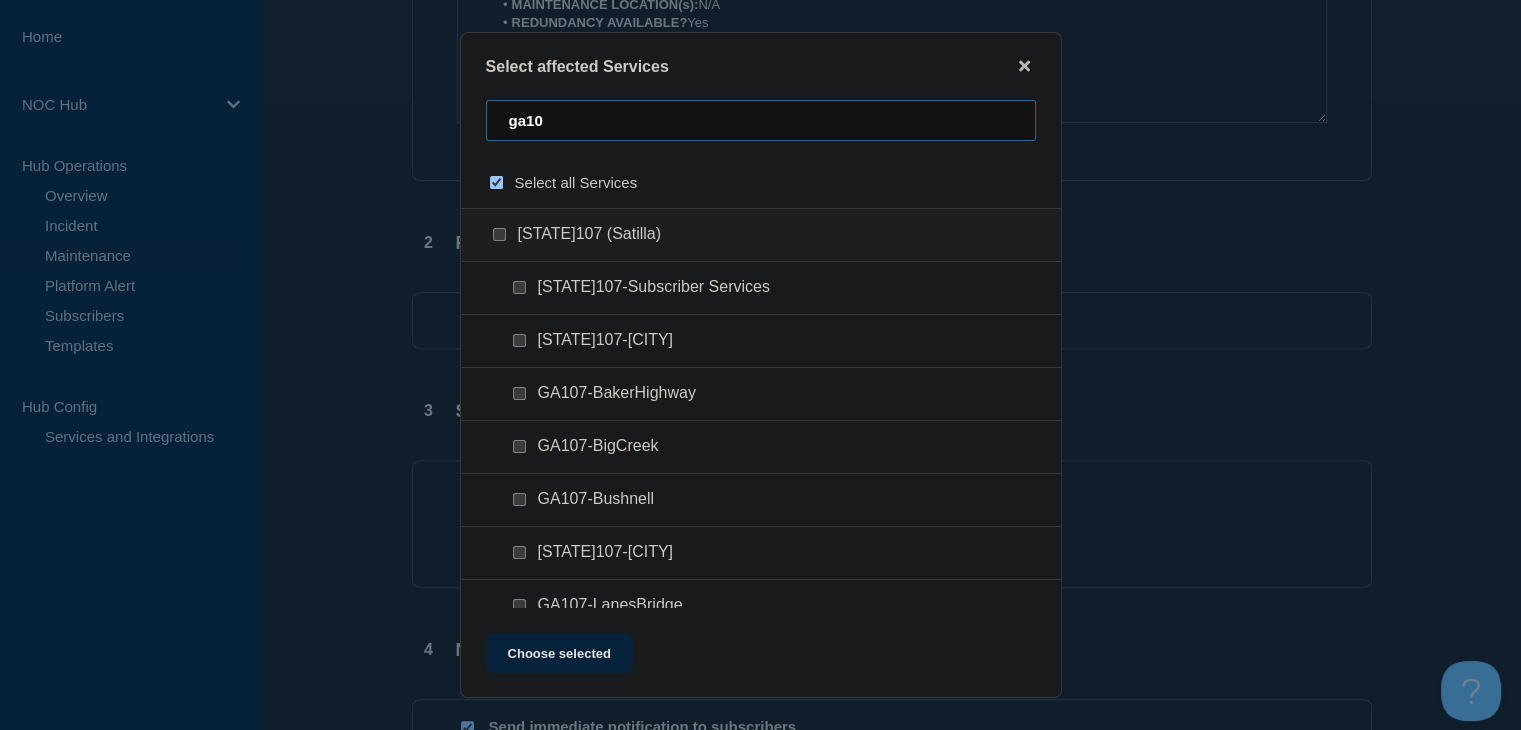type on "ga101" 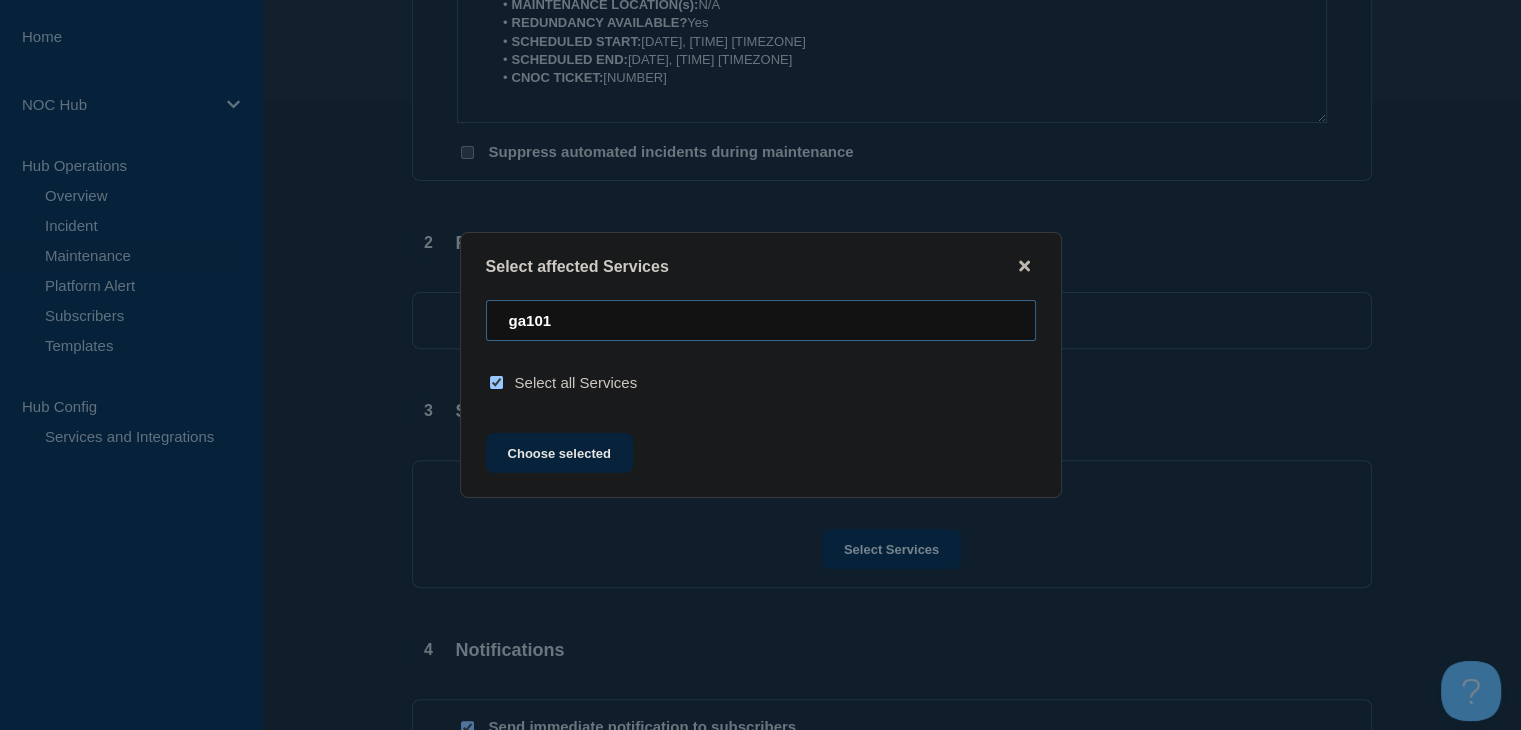 type on "ga10" 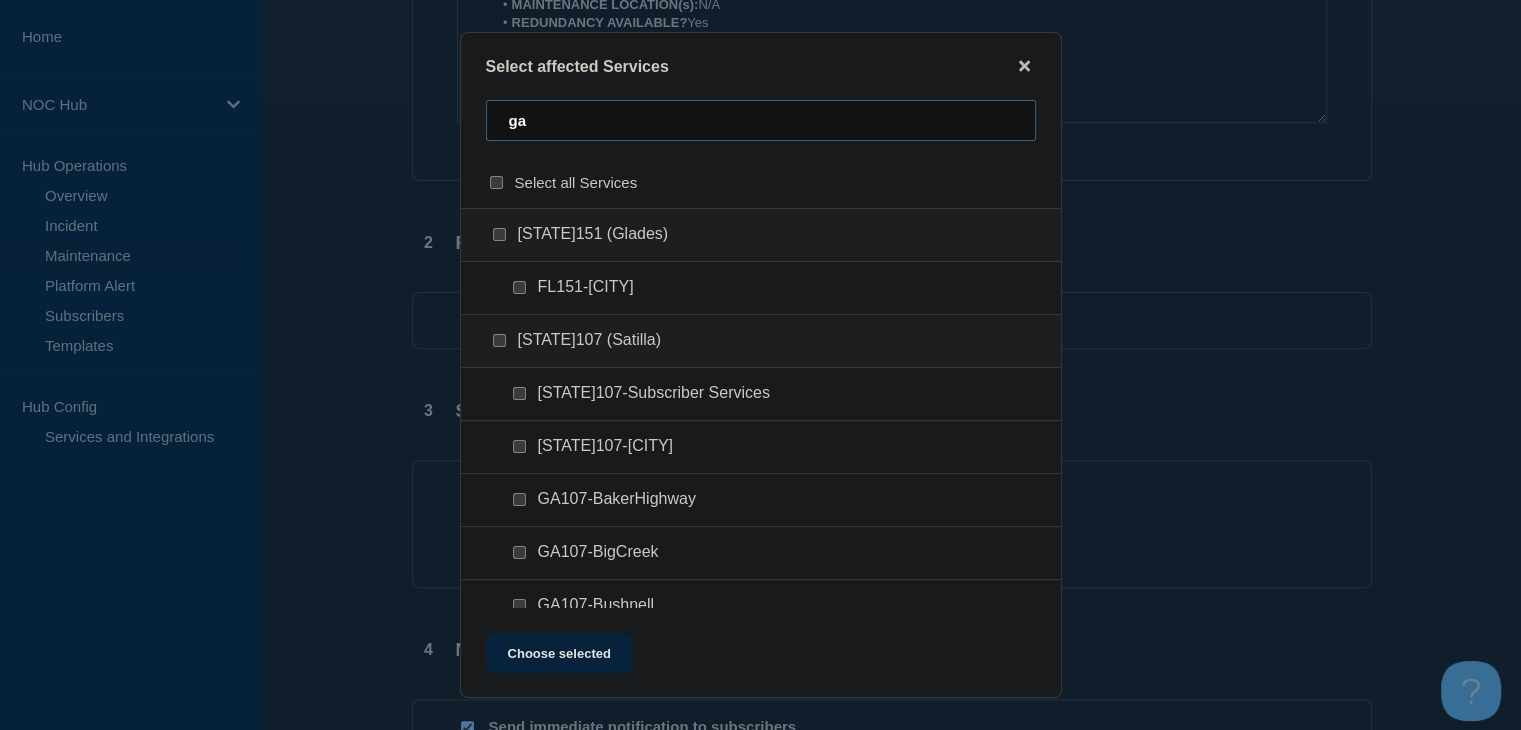 type on "g" 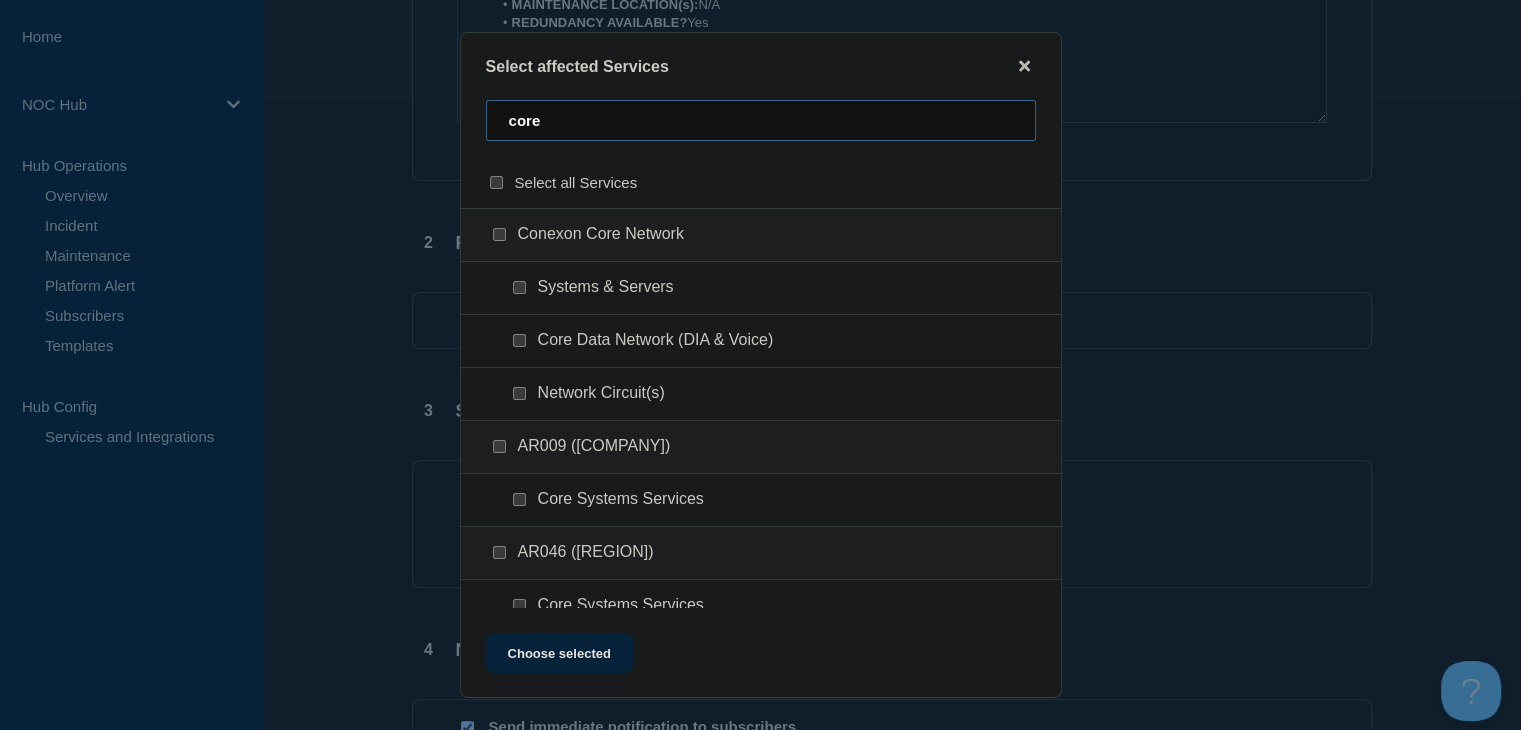 type on "core" 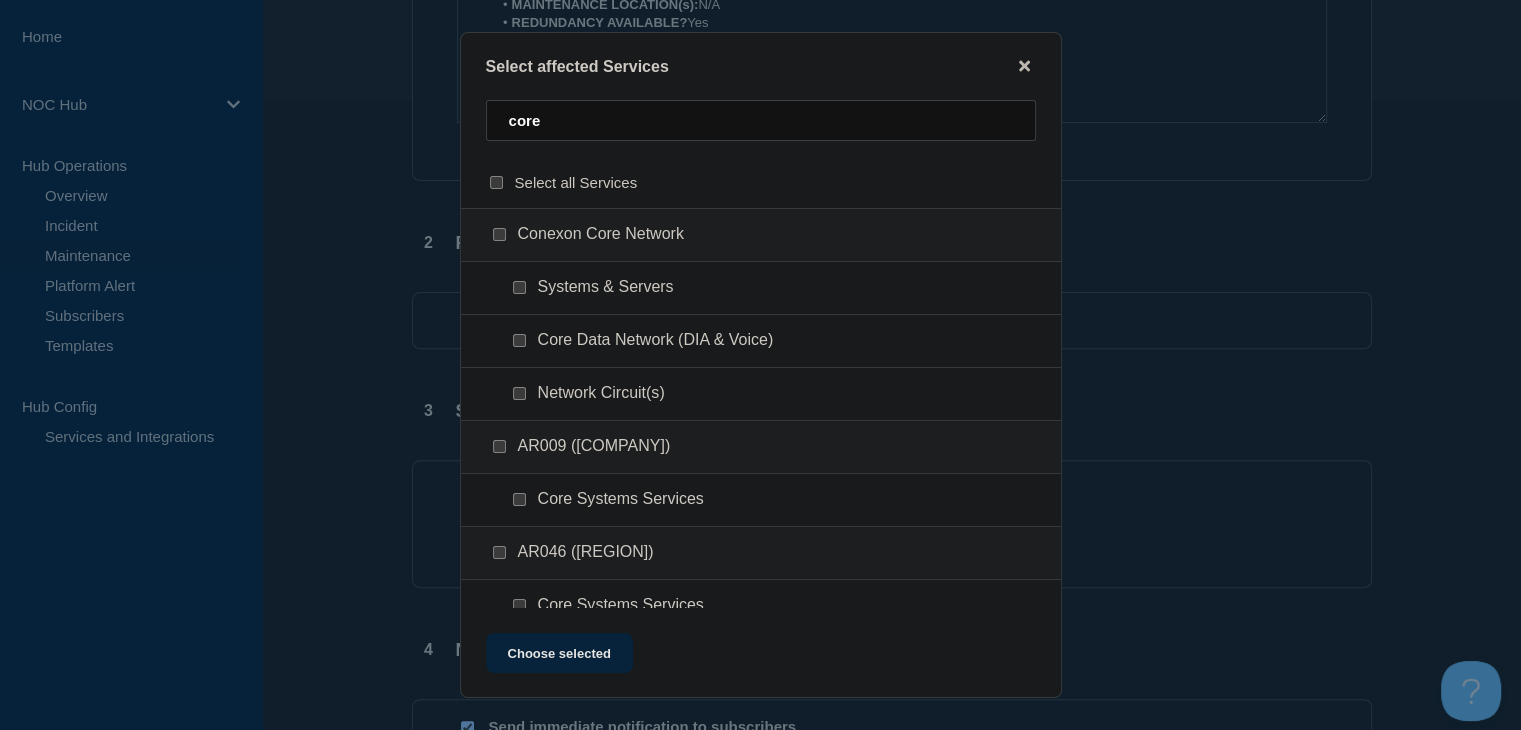 click at bounding box center [519, 287] 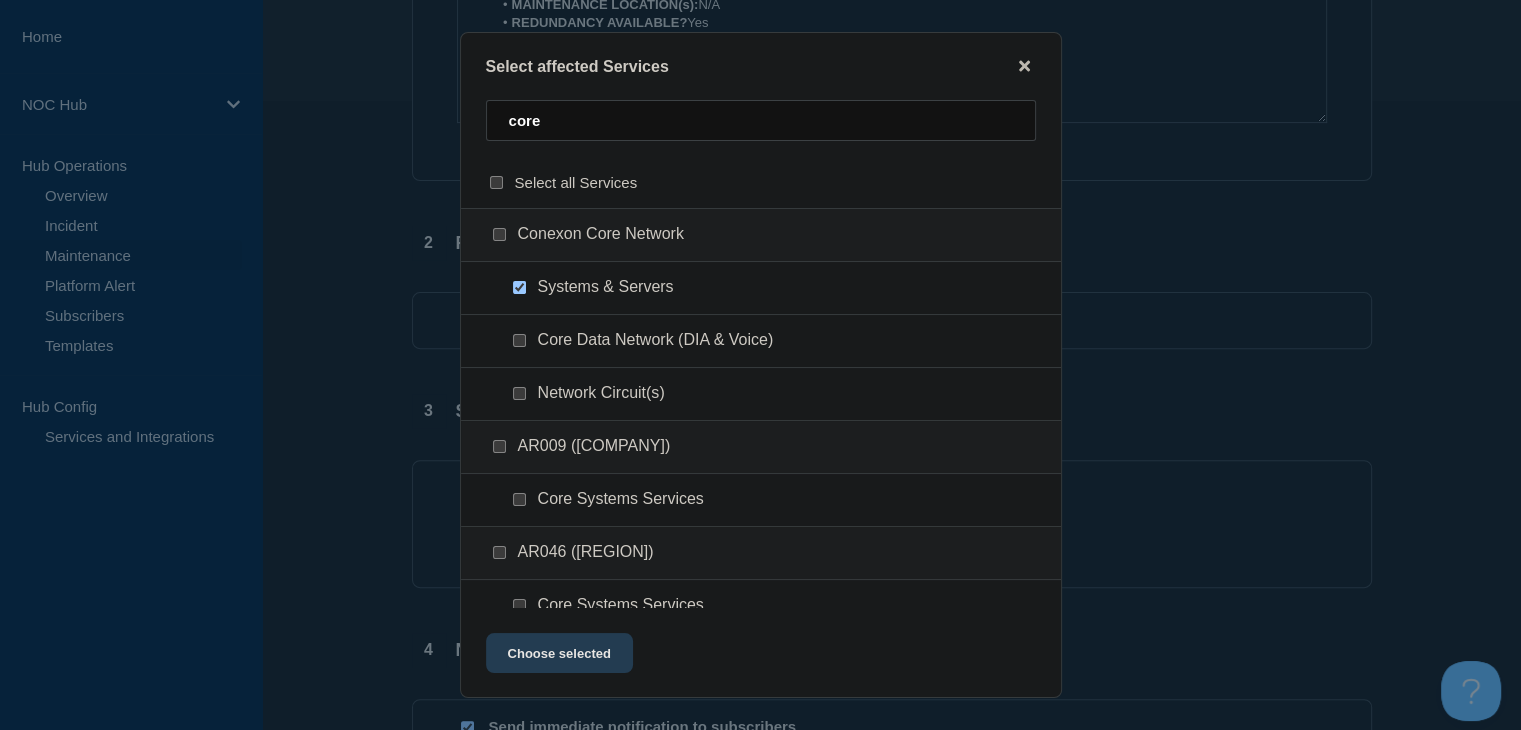 click on "Choose selected" 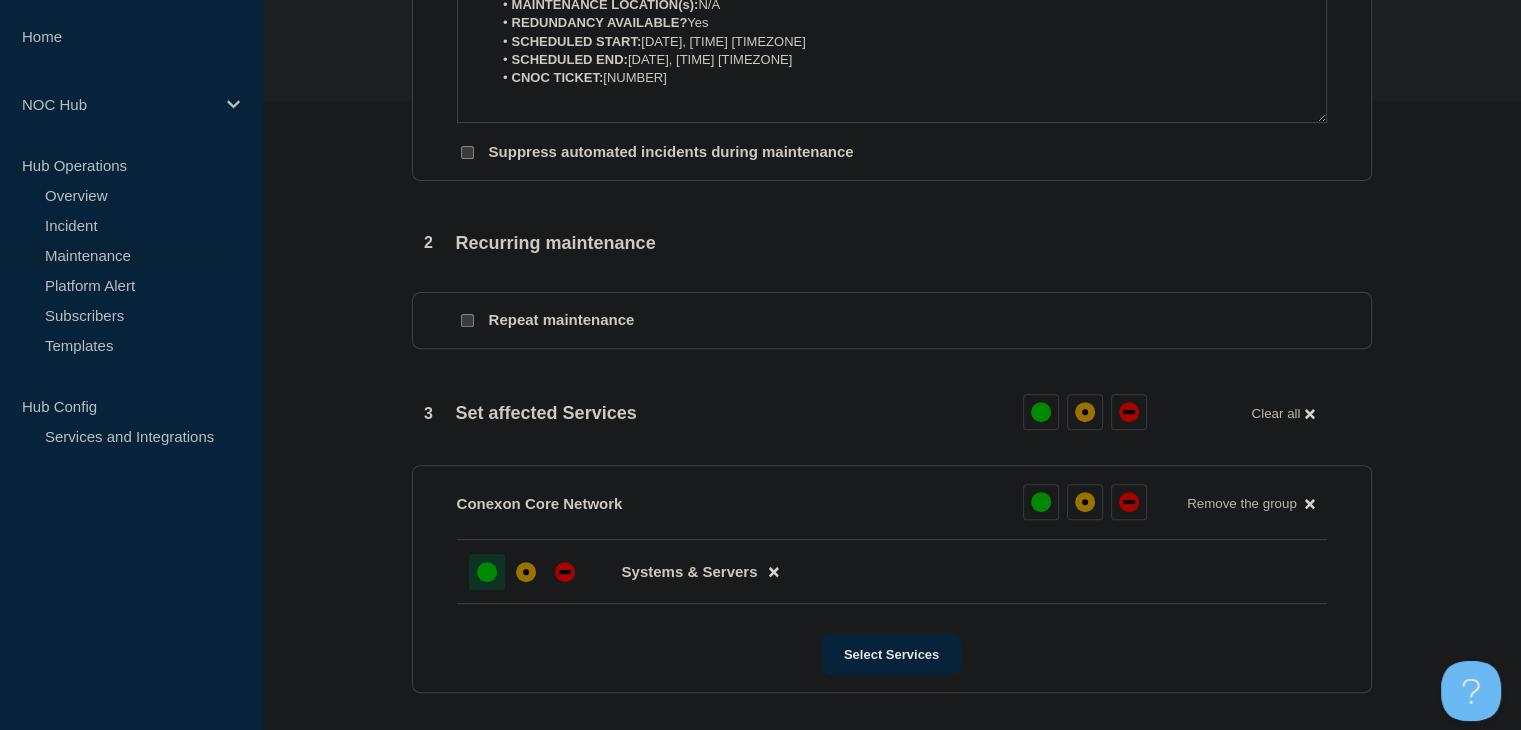 click at bounding box center (487, 572) 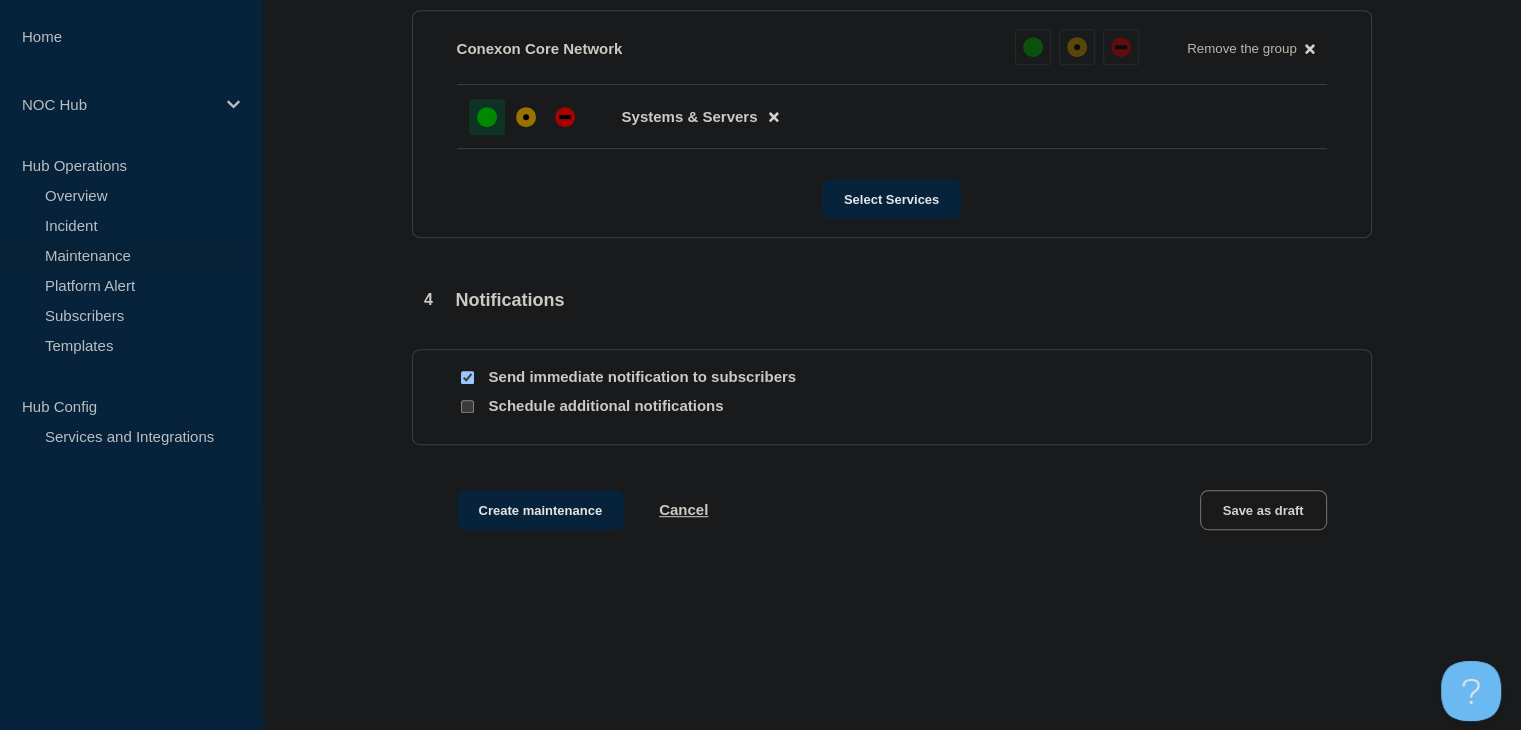 scroll, scrollTop: 1124, scrollLeft: 0, axis: vertical 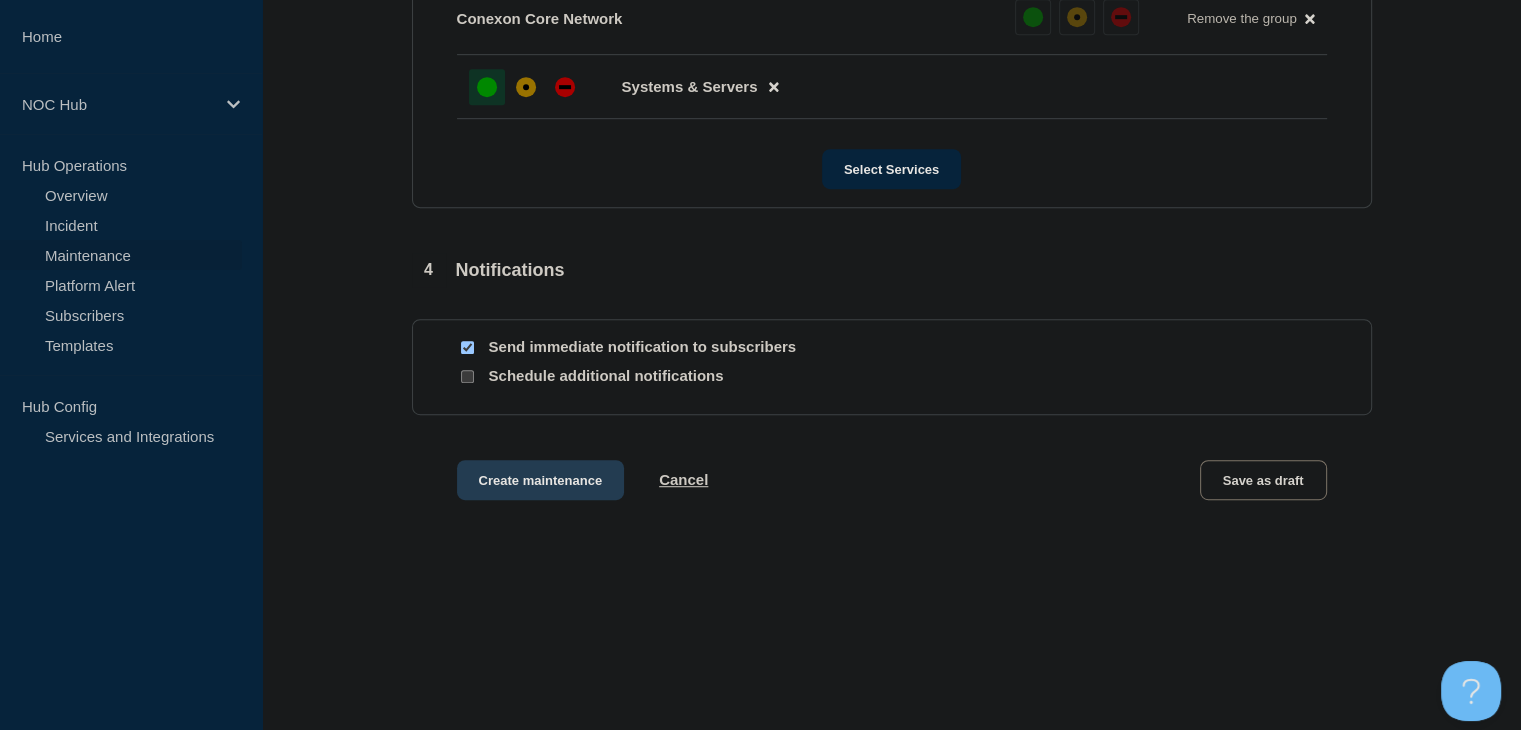 click on "Create maintenance" at bounding box center (541, 480) 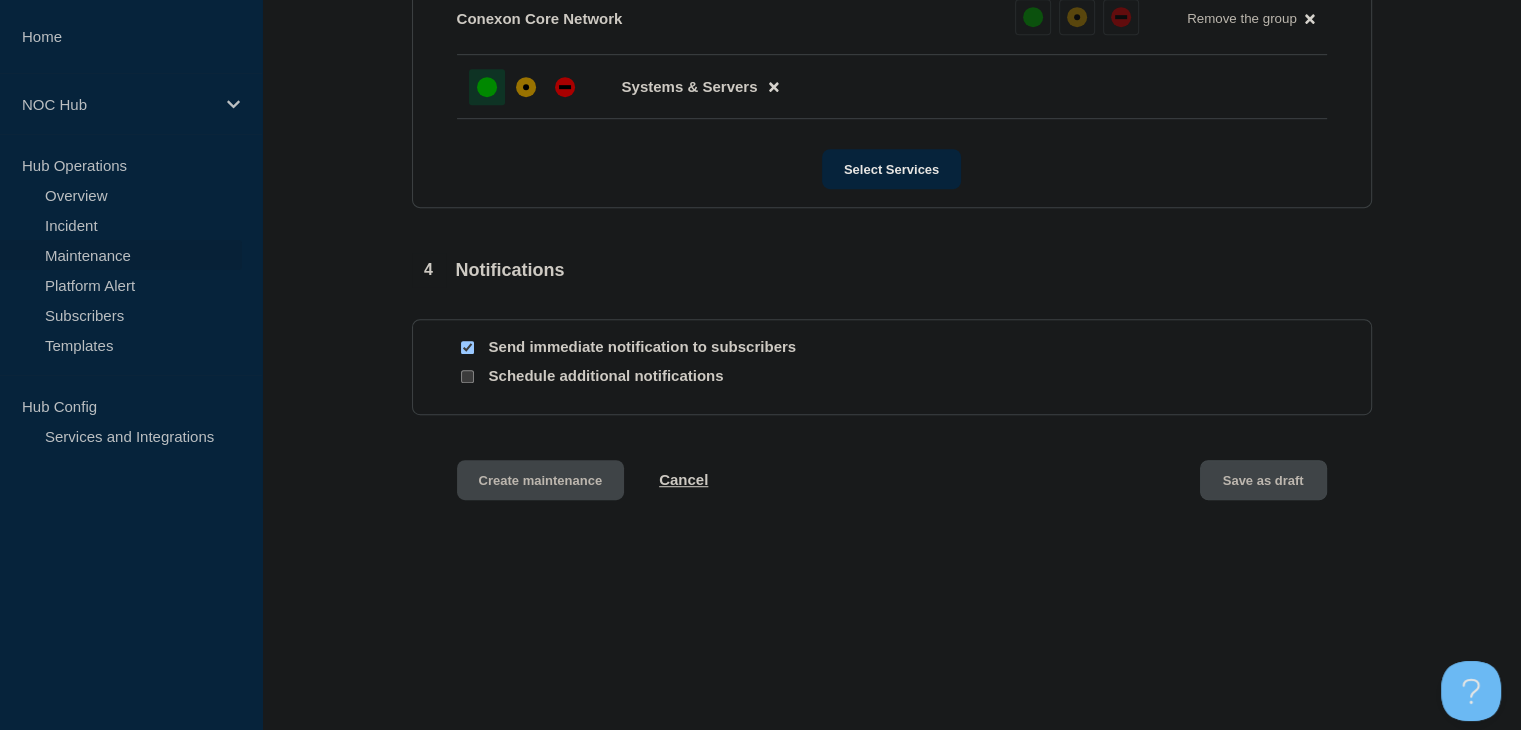 scroll, scrollTop: 0, scrollLeft: 0, axis: both 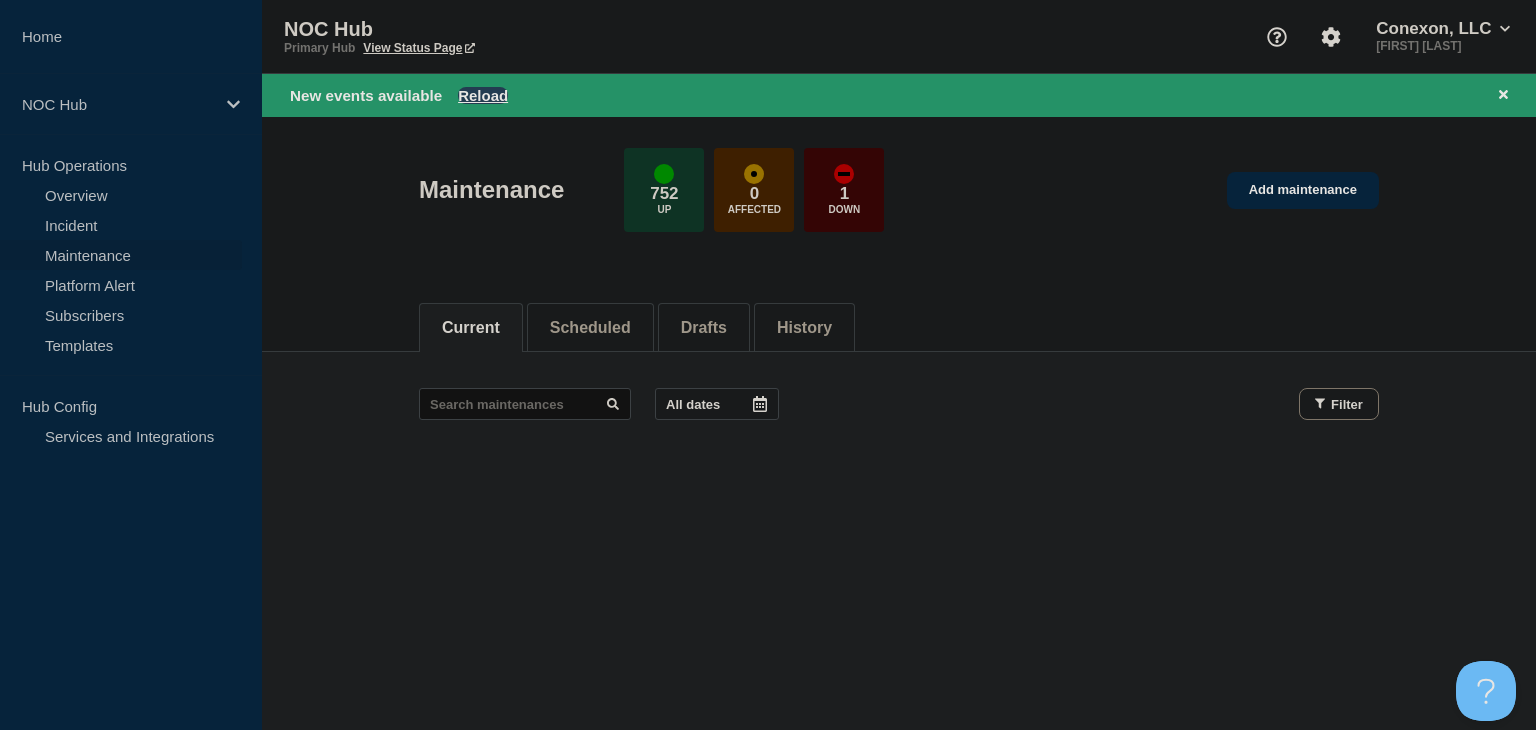 click on "Reload" at bounding box center (483, 95) 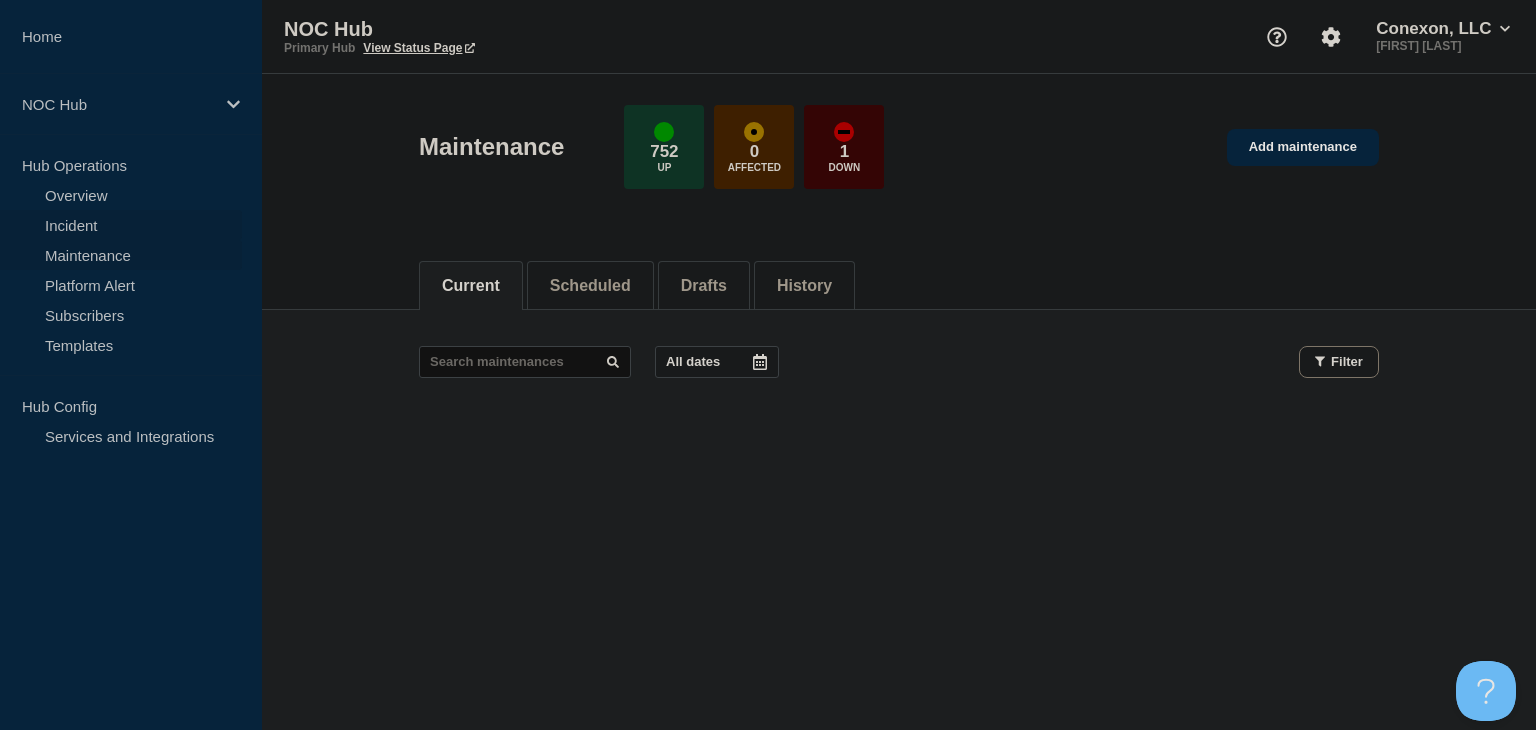 click on "Incident" at bounding box center [121, 225] 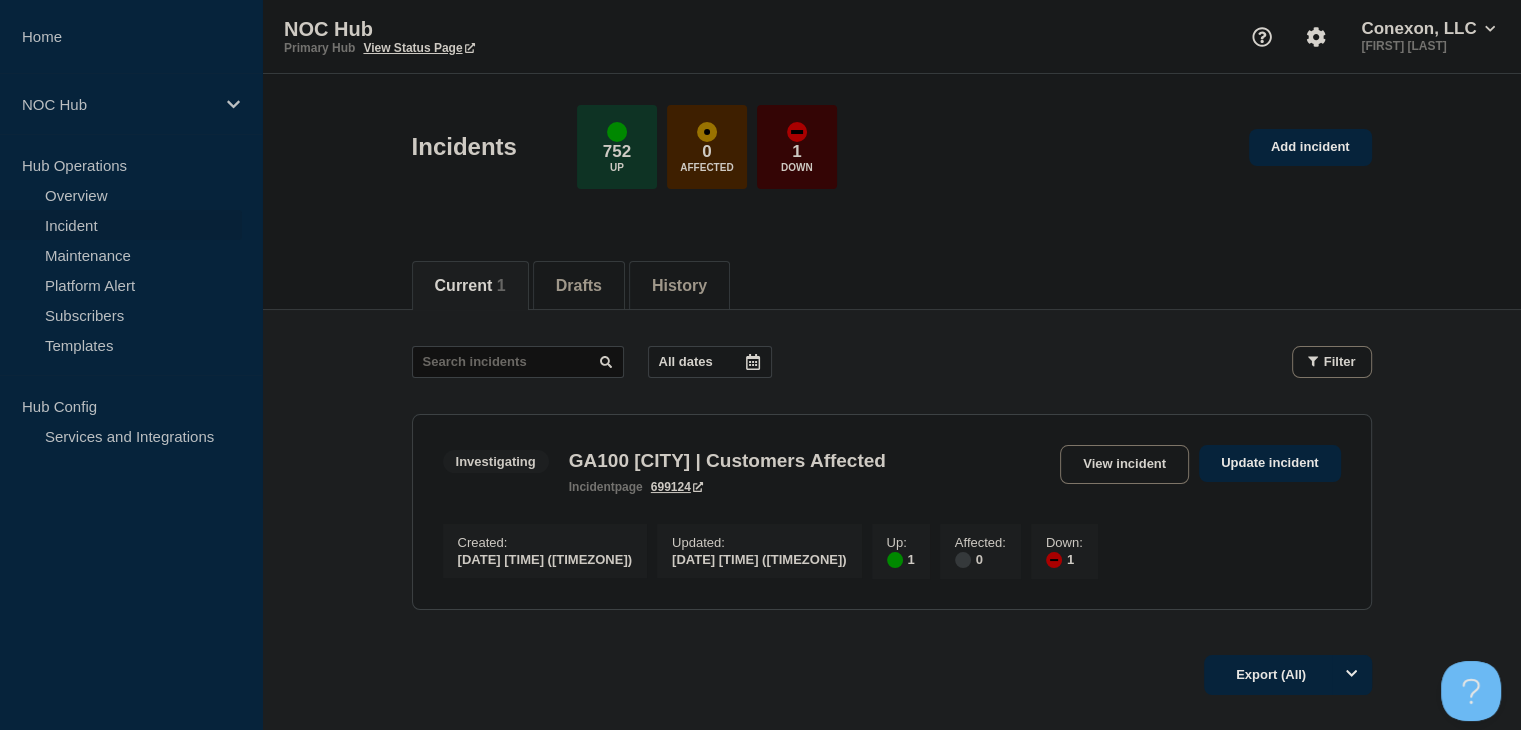 scroll, scrollTop: 152, scrollLeft: 0, axis: vertical 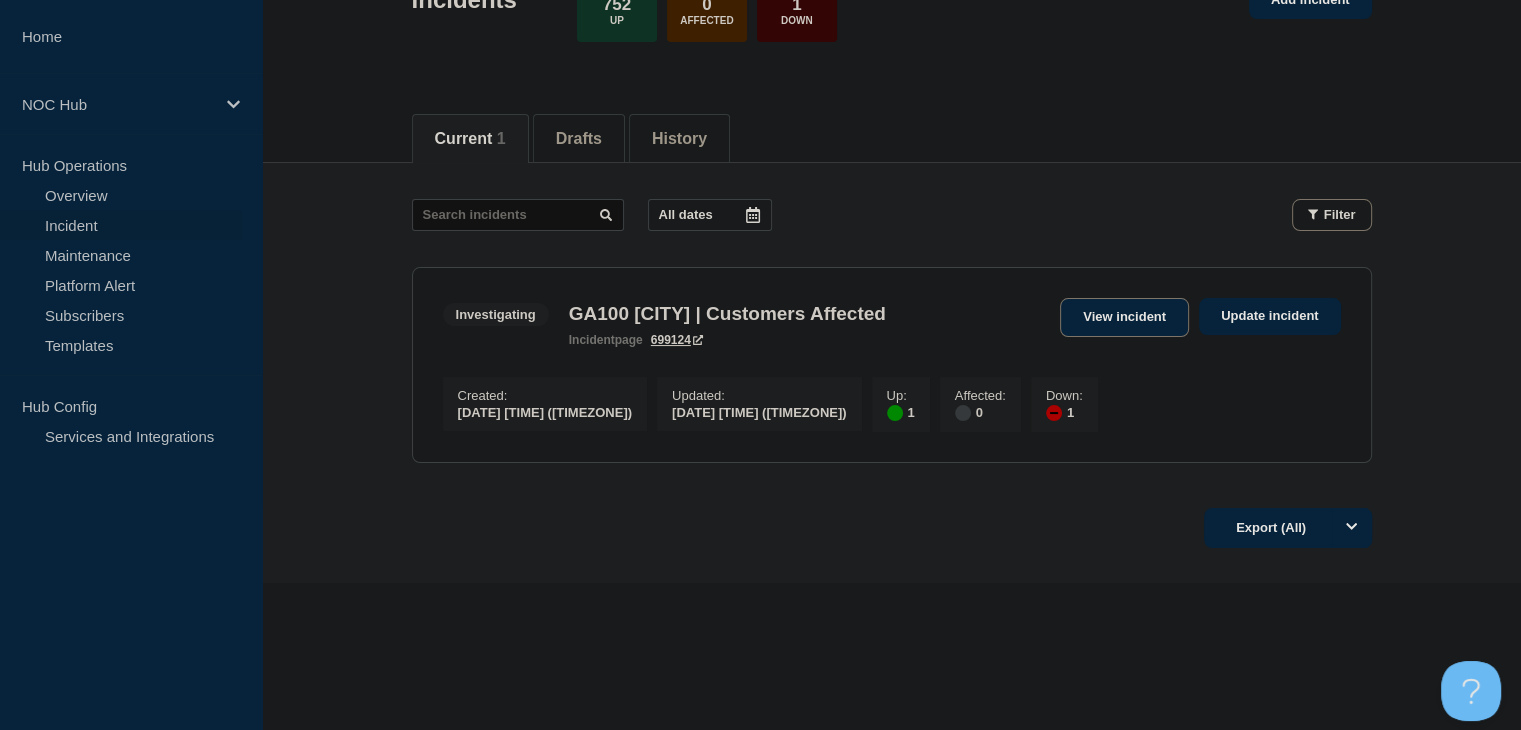 click on "View incident" at bounding box center (1124, 317) 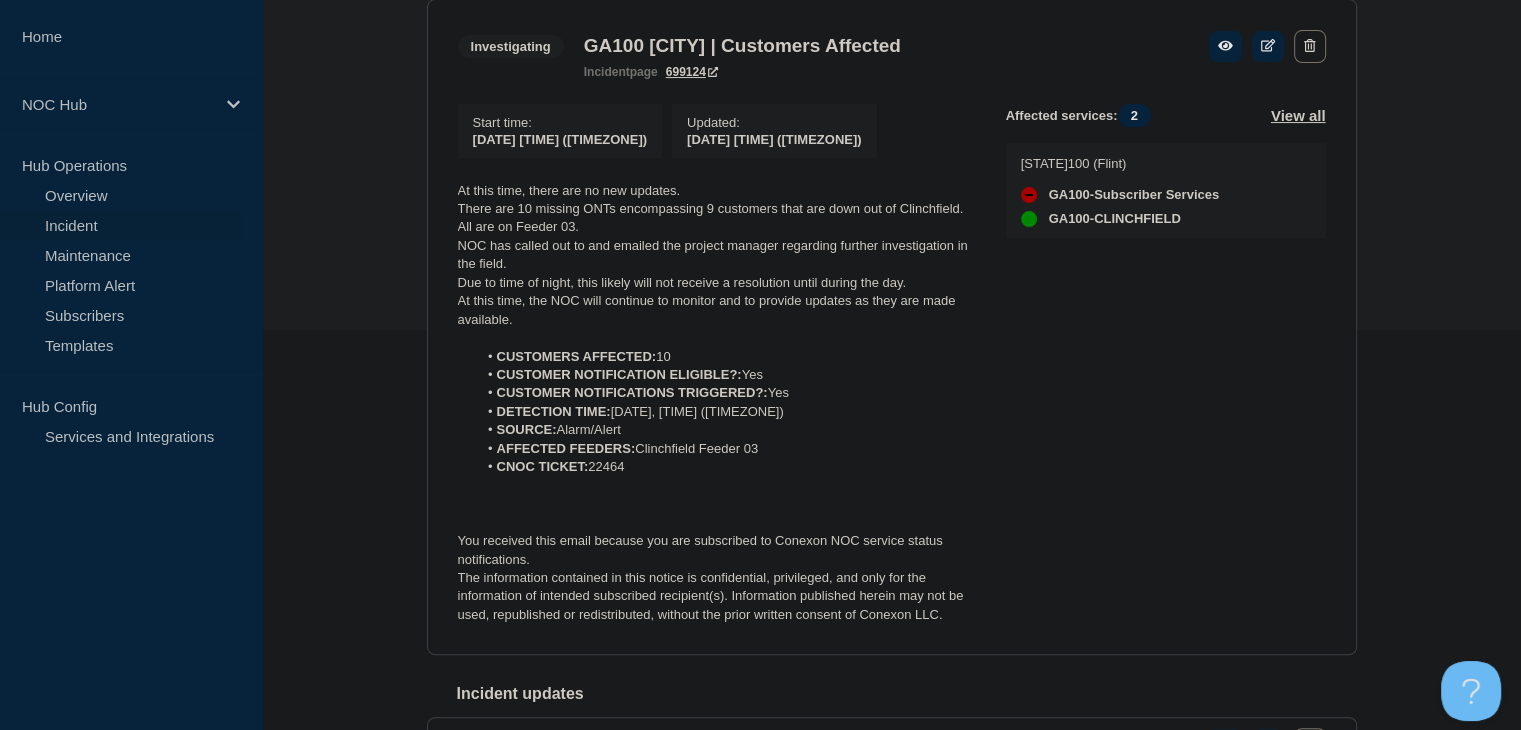 scroll, scrollTop: 500, scrollLeft: 0, axis: vertical 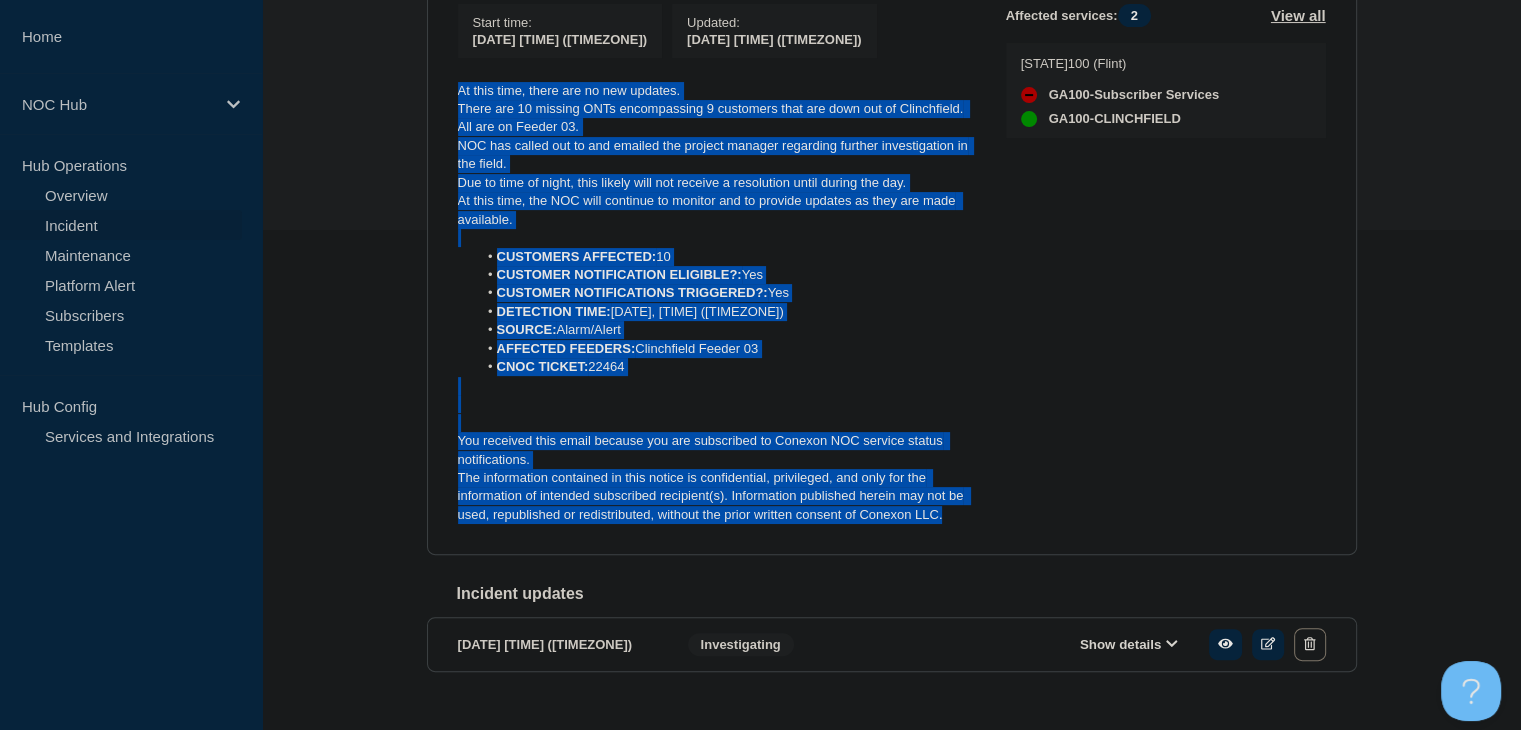 drag, startPoint x: 963, startPoint y: 530, endPoint x: 452, endPoint y: 97, distance: 669.78357 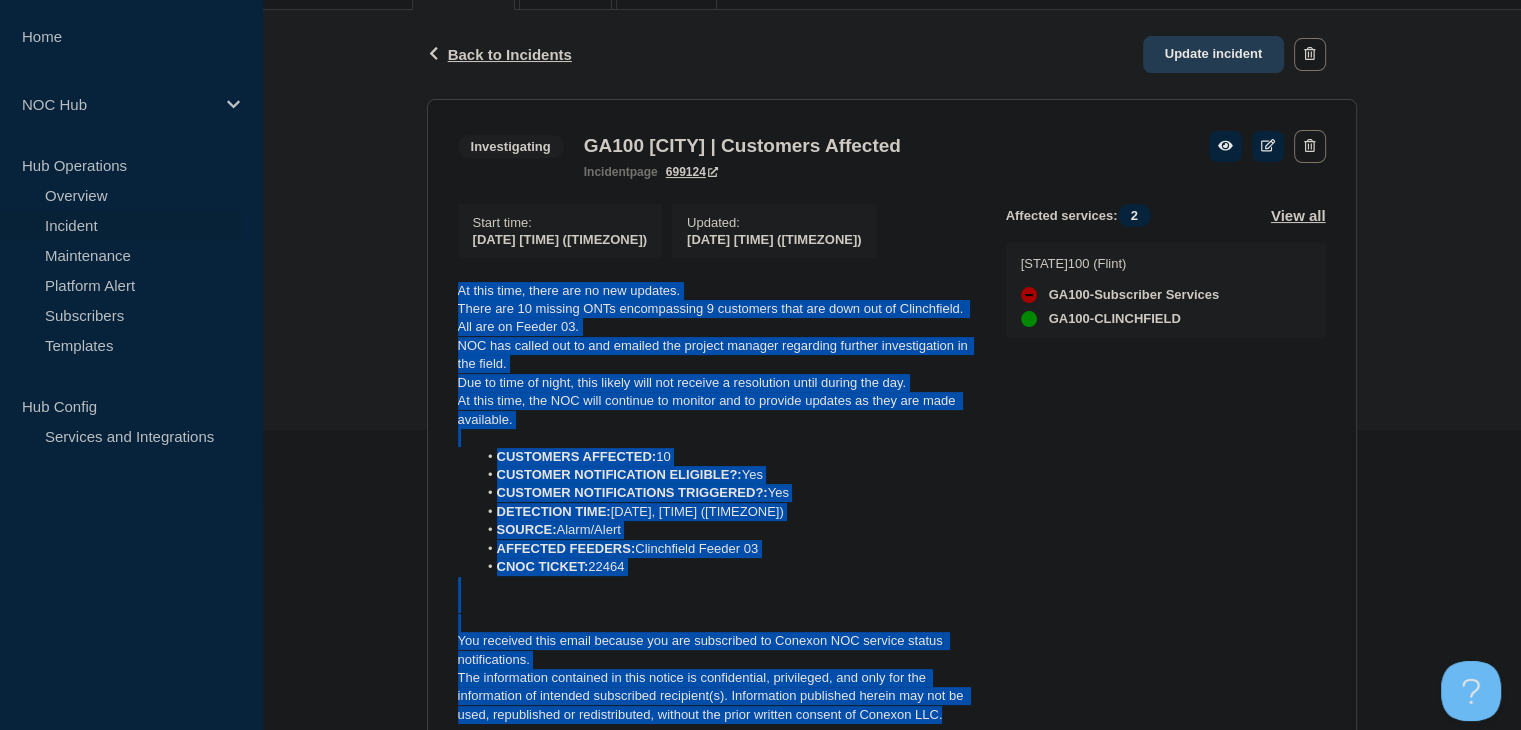 click on "Update incident" 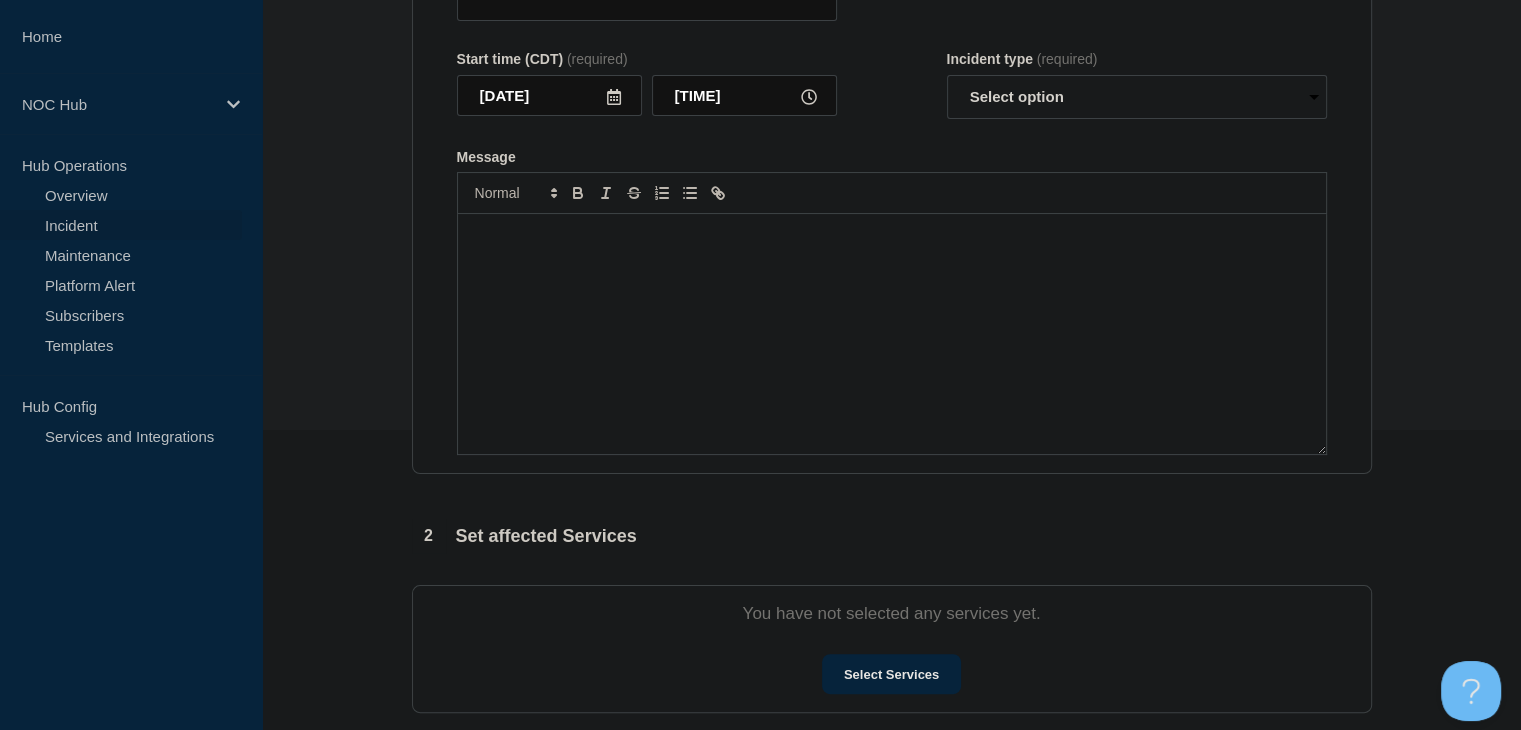 type on "GA100 [CITY] | Customers Affected" 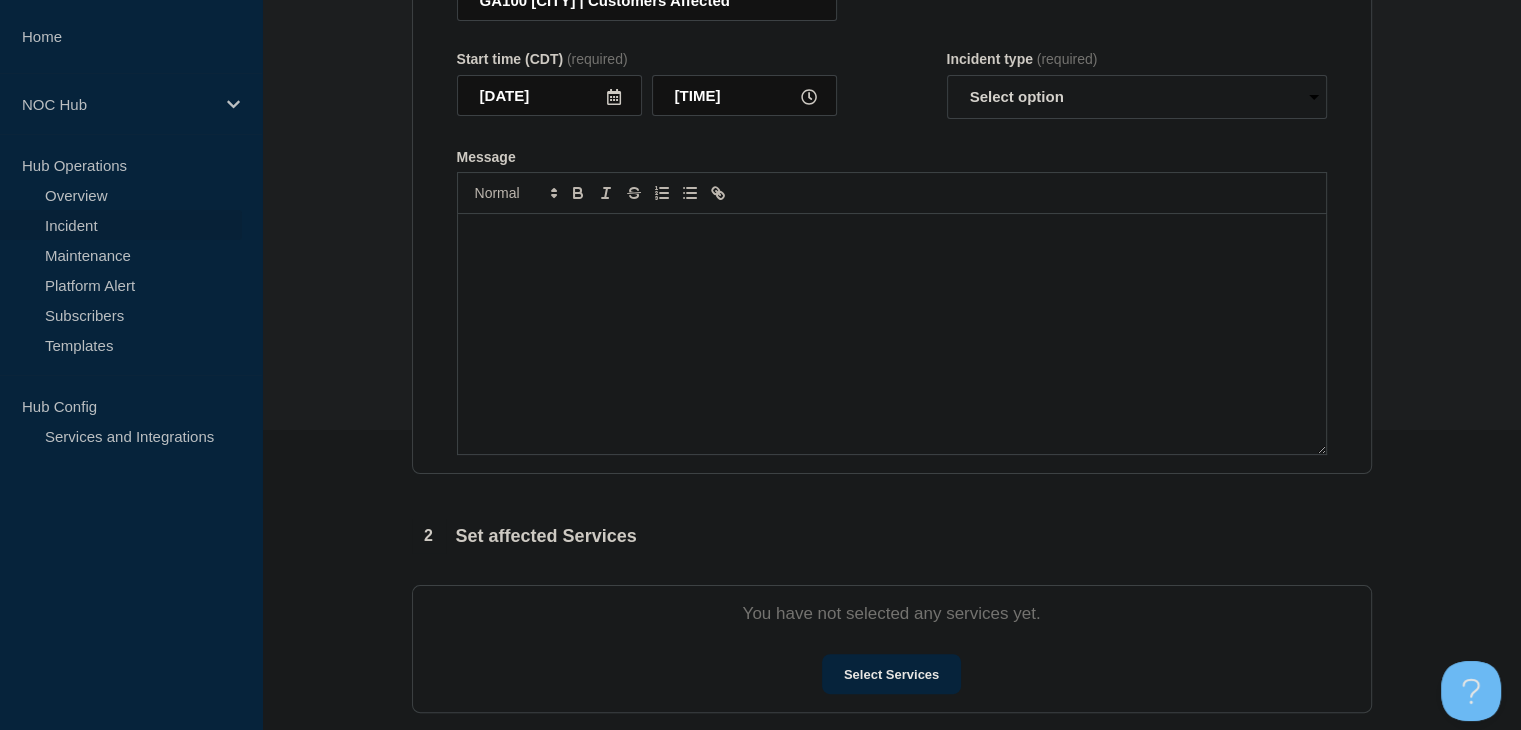 click at bounding box center [892, 334] 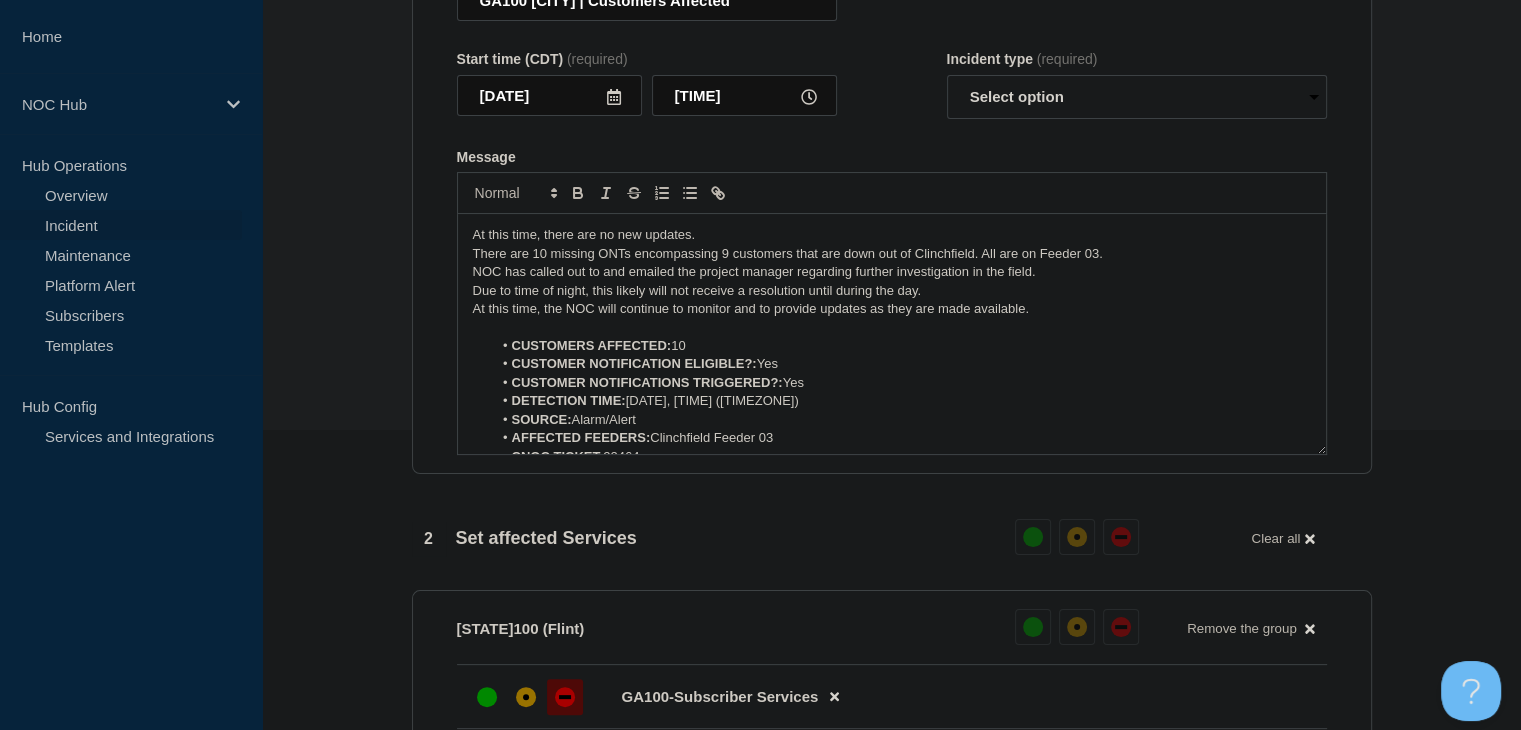 scroll, scrollTop: 120, scrollLeft: 0, axis: vertical 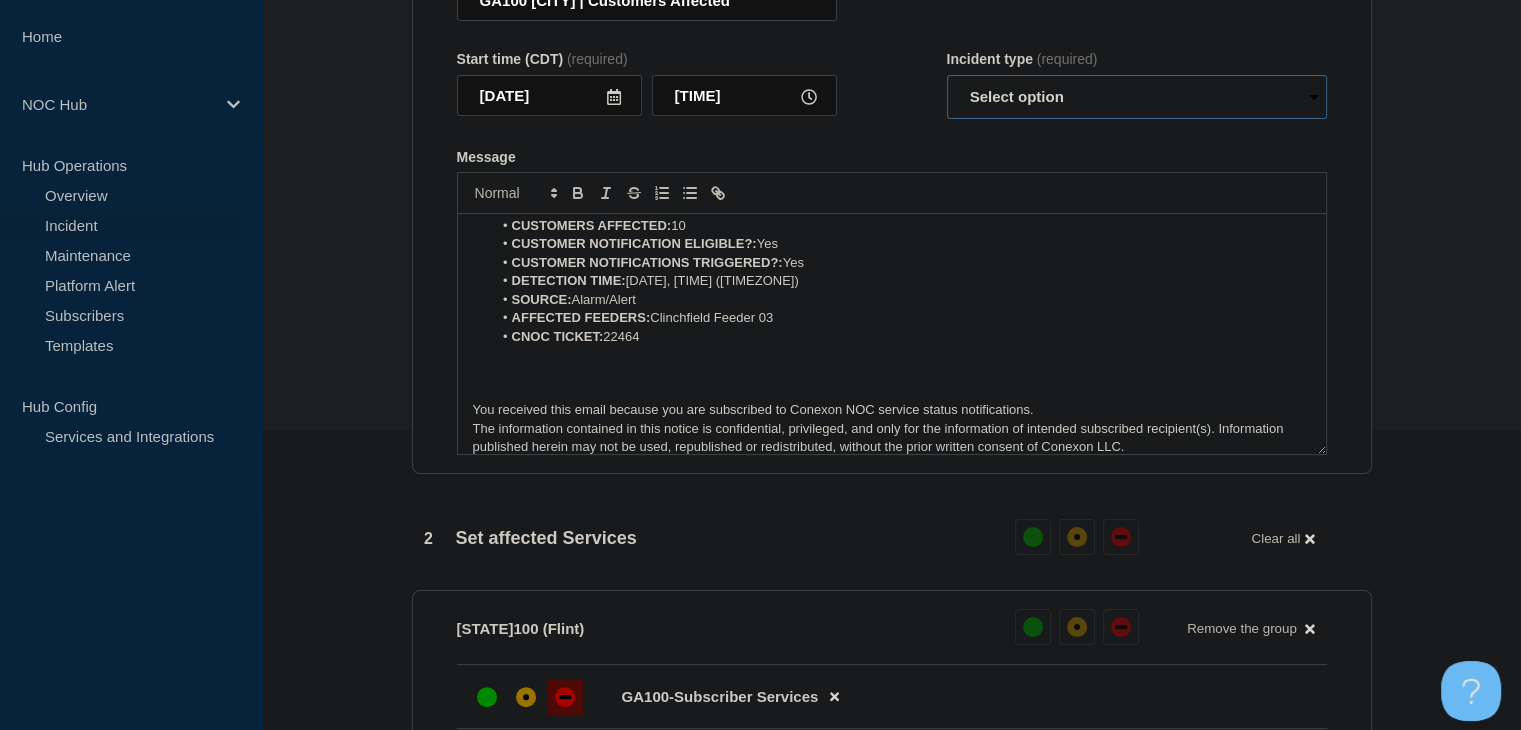 drag, startPoint x: 1086, startPoint y: 129, endPoint x: 1061, endPoint y: 152, distance: 33.970577 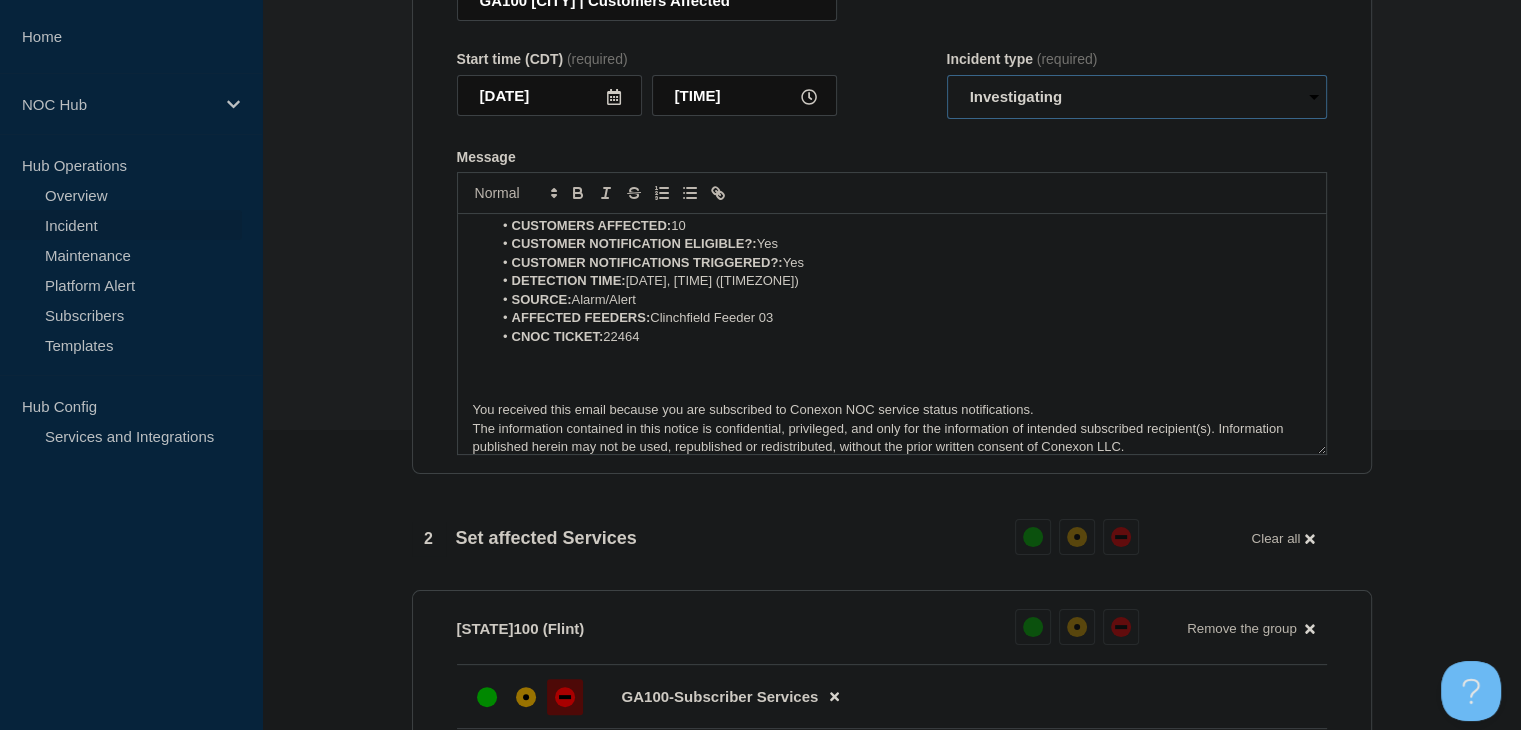 click on "Select option Investigating Identified Monitoring Resolved" at bounding box center [1137, 97] 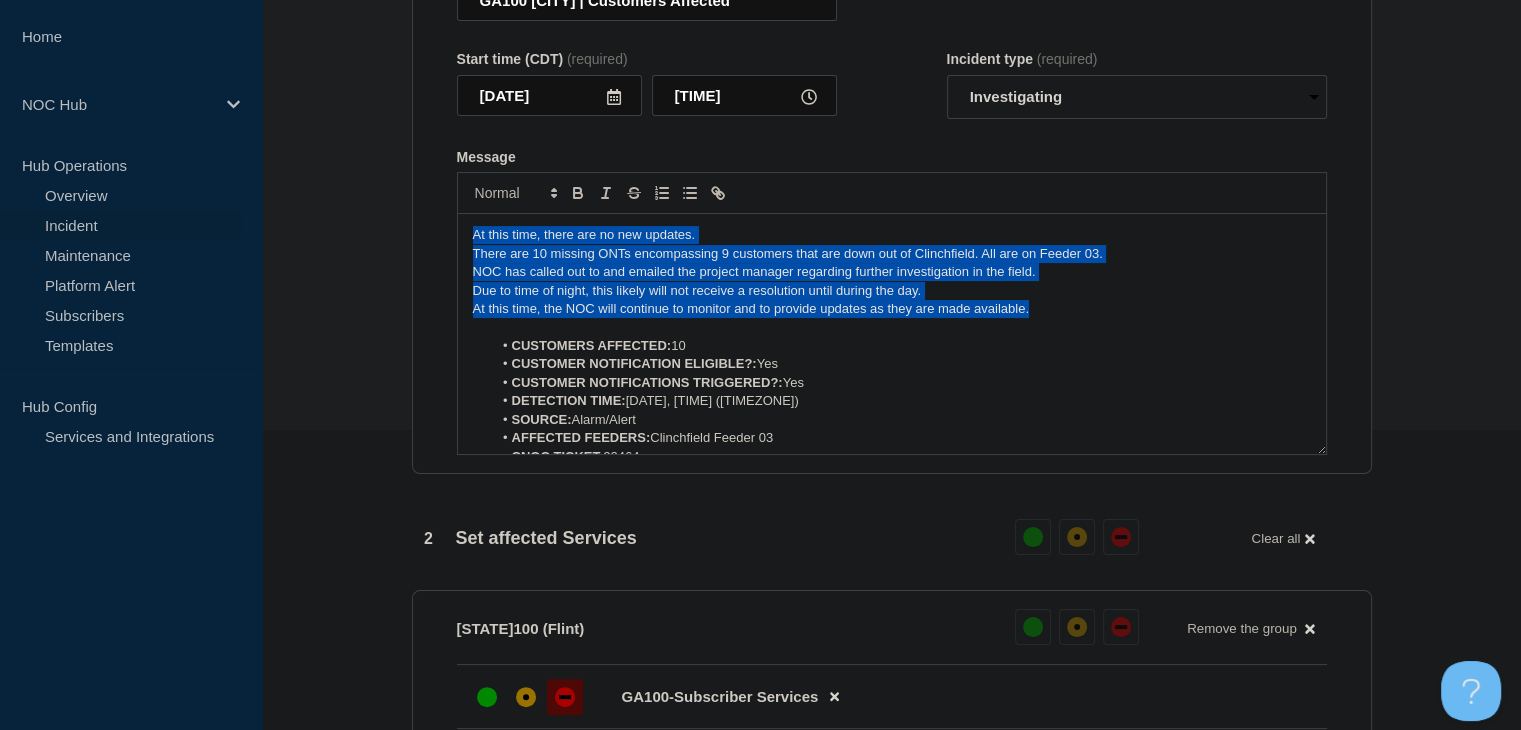 drag, startPoint x: 1066, startPoint y: 355, endPoint x: 396, endPoint y: 272, distance: 675.12146 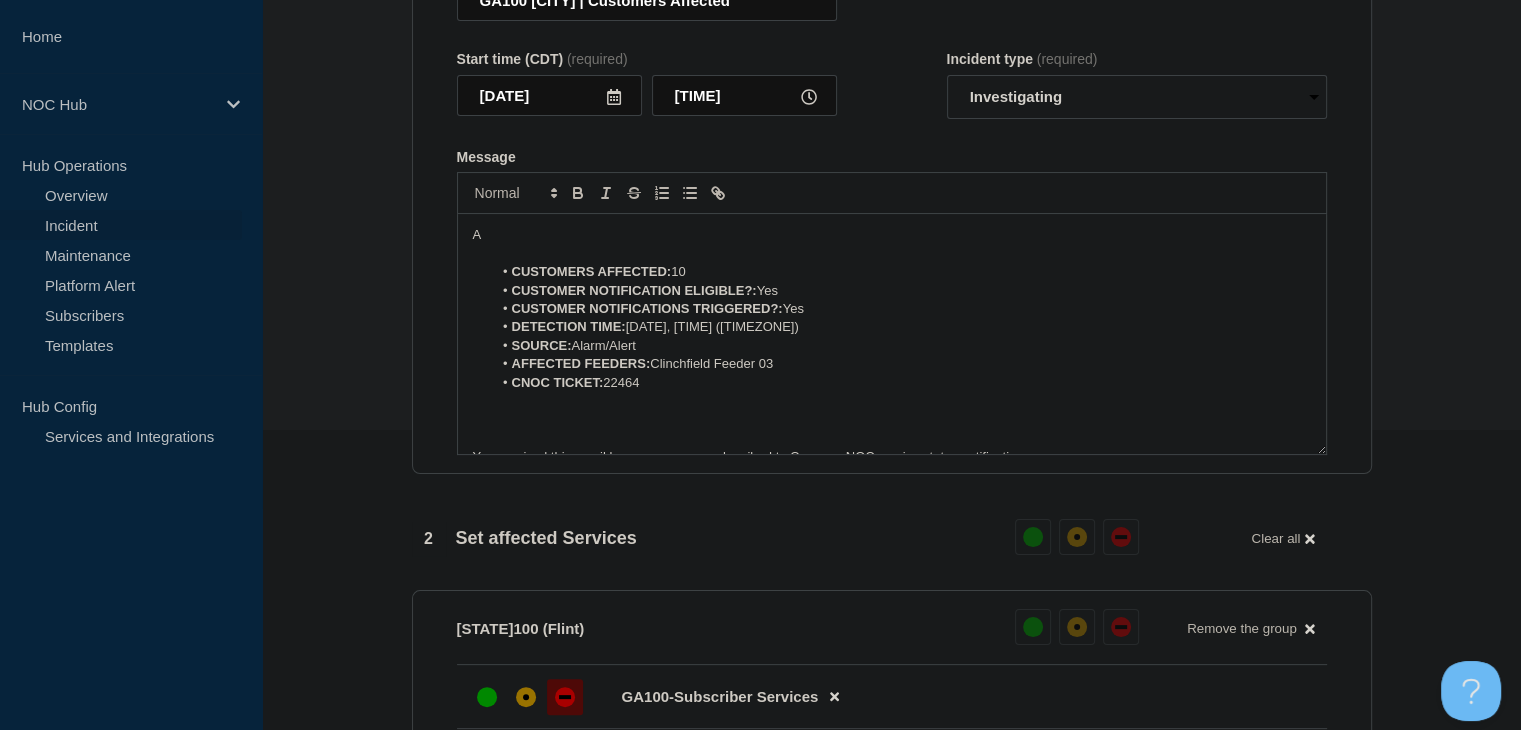 type 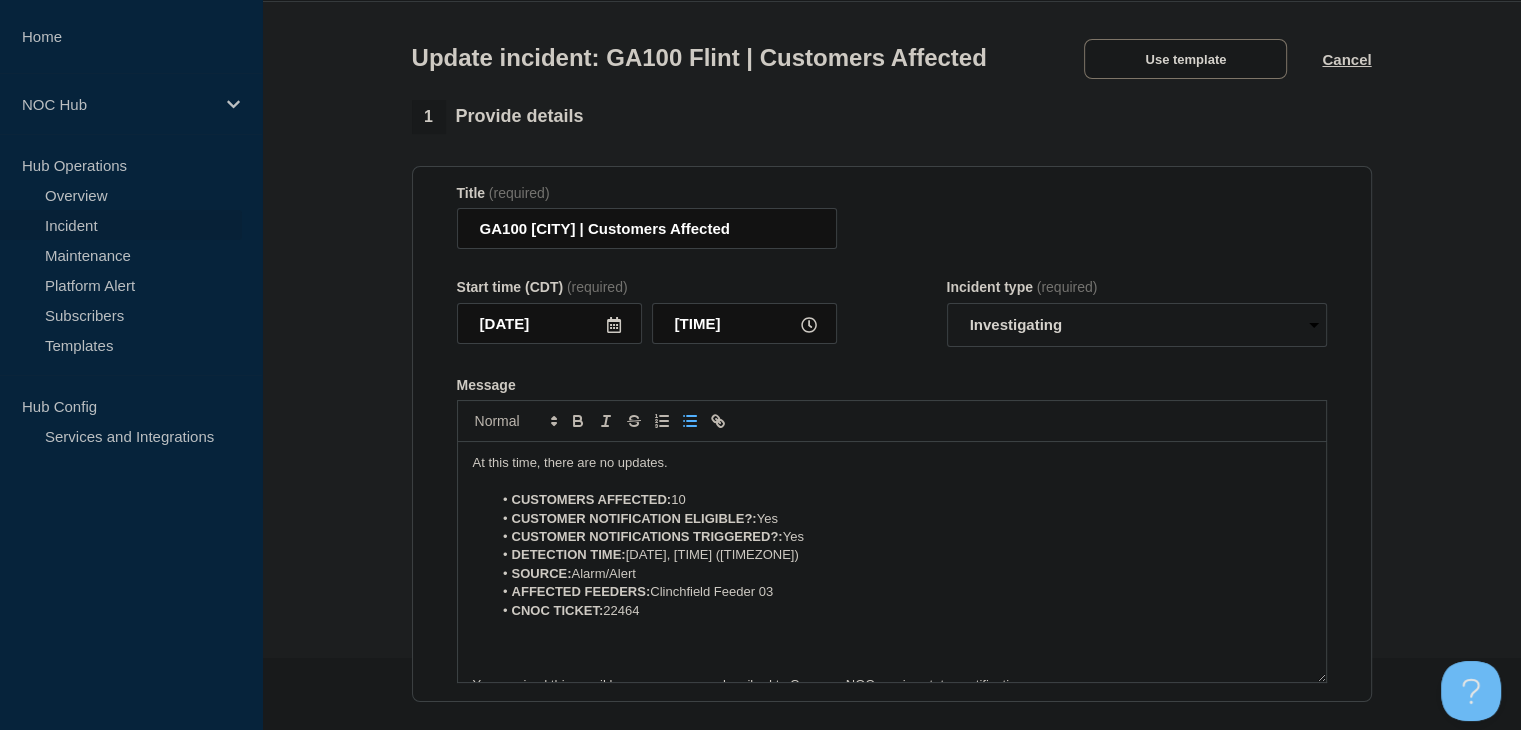 scroll, scrollTop: 200, scrollLeft: 0, axis: vertical 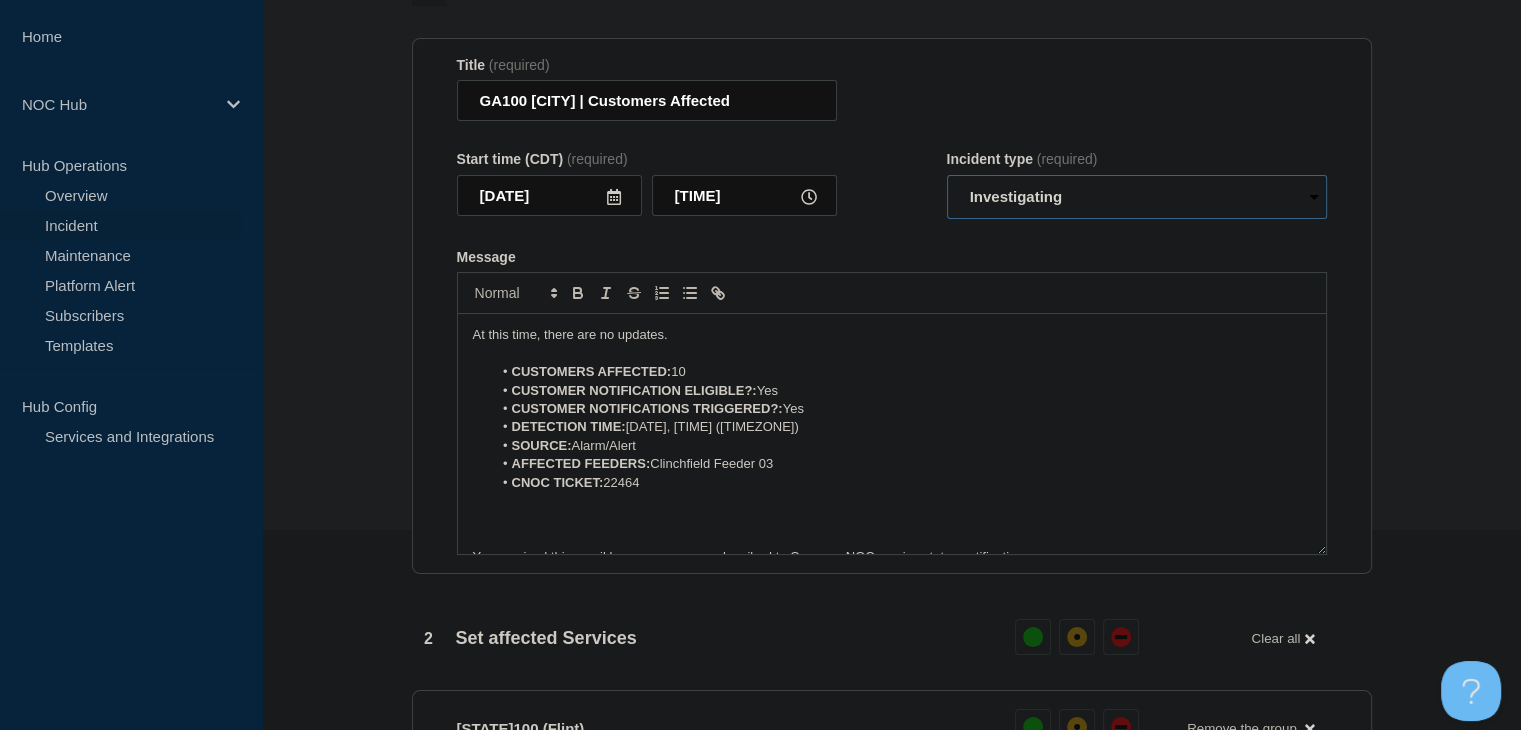 click on "Select option Investigating Identified Monitoring Resolved" at bounding box center [1137, 197] 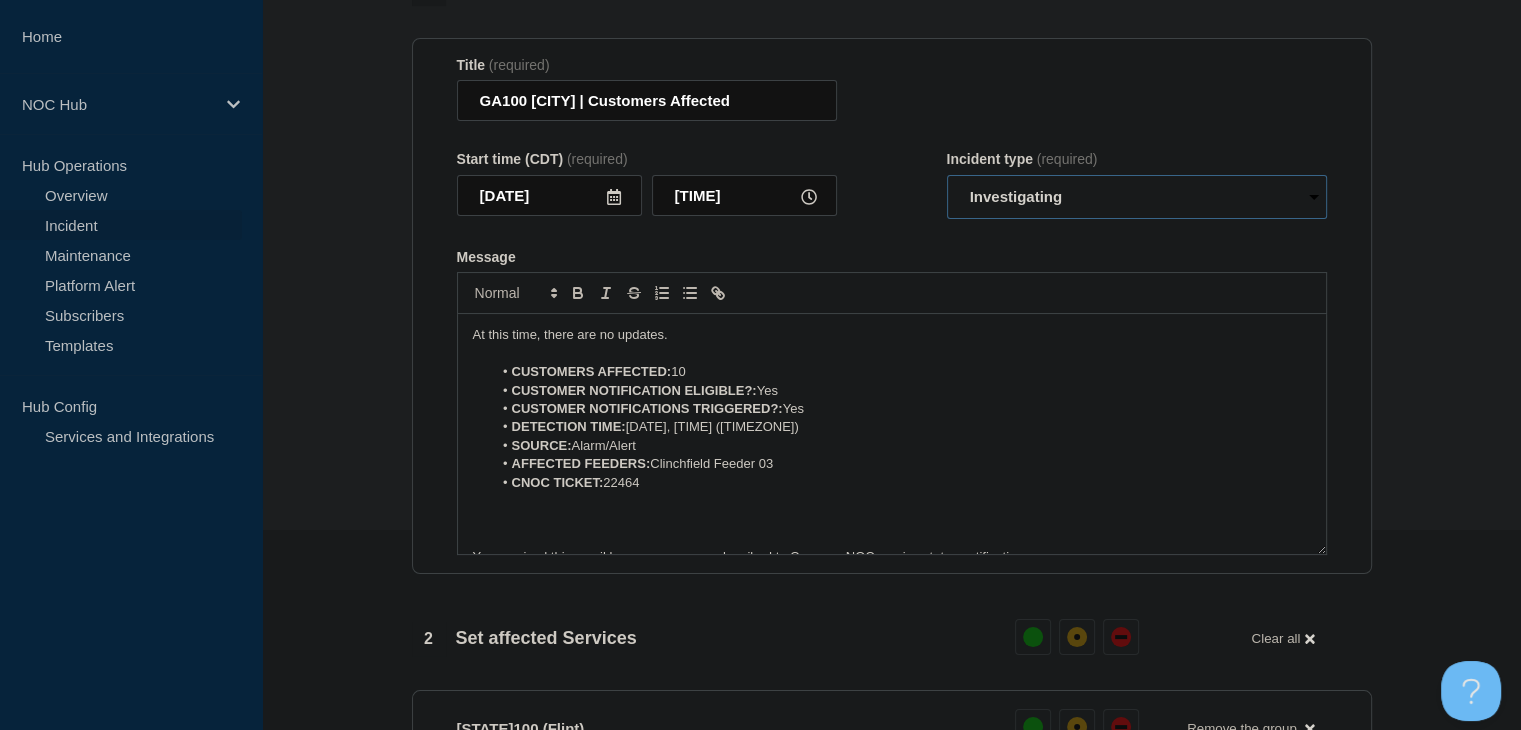 select on "resolved" 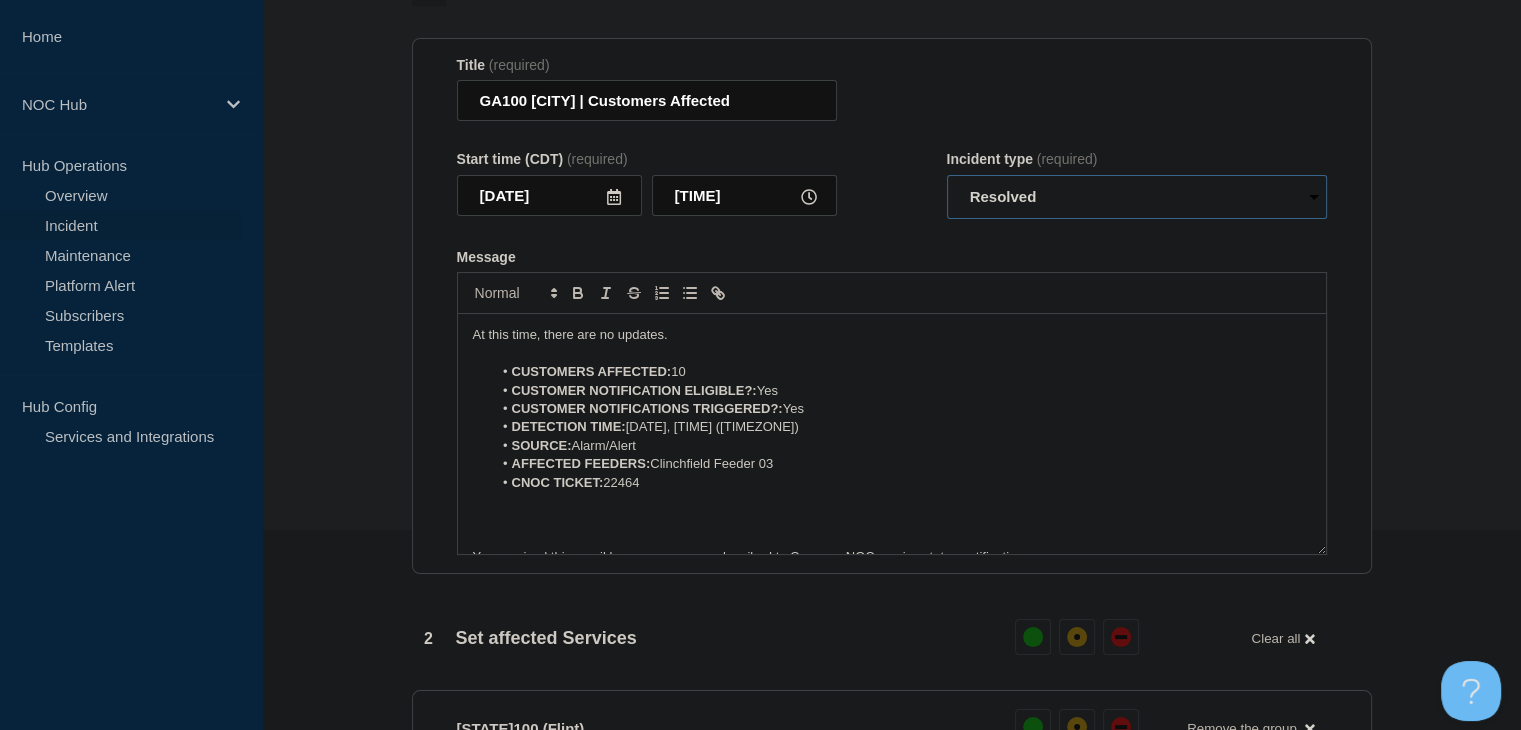 click on "Select option Investigating Identified Monitoring Resolved" at bounding box center (1137, 197) 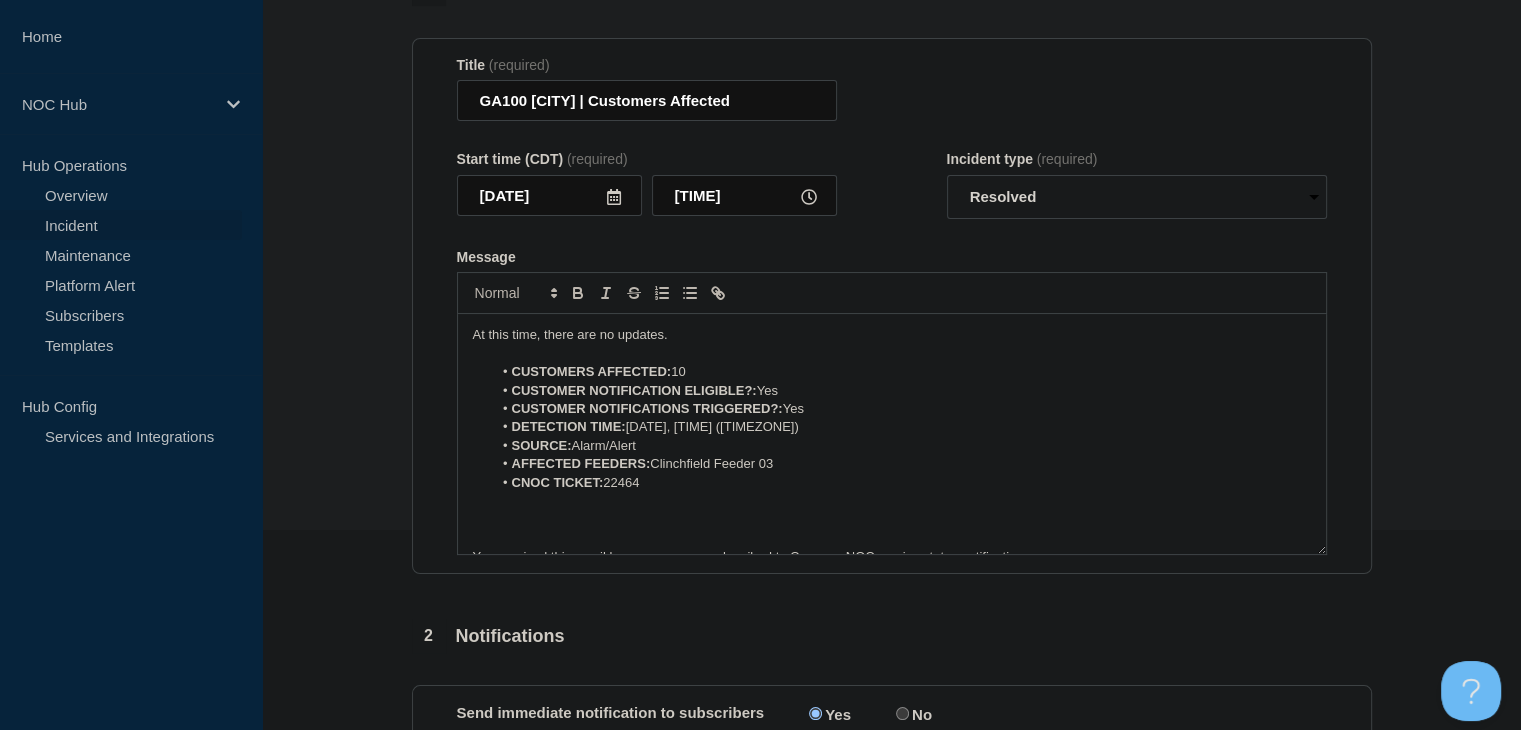 click on "At this time, there are no updates." at bounding box center [892, 335] 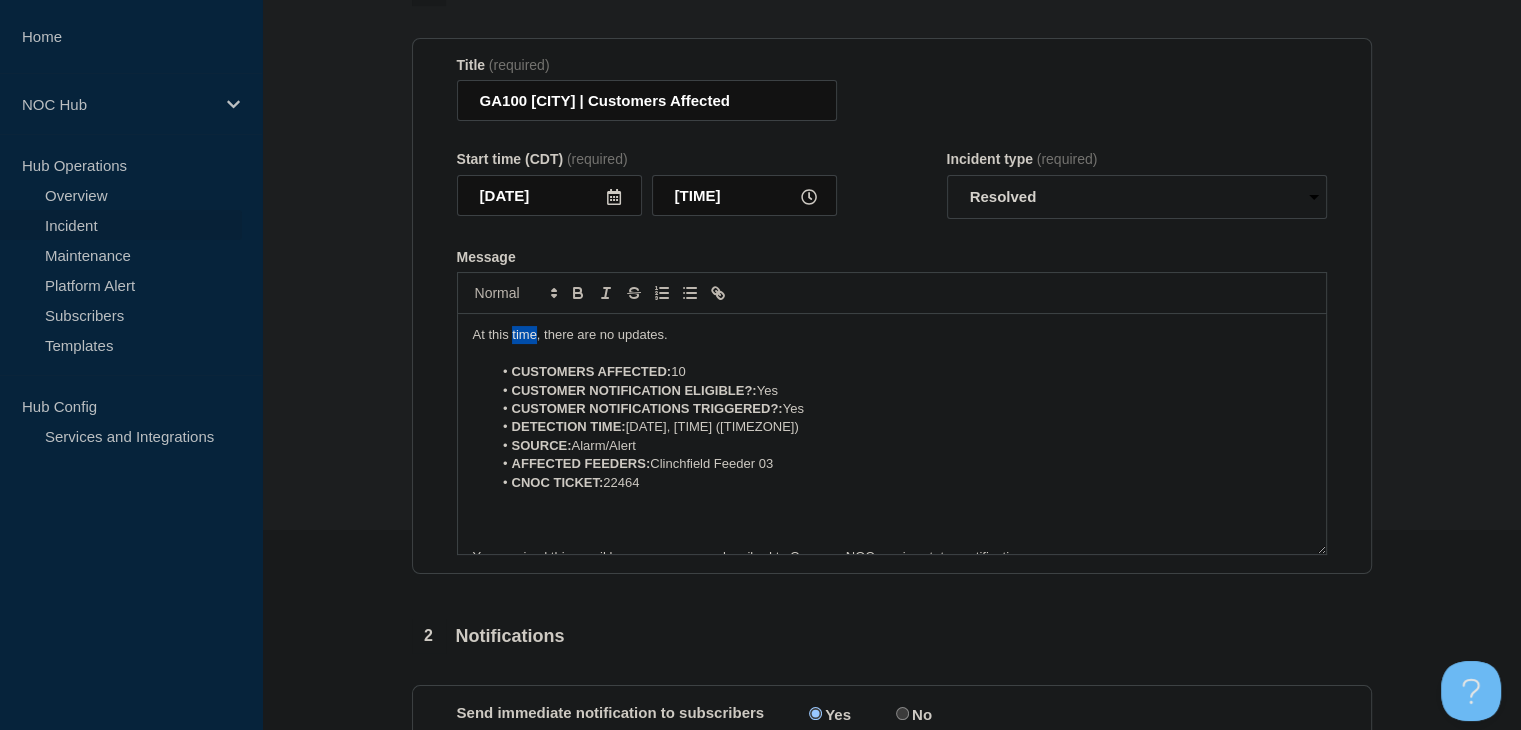 click on "At this time, there are no updates." at bounding box center [892, 335] 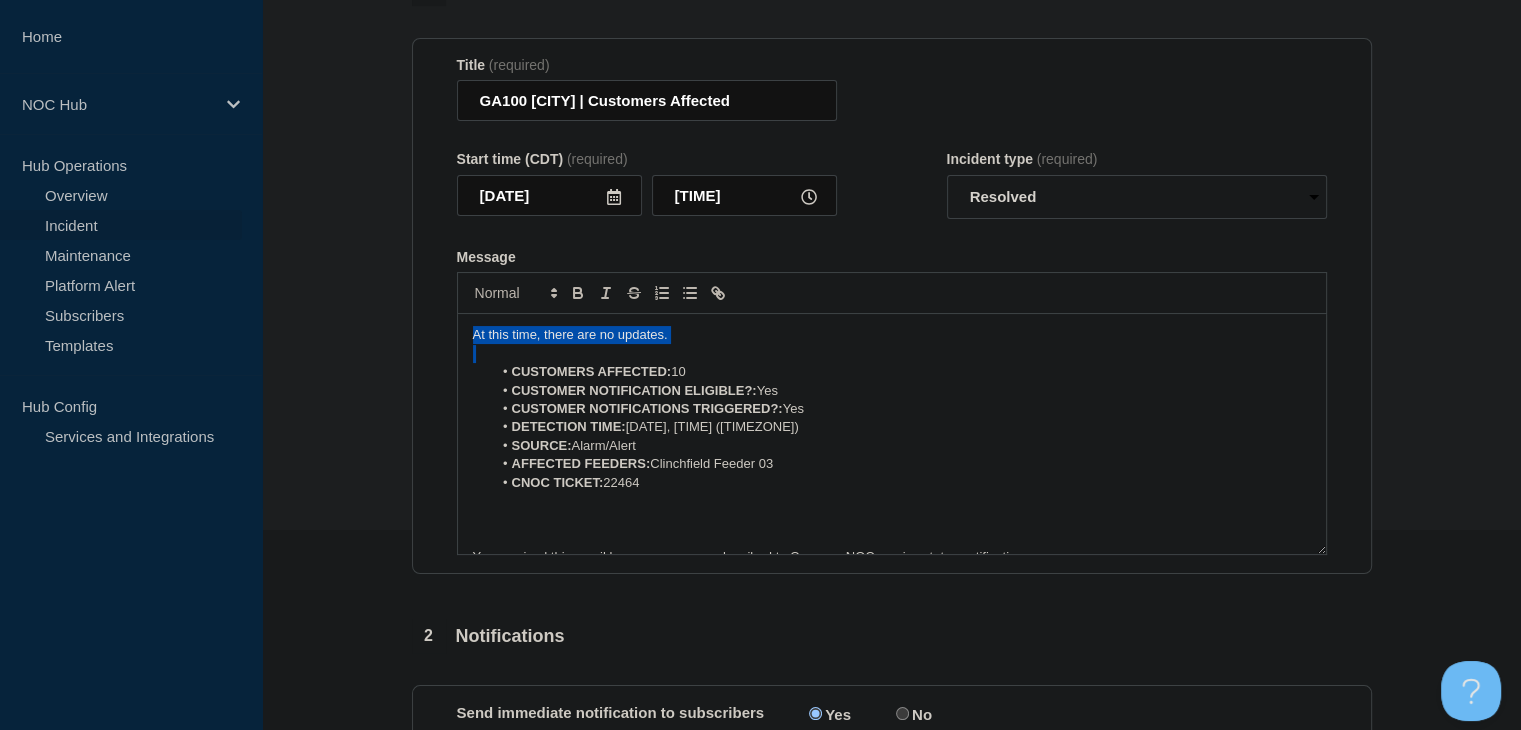 click on "At this time, there are no updates." at bounding box center [892, 335] 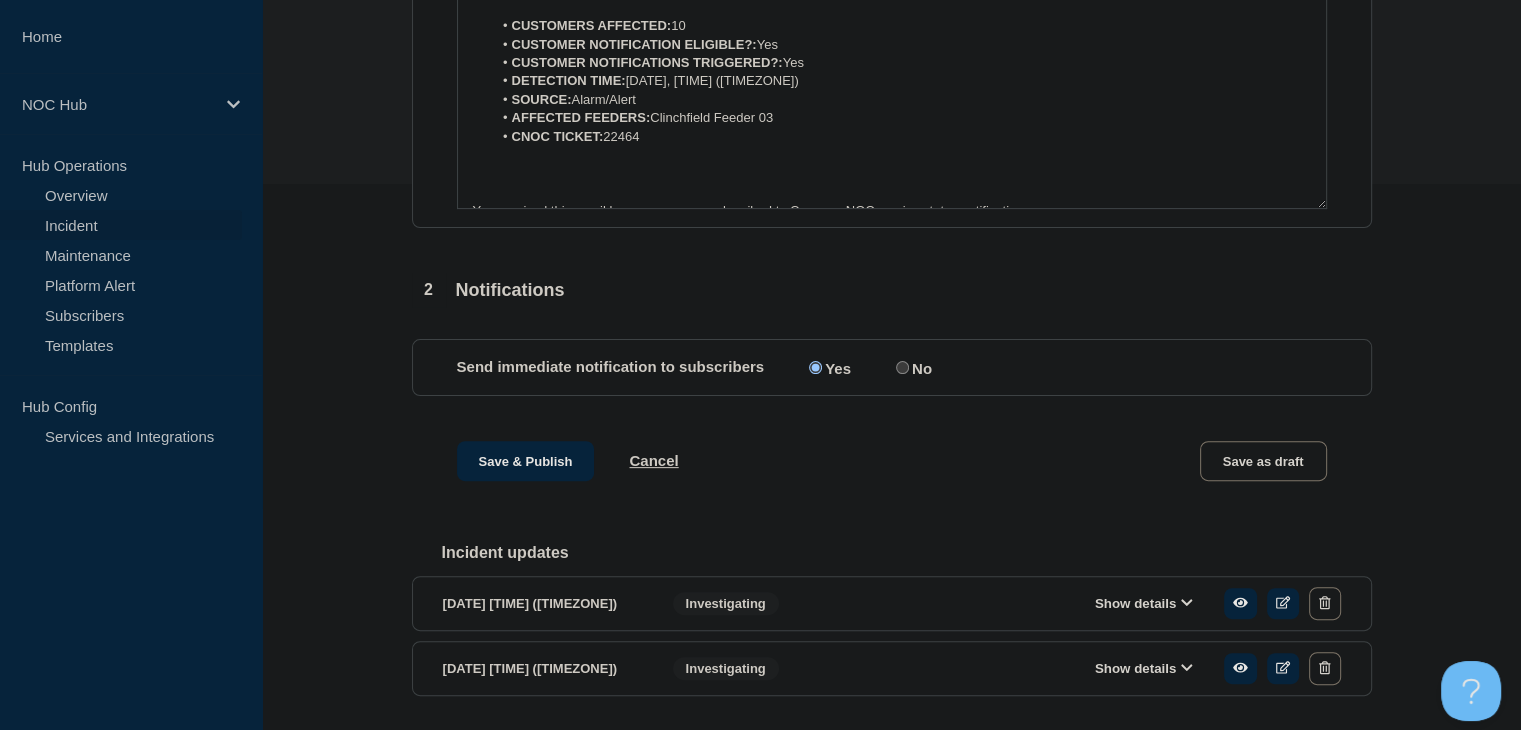 scroll, scrollTop: 549, scrollLeft: 0, axis: vertical 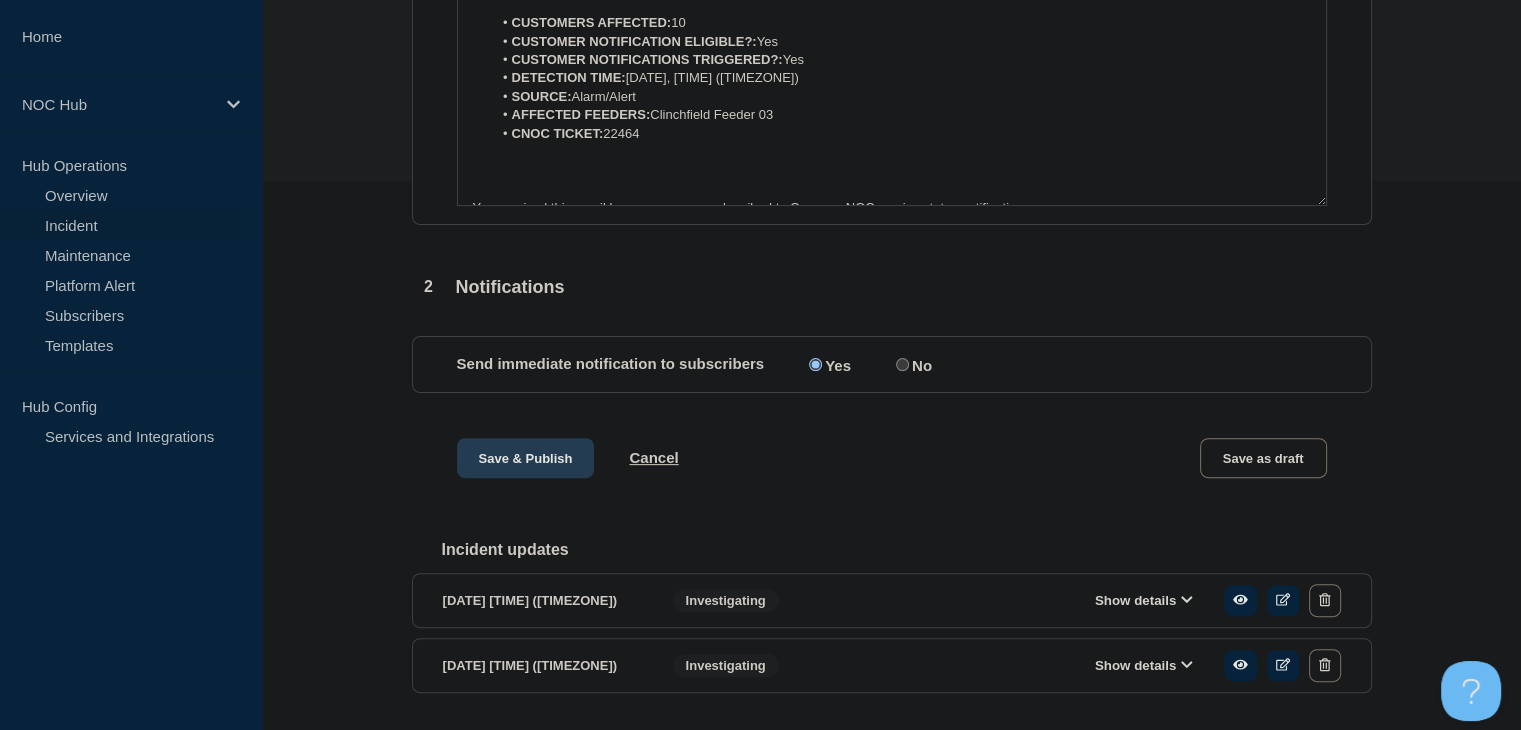 click on "Save & Publish" at bounding box center (526, 458) 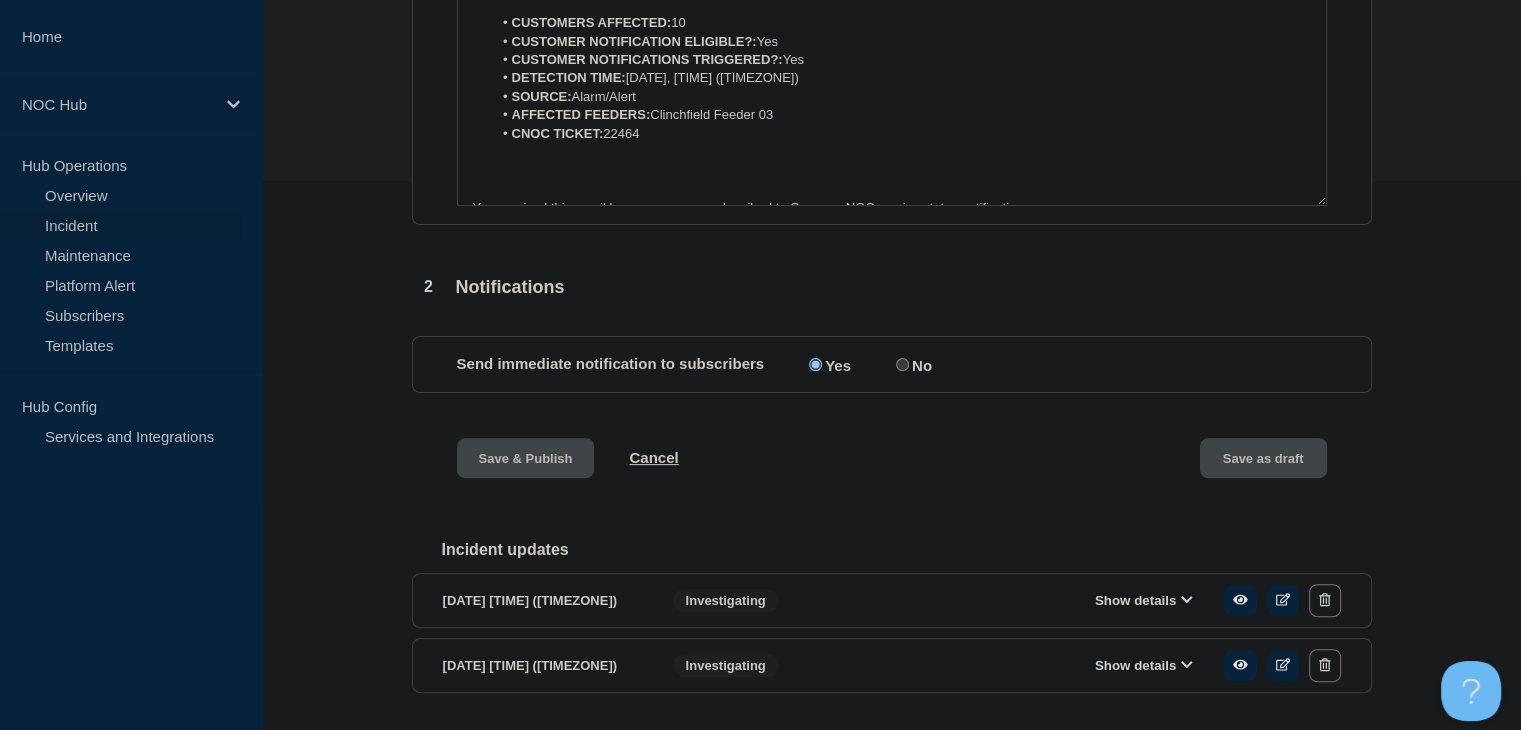 scroll, scrollTop: 0, scrollLeft: 0, axis: both 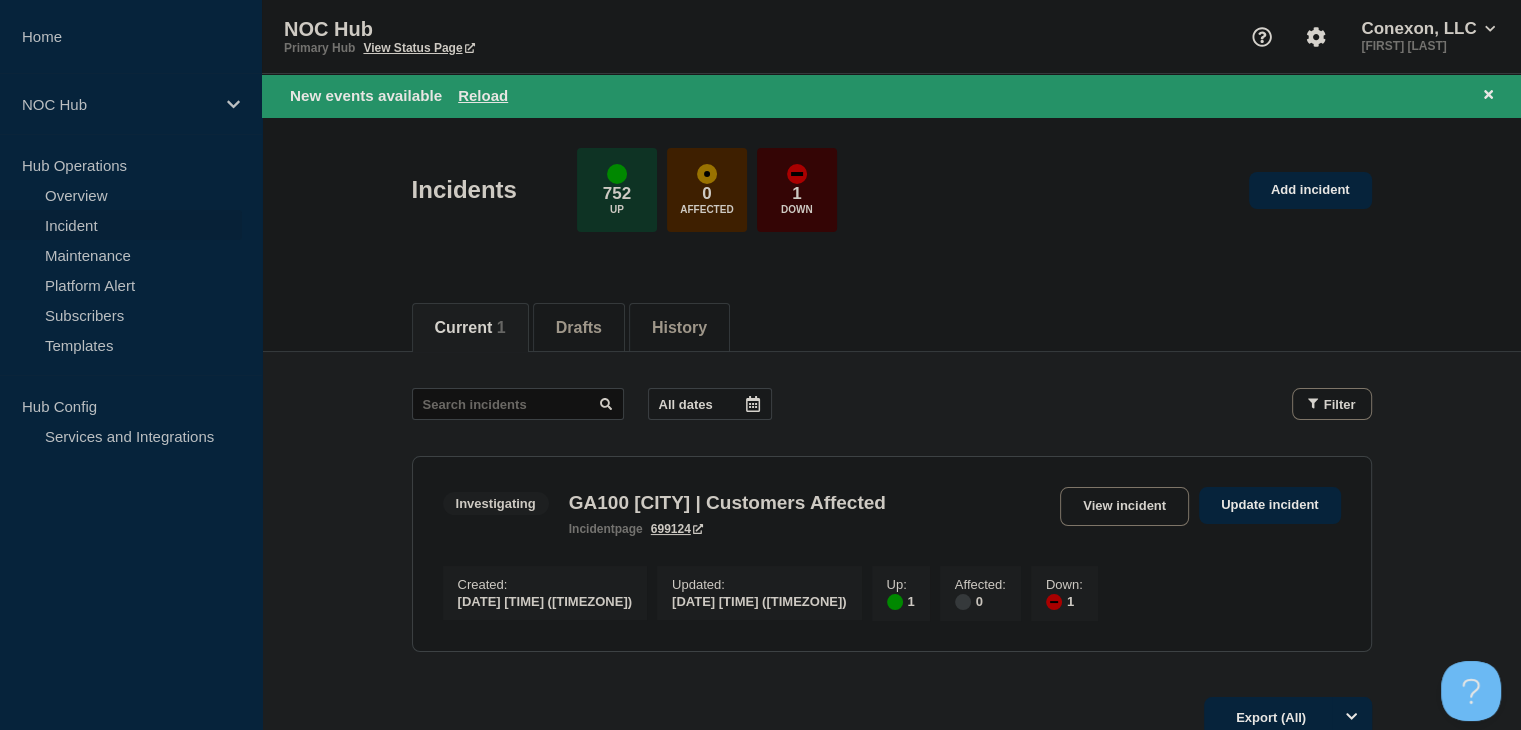 click on "New events available Reload" at bounding box center [891, 95] 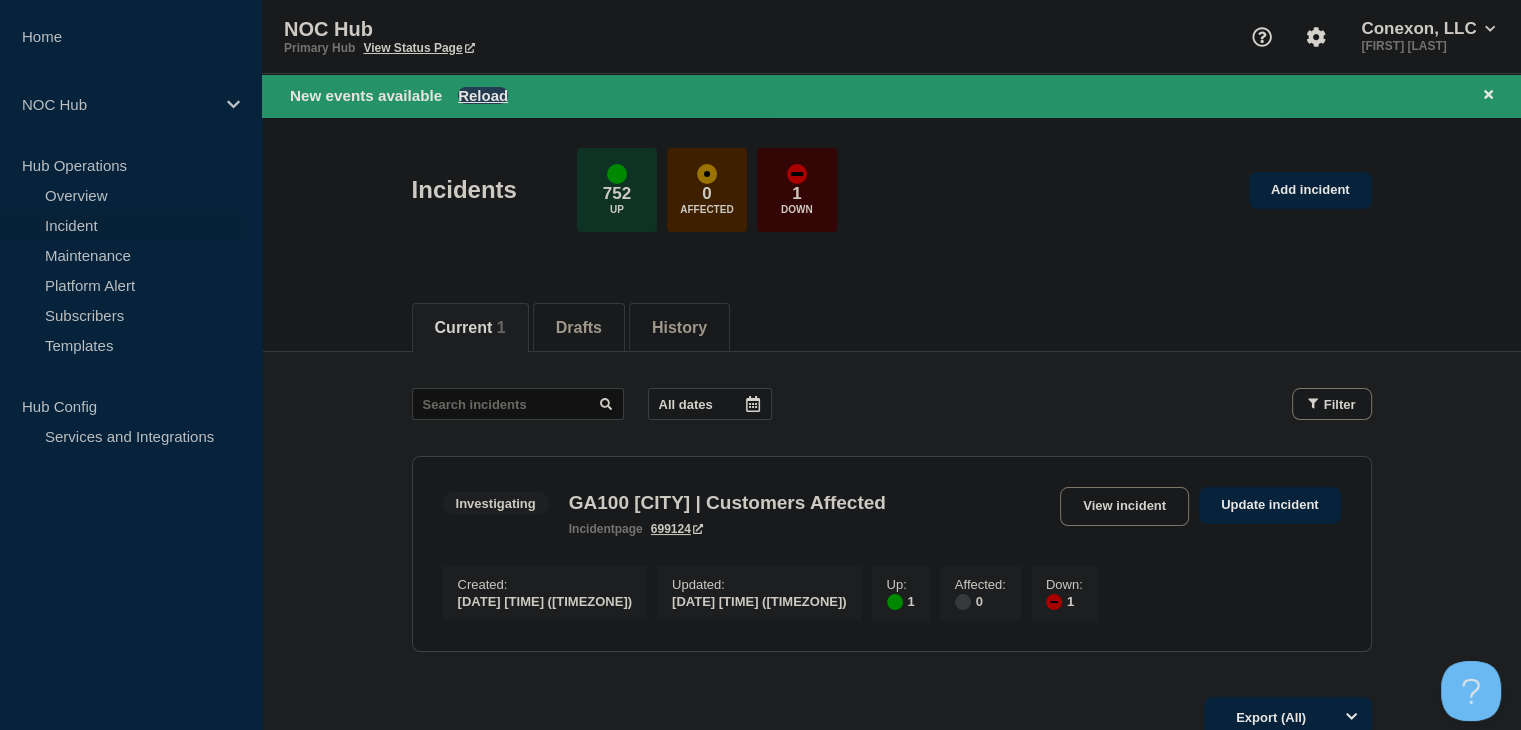 click on "Reload" at bounding box center (483, 95) 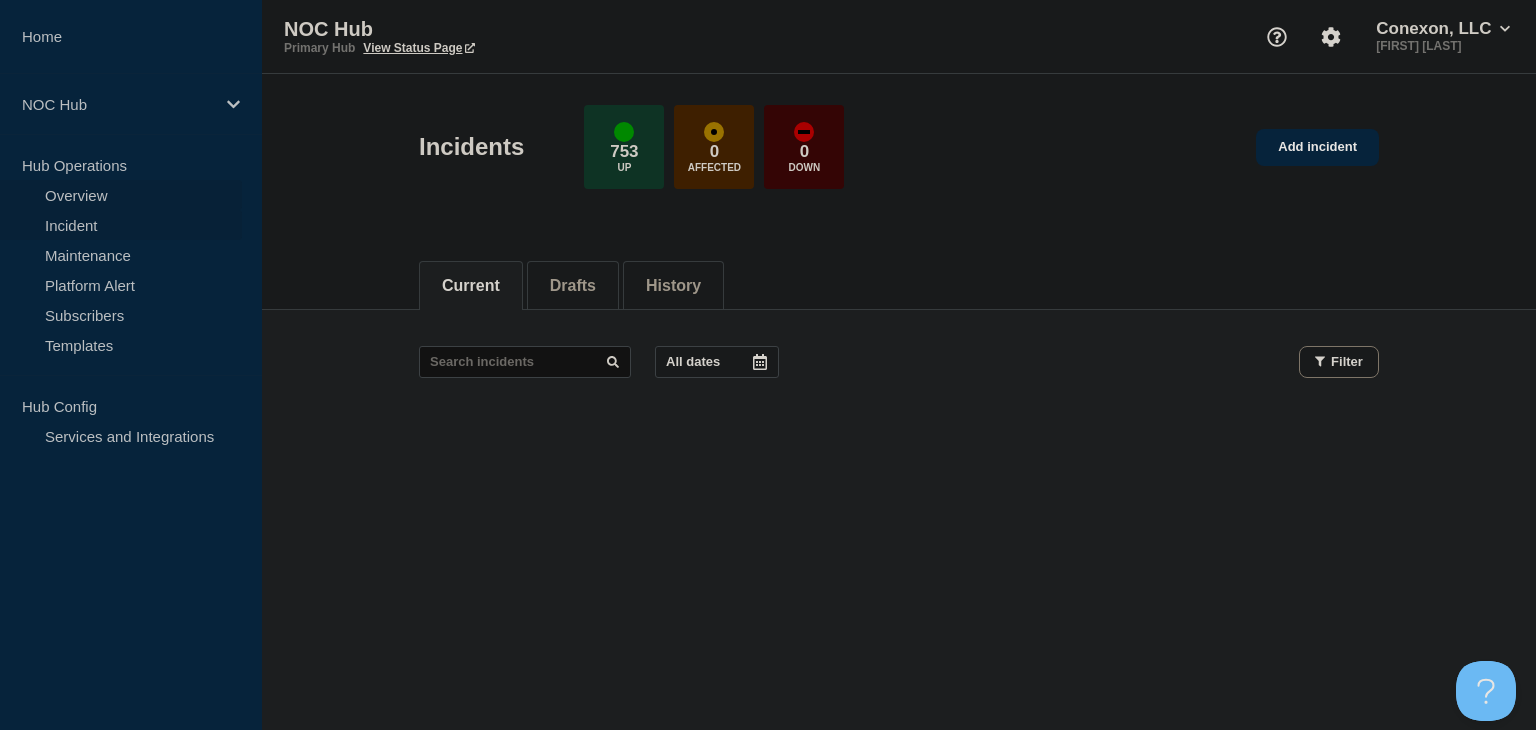 click on "Overview" at bounding box center (121, 195) 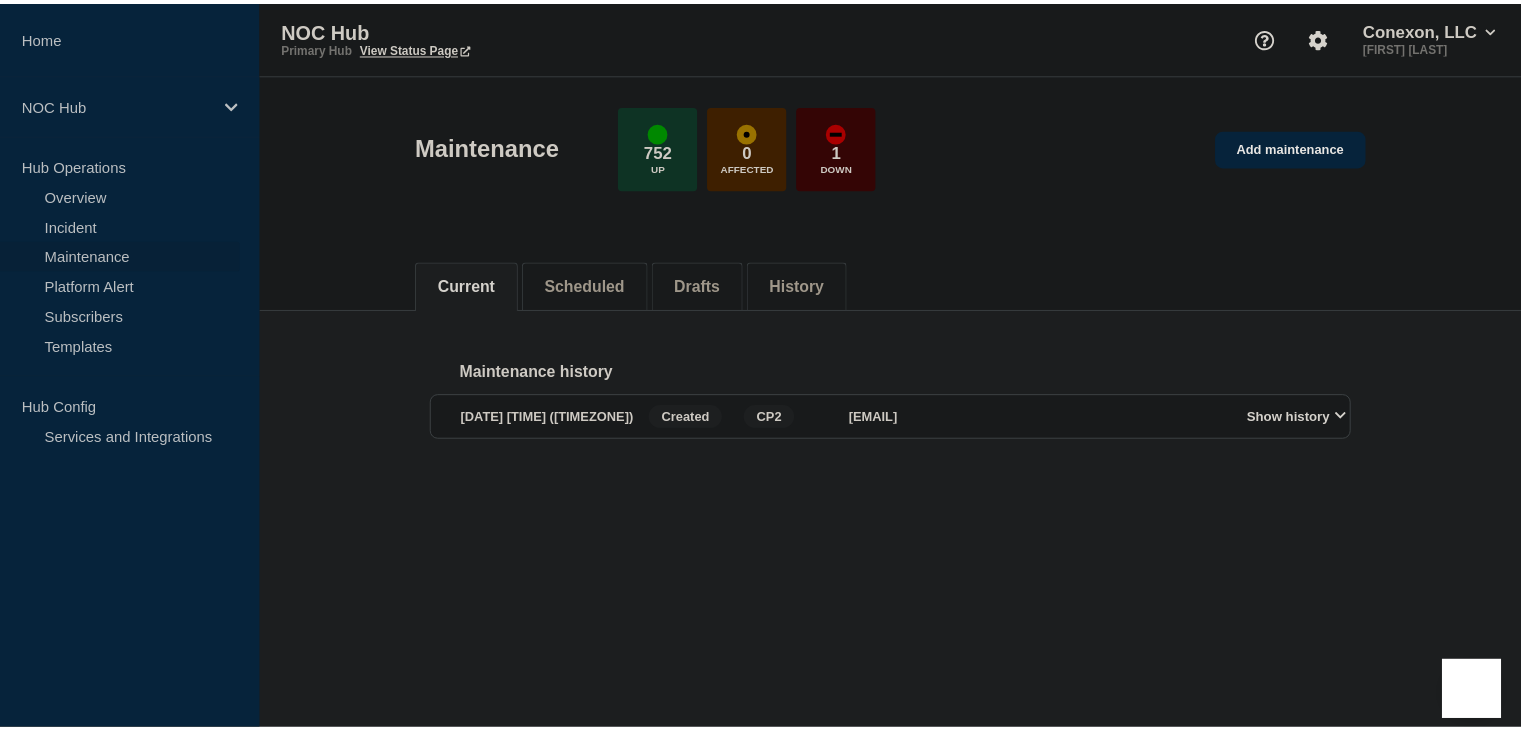 scroll, scrollTop: 0, scrollLeft: 0, axis: both 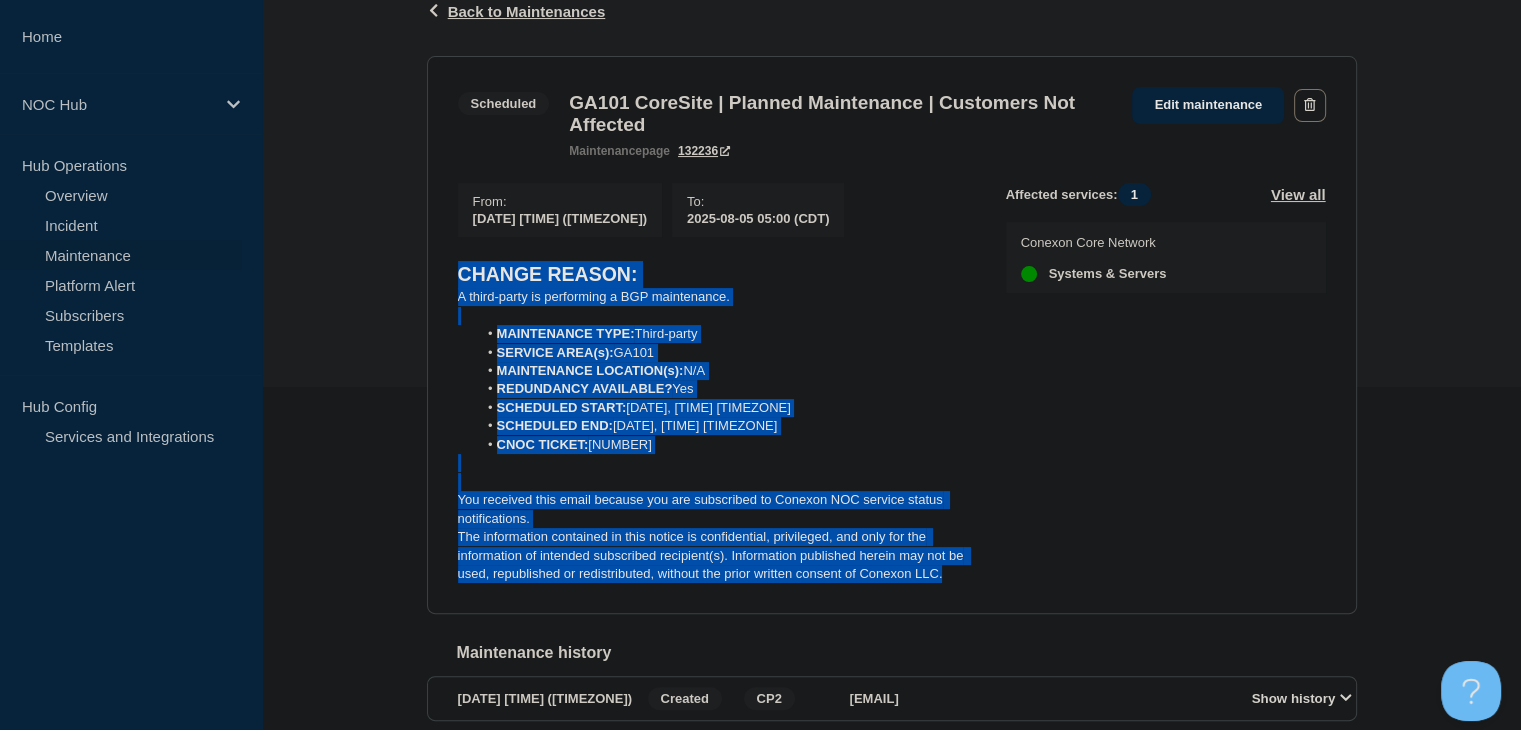 drag, startPoint x: 959, startPoint y: 587, endPoint x: 408, endPoint y: 271, distance: 635.1827 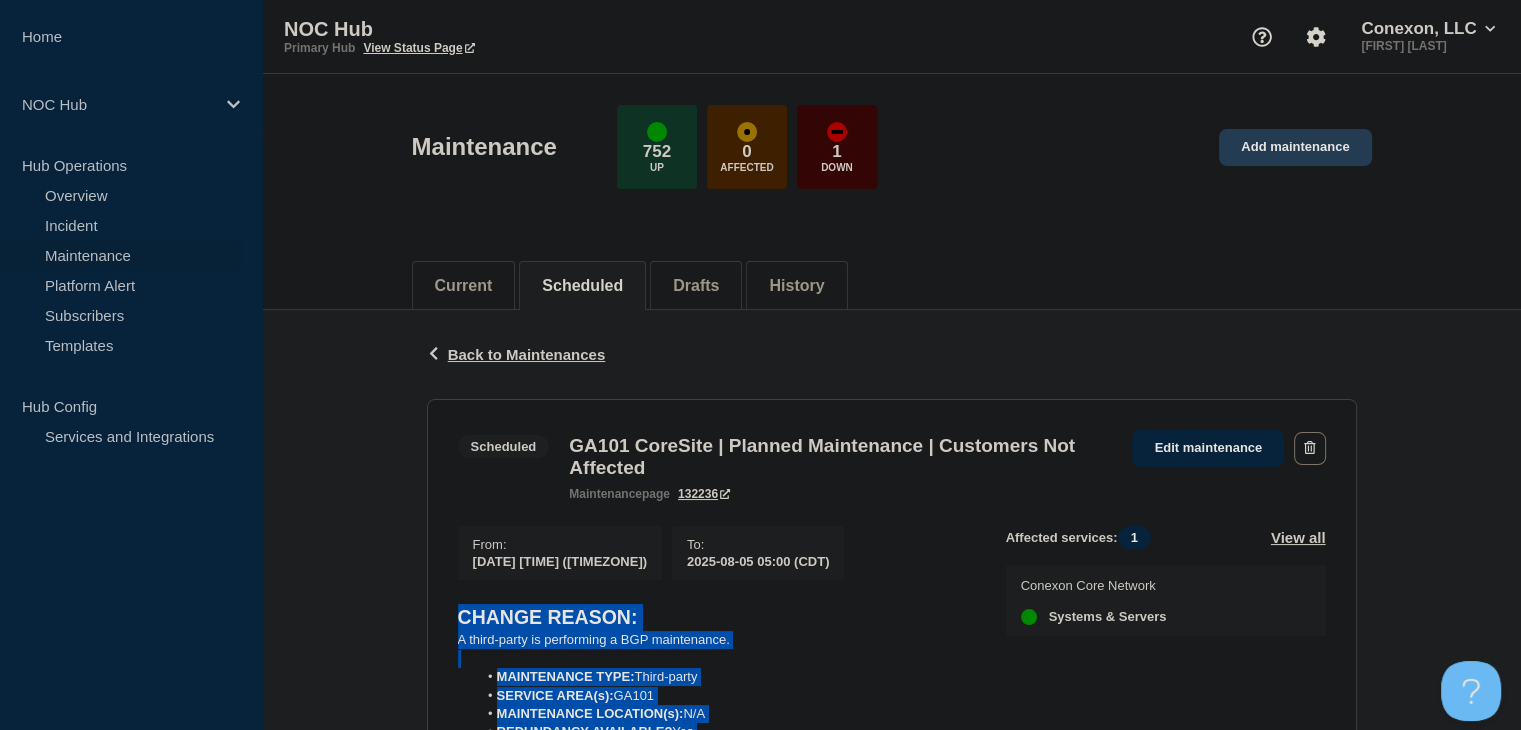 click on "Add maintenance" 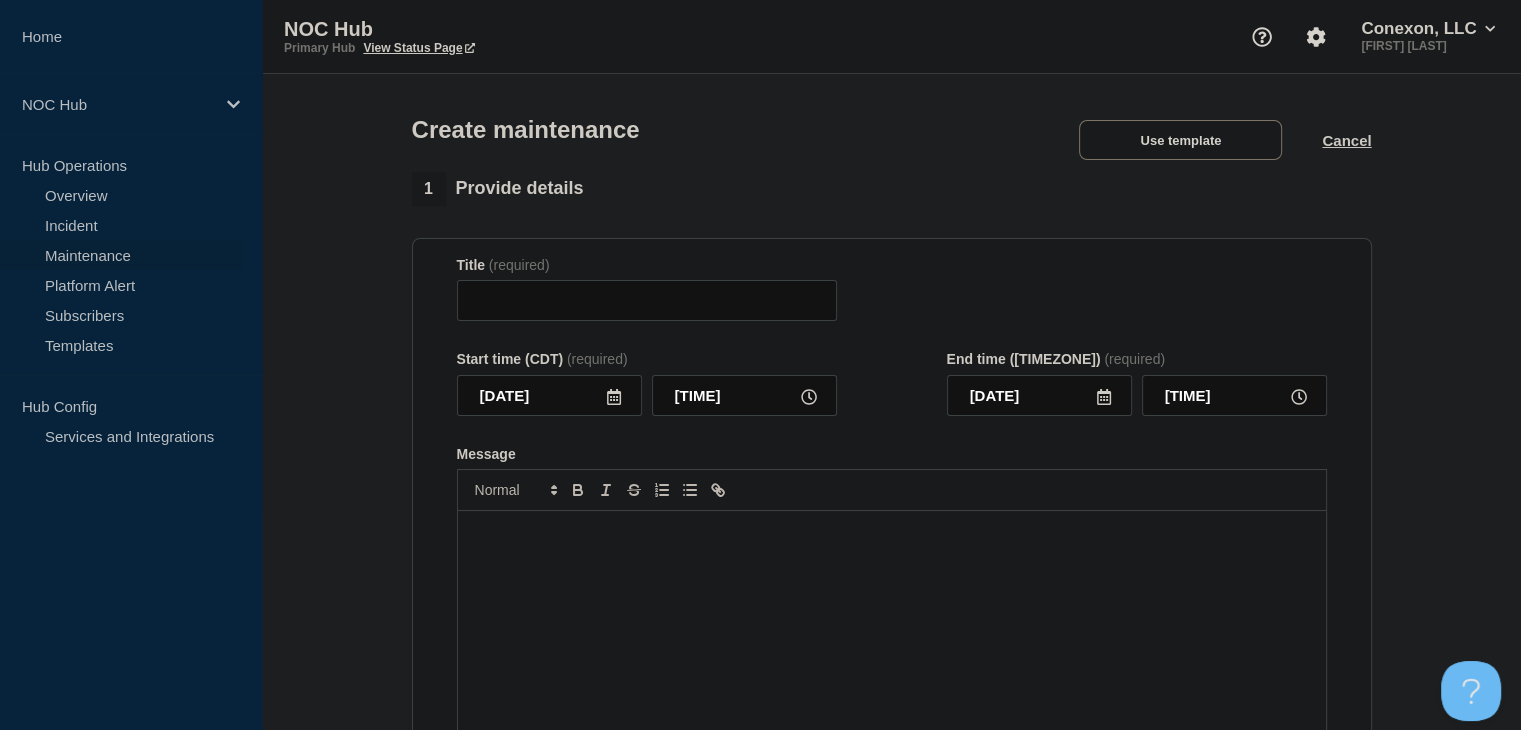 click at bounding box center [892, 631] 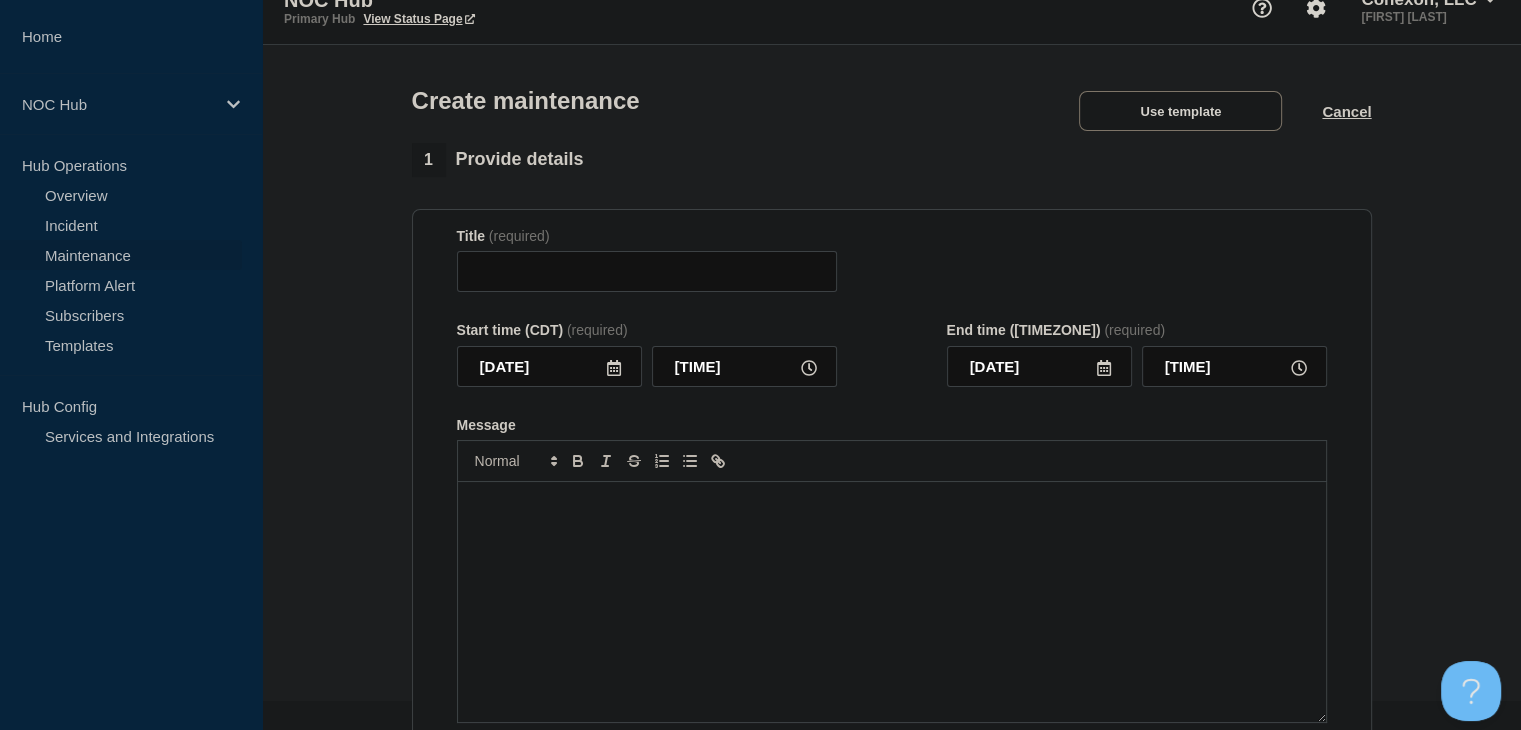 scroll, scrollTop: 55, scrollLeft: 0, axis: vertical 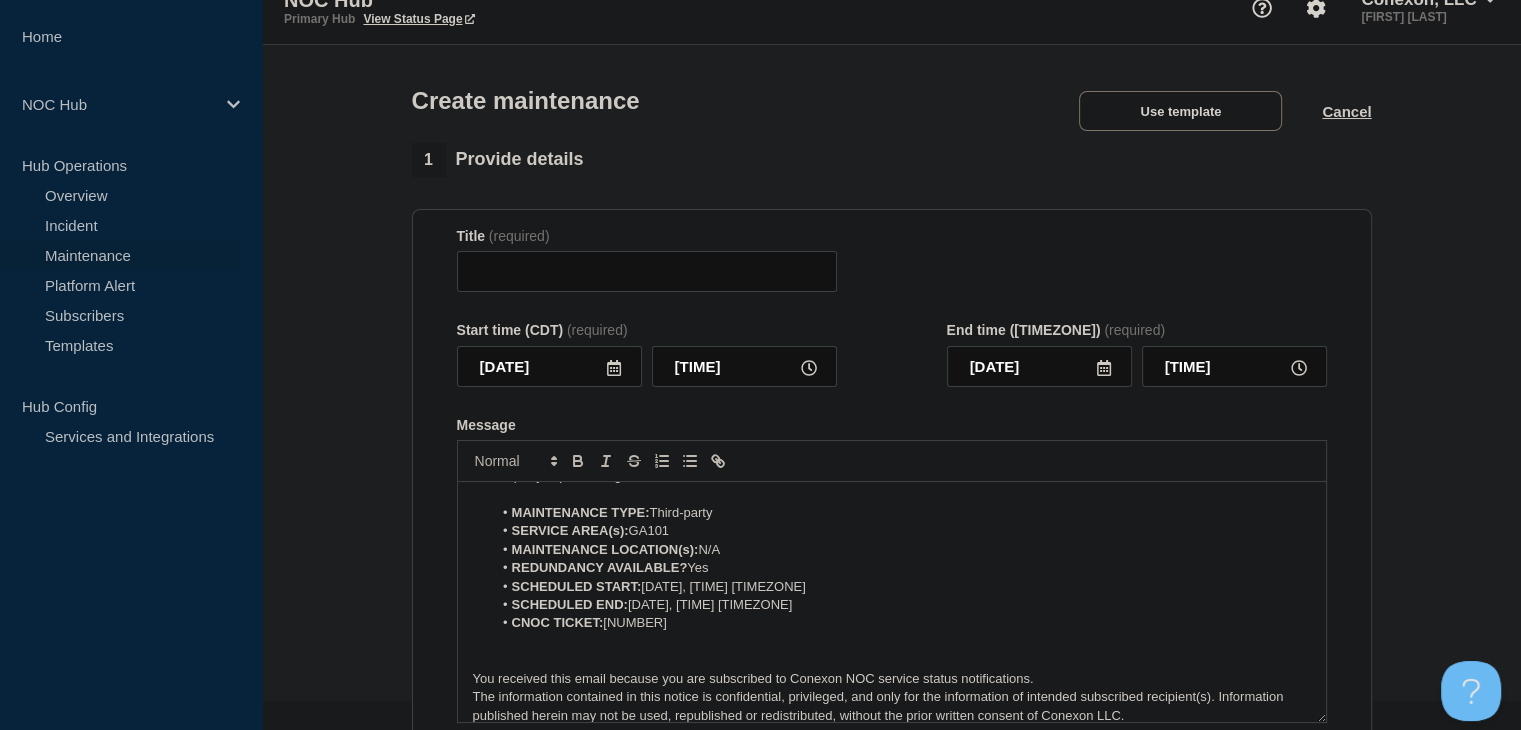 click on "CNOC TICKET:  [NUMBER]" at bounding box center (901, 623) 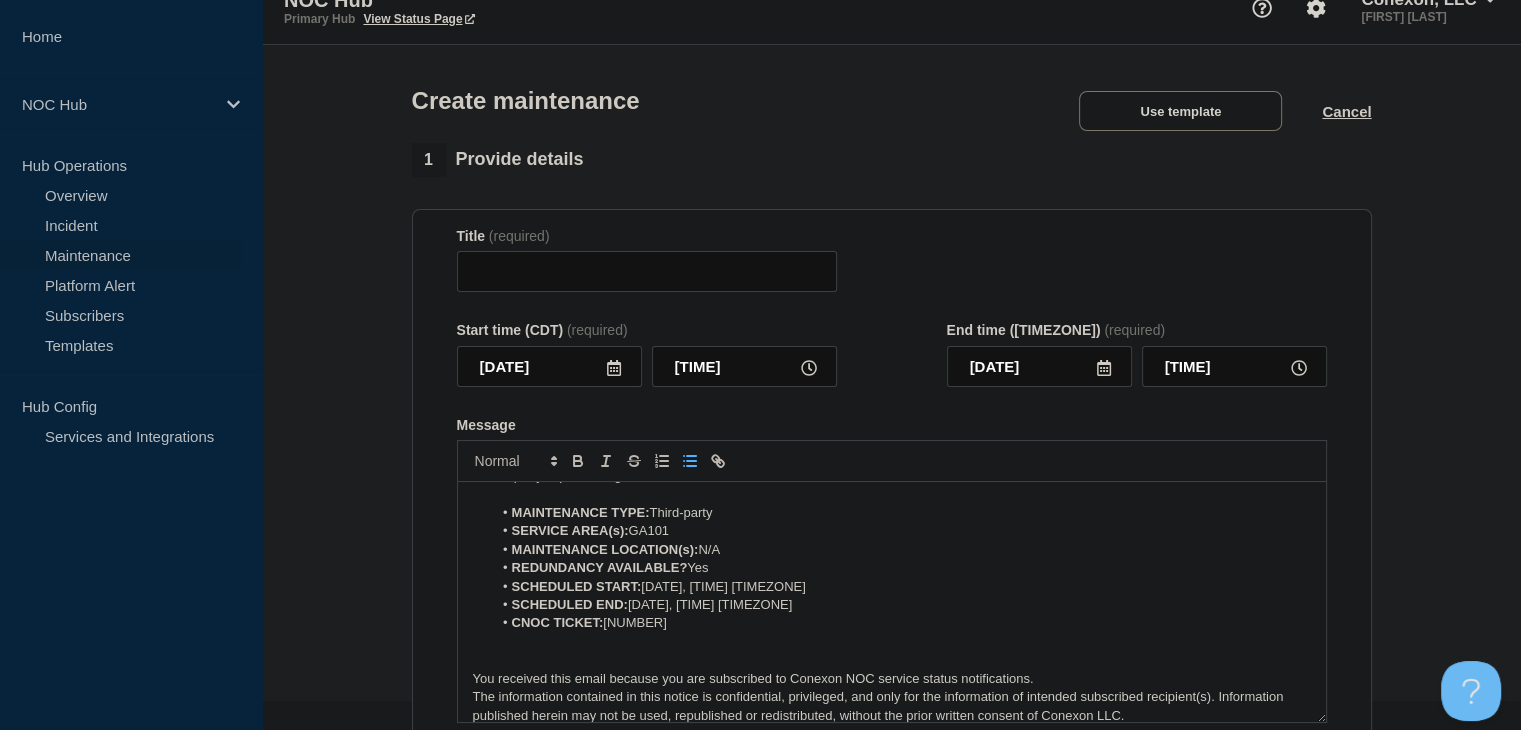 type 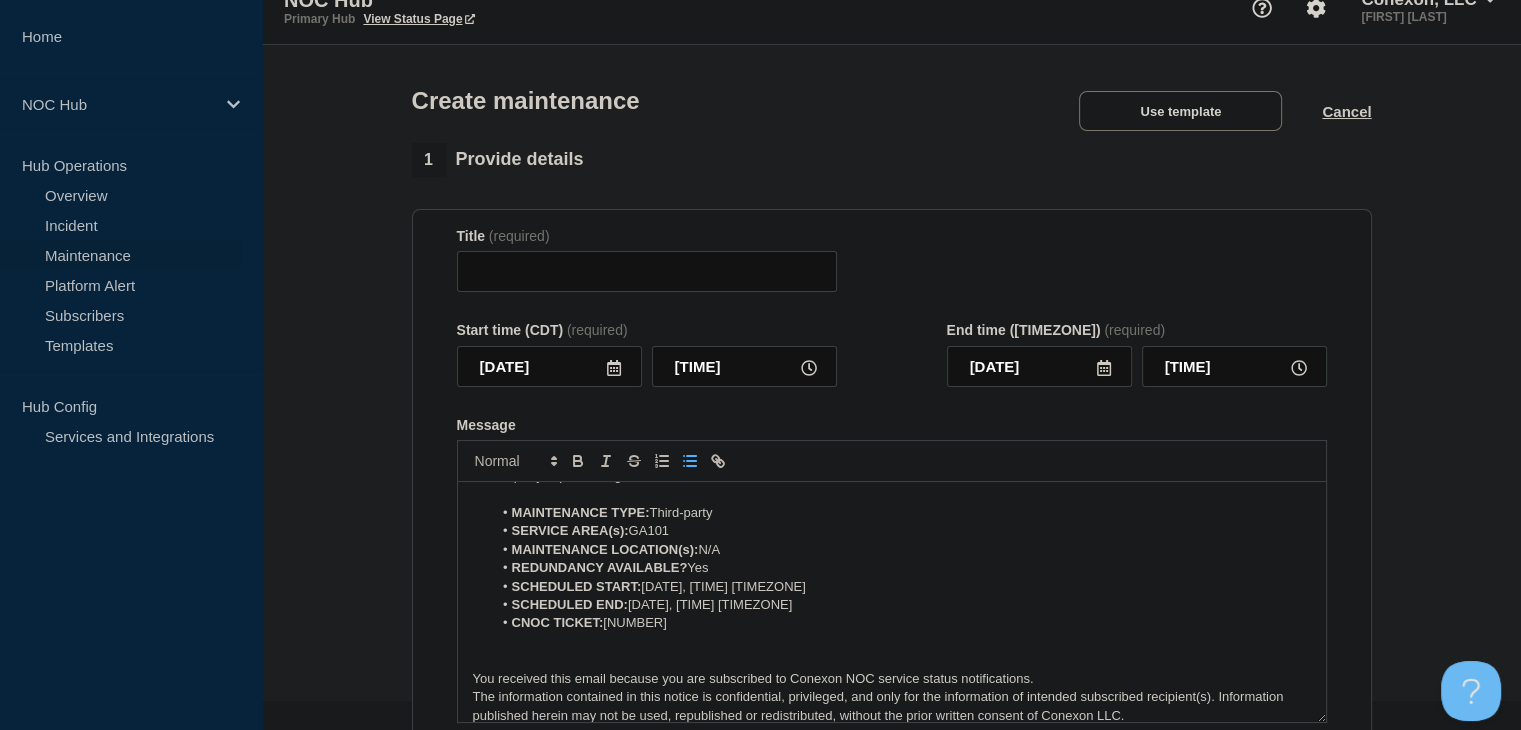 click 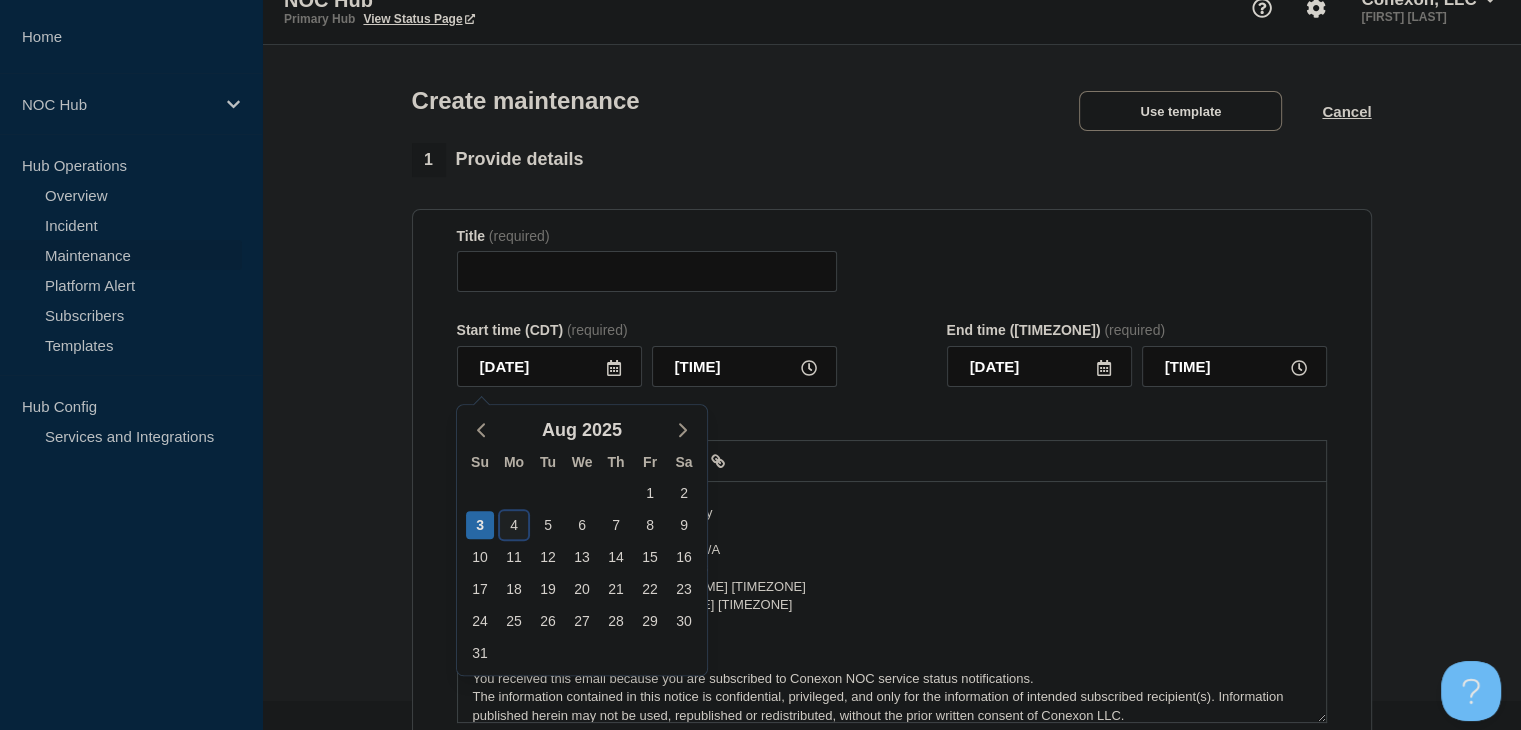 click on "4" 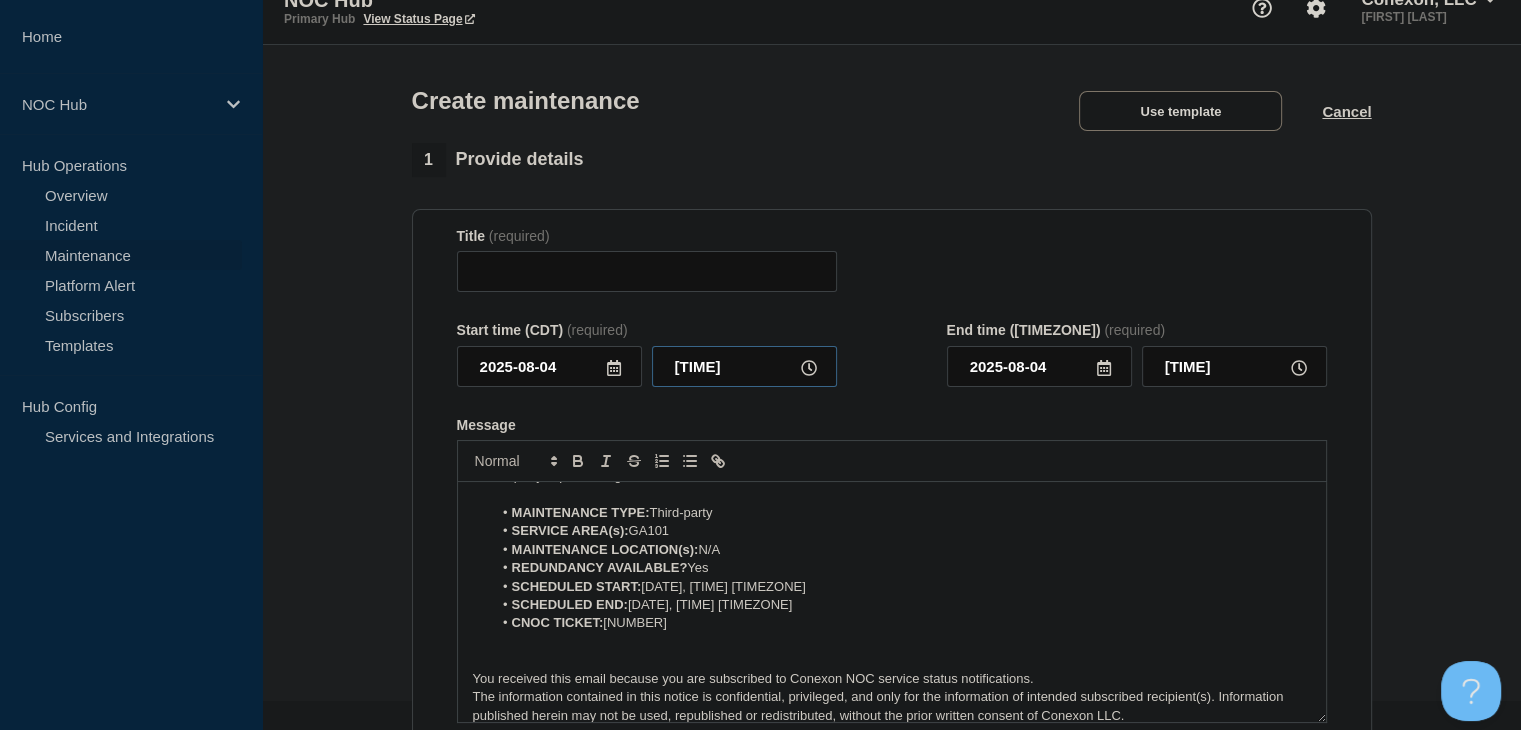 click on "05:17" at bounding box center (744, 366) 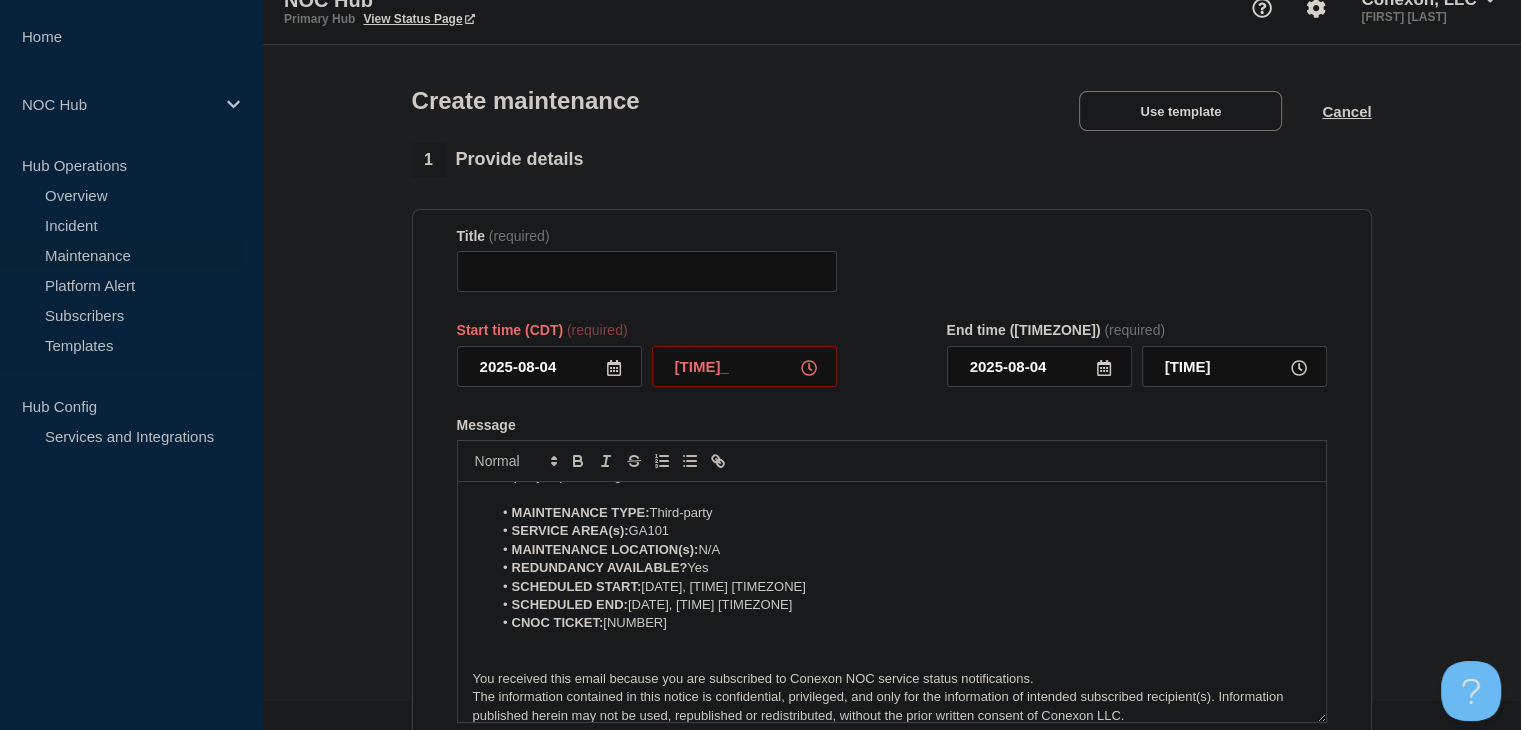 type on "[TIME]" 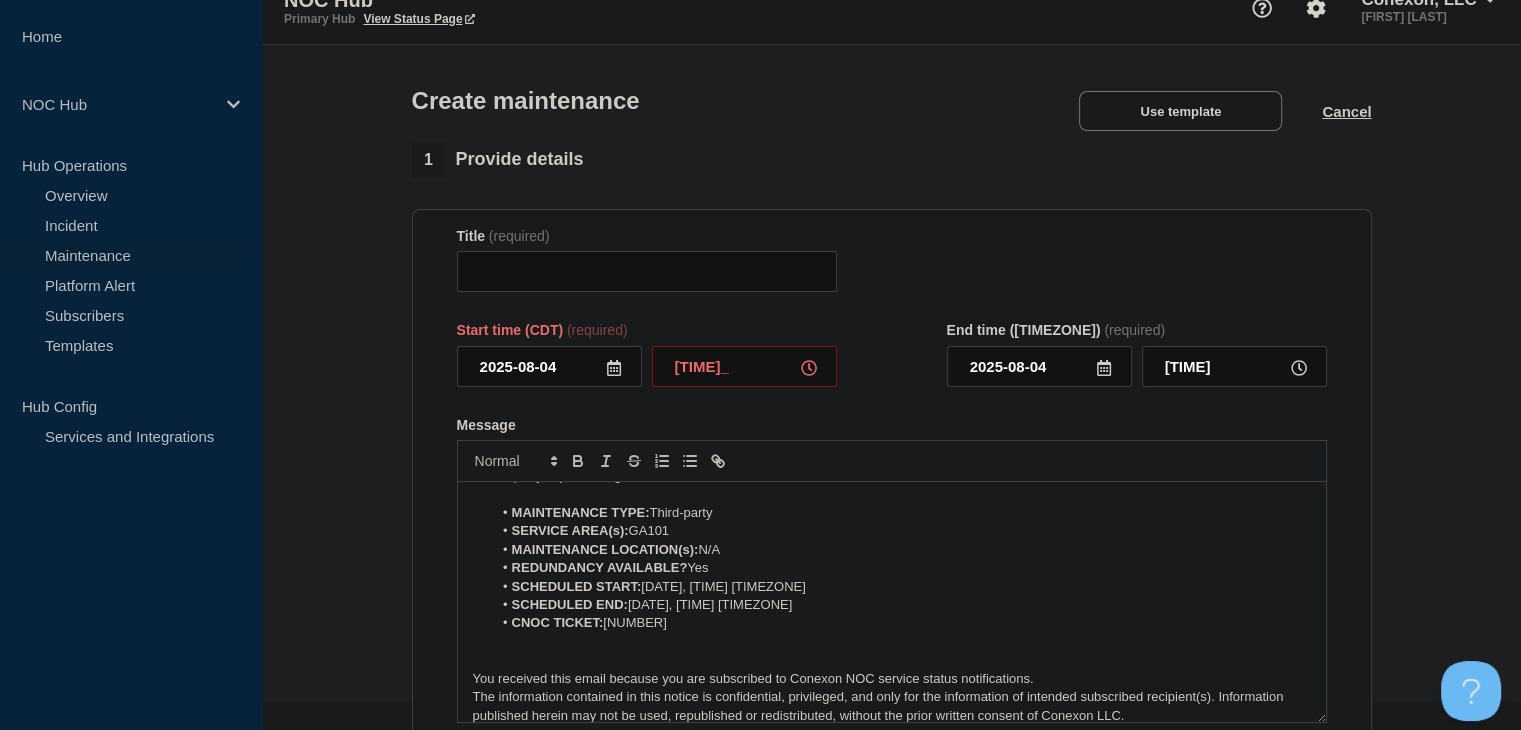 type on "23:00" 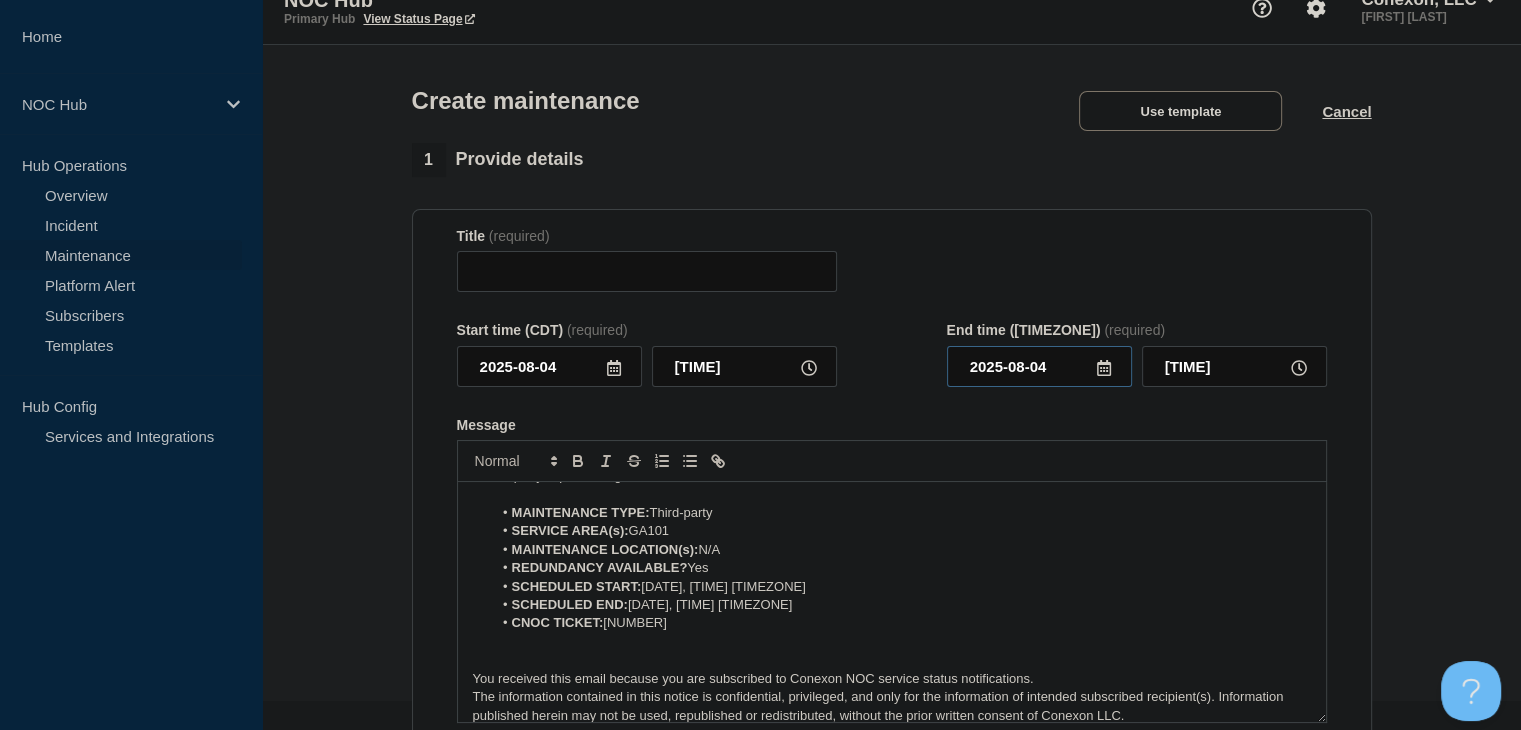 click on "2025-08-04" at bounding box center [1039, 366] 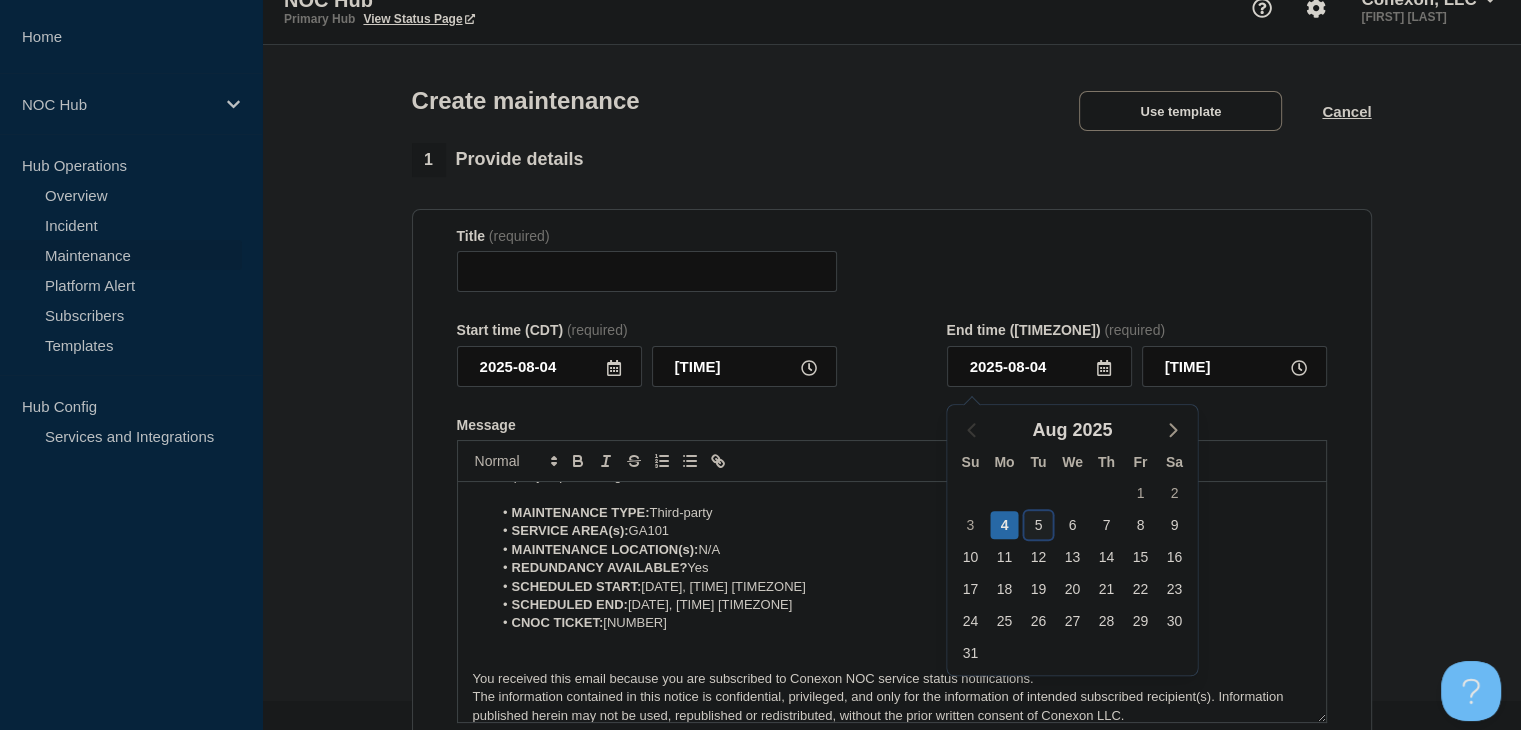 click on "5" 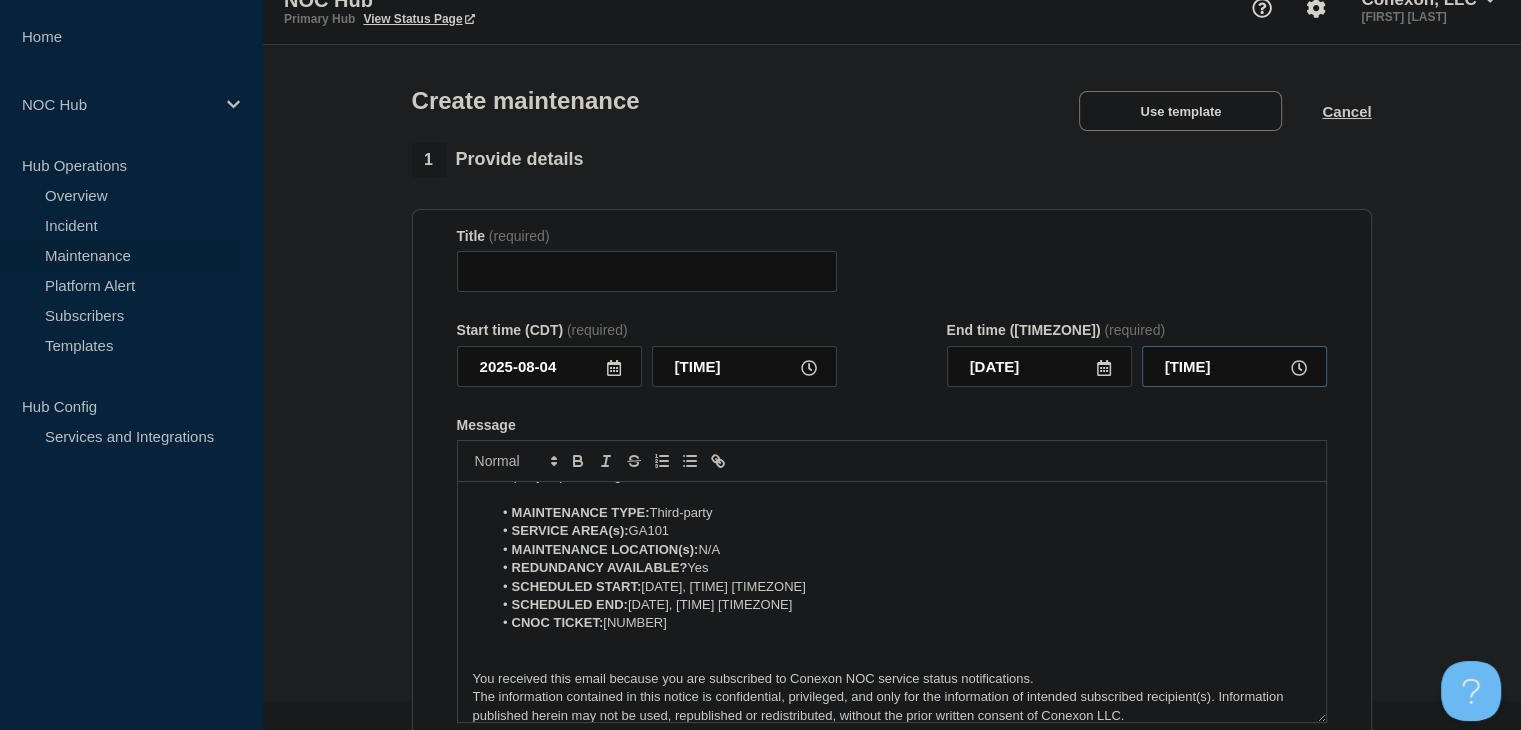 click on "23:00" at bounding box center (1234, 366) 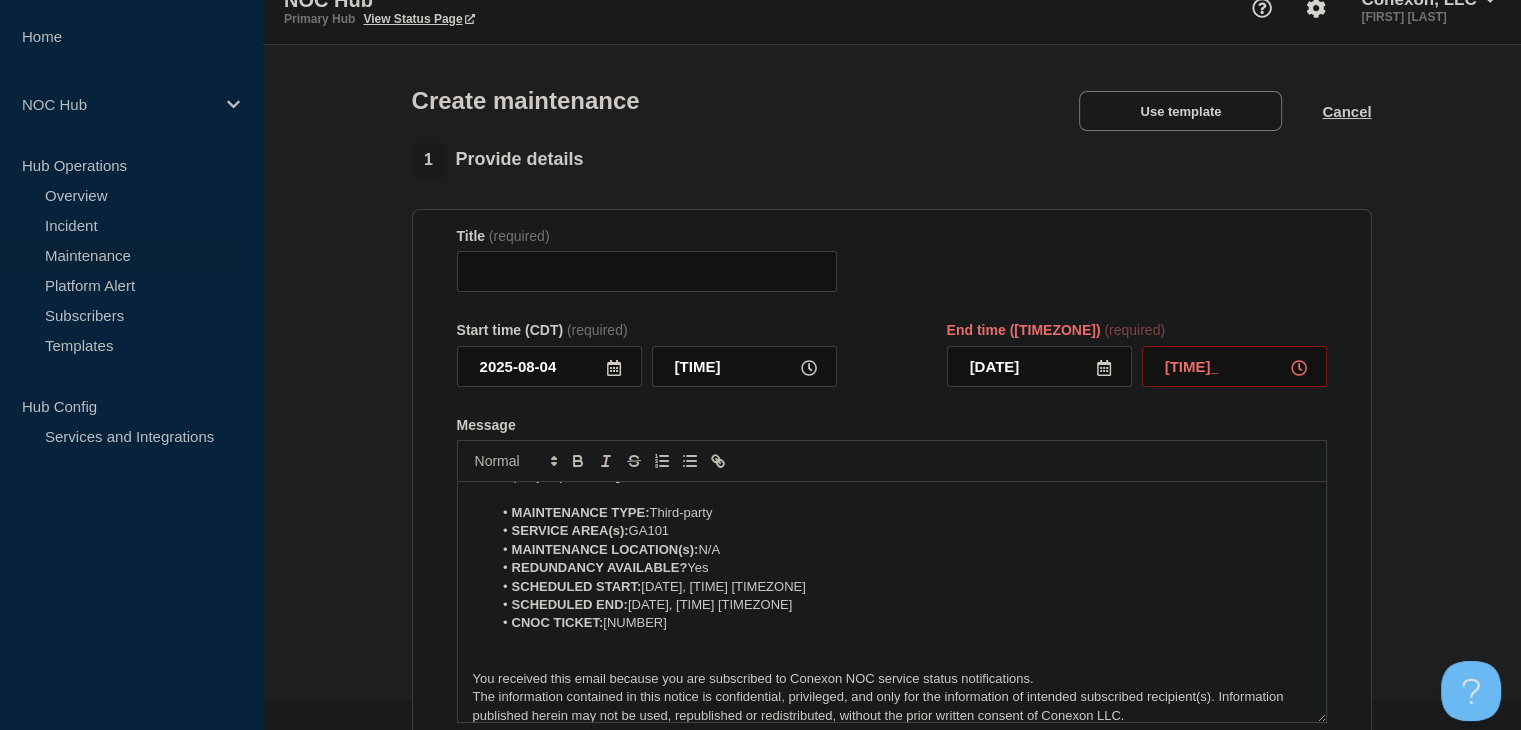 type on "[TIME]" 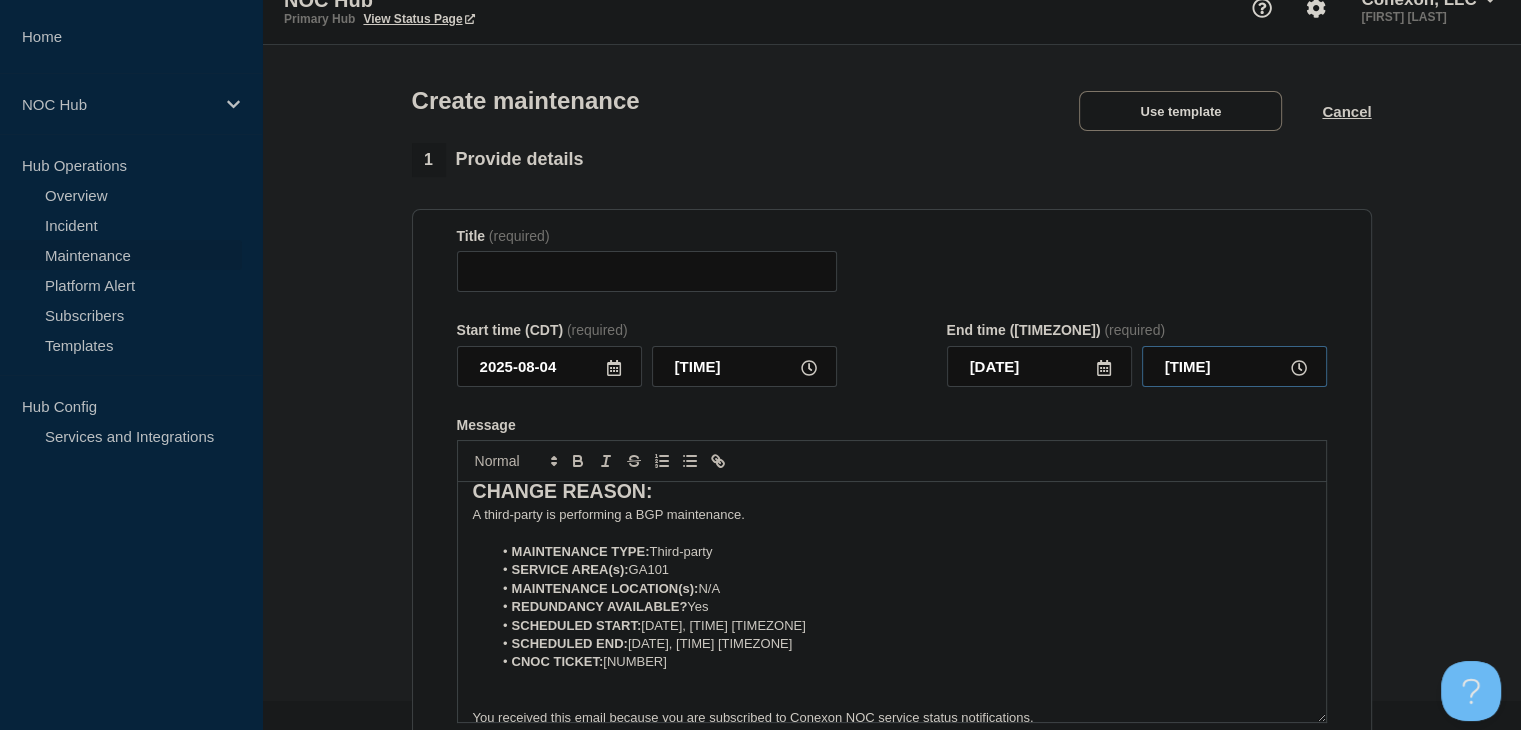 scroll, scrollTop: 0, scrollLeft: 0, axis: both 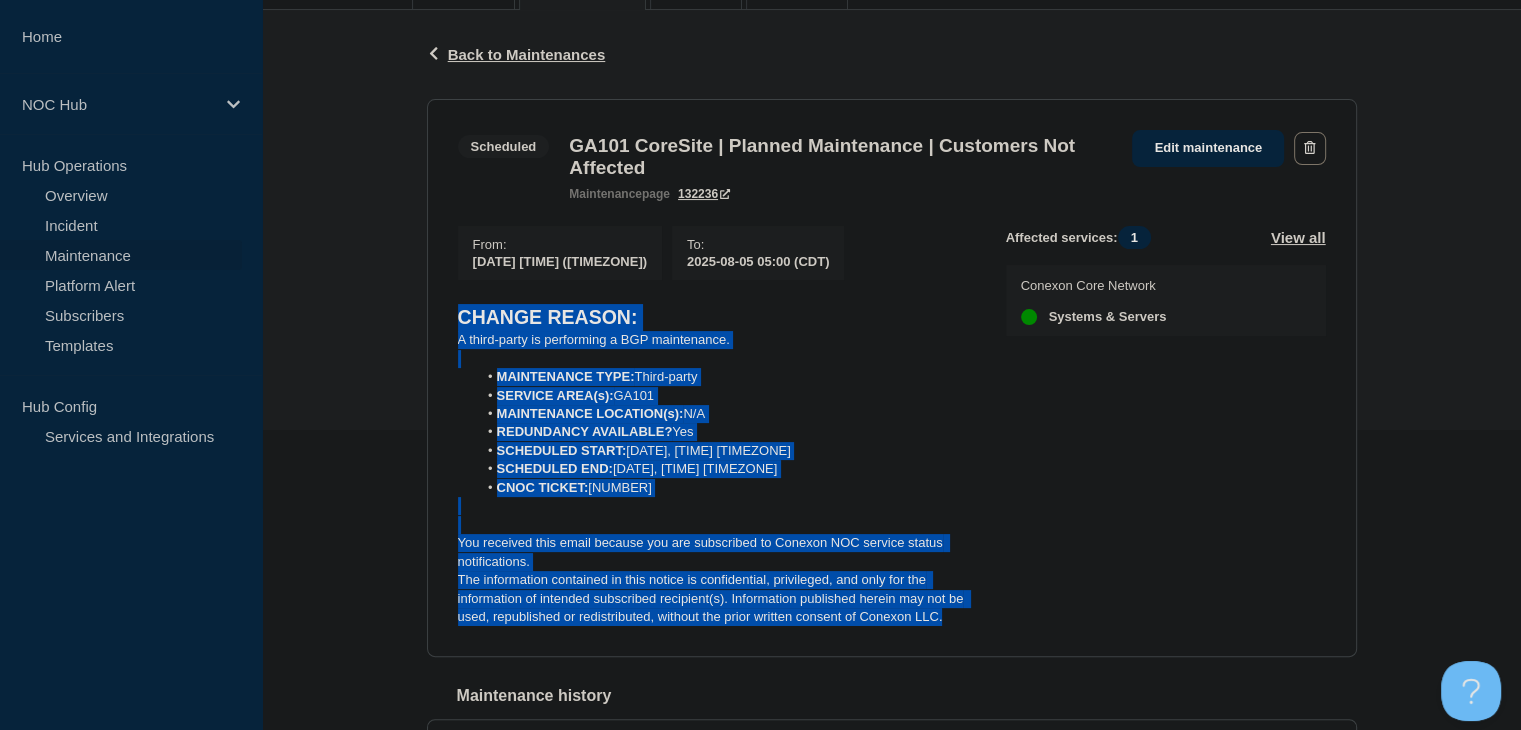 drag, startPoint x: 955, startPoint y: 629, endPoint x: 431, endPoint y: 328, distance: 604.29877 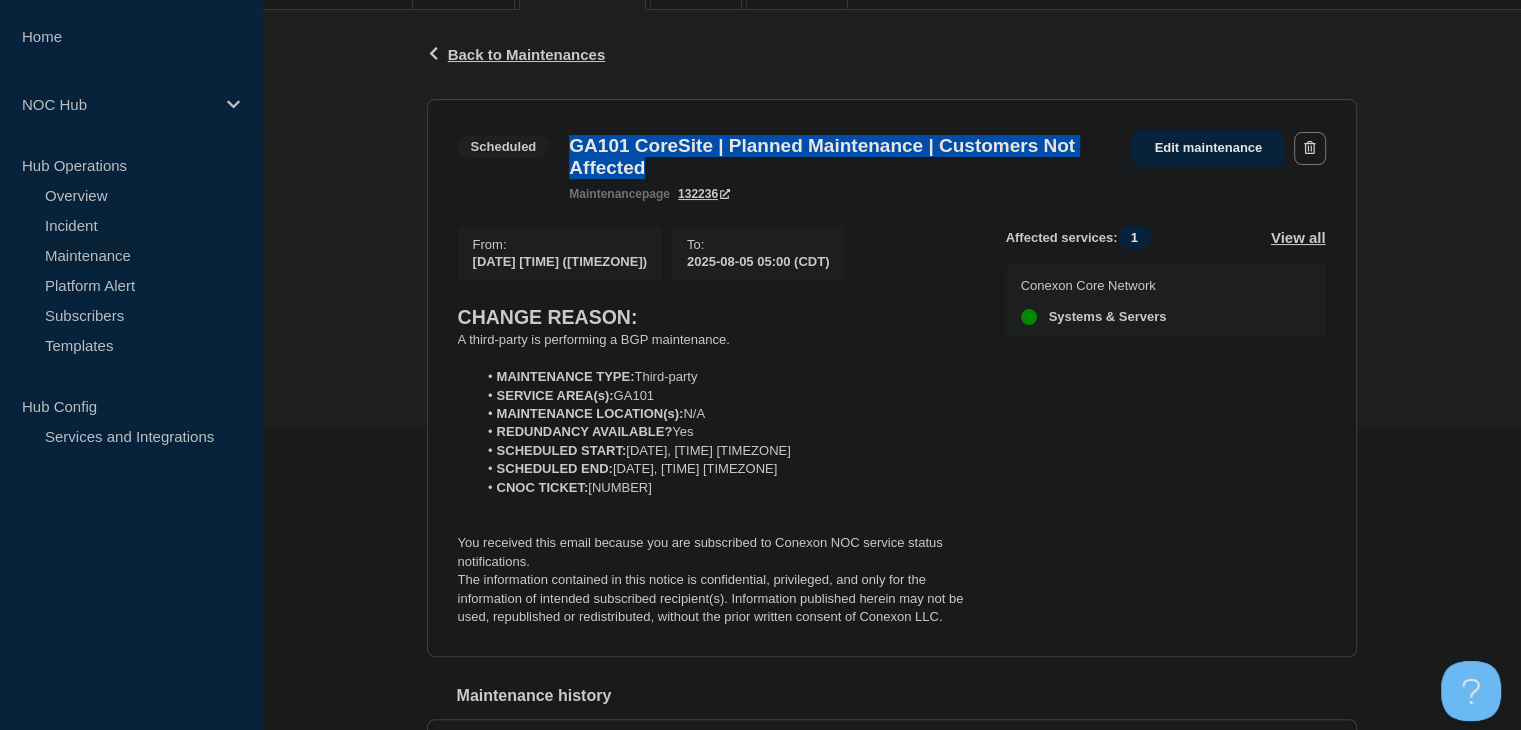 drag, startPoint x: 712, startPoint y: 178, endPoint x: 571, endPoint y: 149, distance: 143.95139 